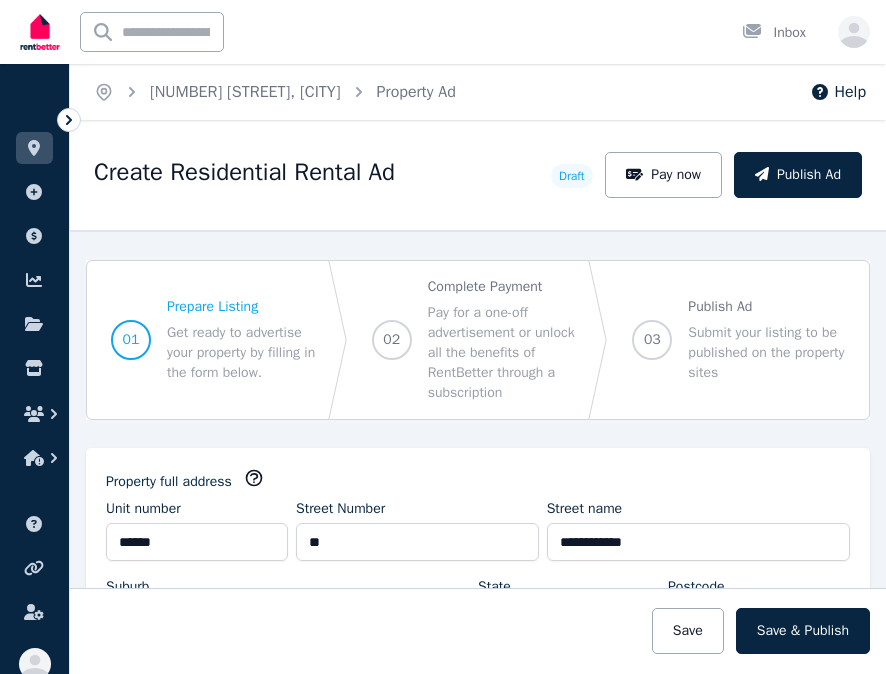 select on "***" 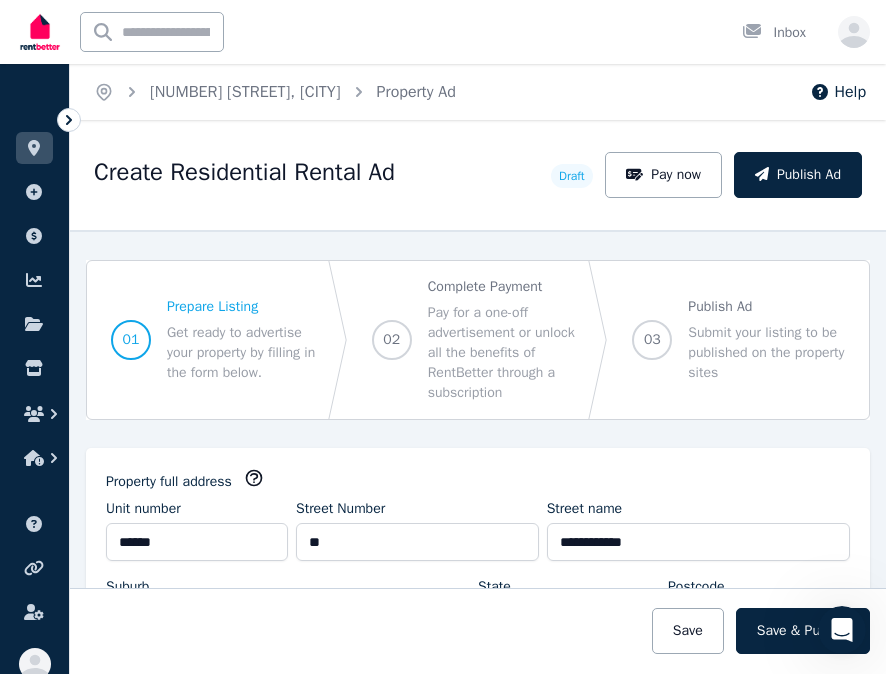 scroll, scrollTop: 0, scrollLeft: 0, axis: both 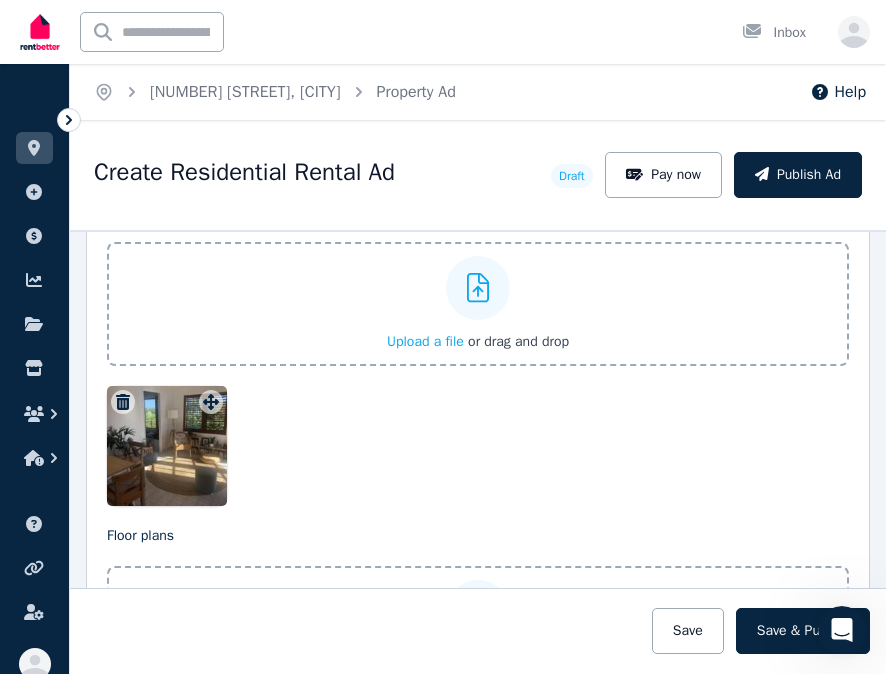 click on "Upload a file" at bounding box center [425, 341] 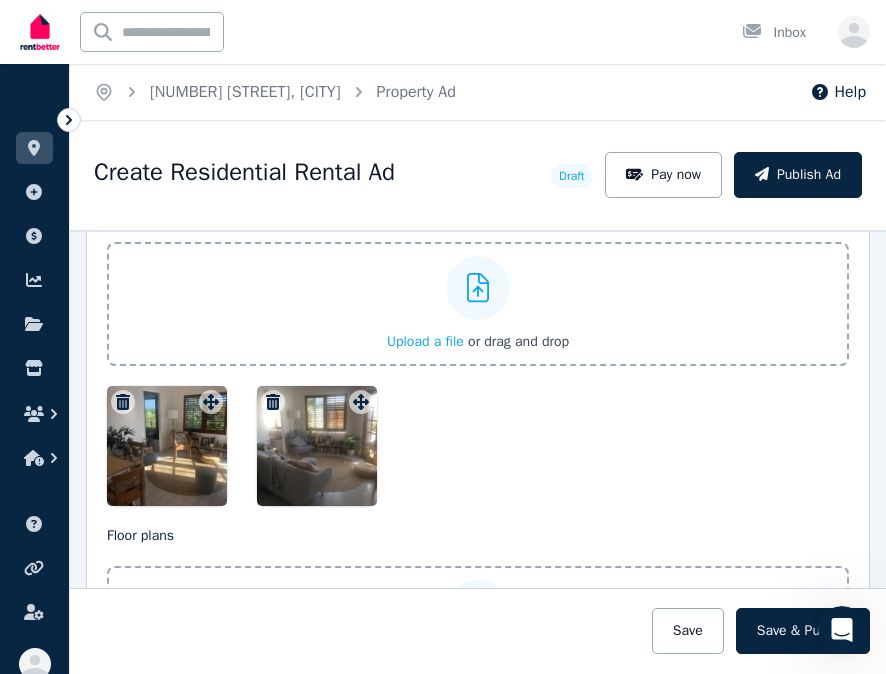 click on "Upload a file" at bounding box center (425, 341) 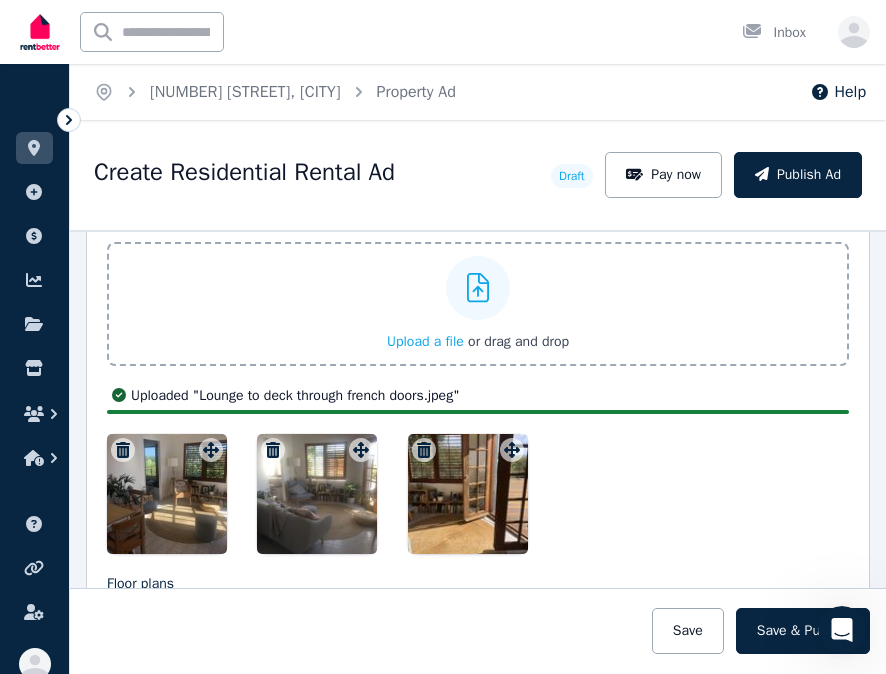 click on "Upload a file" at bounding box center [425, 341] 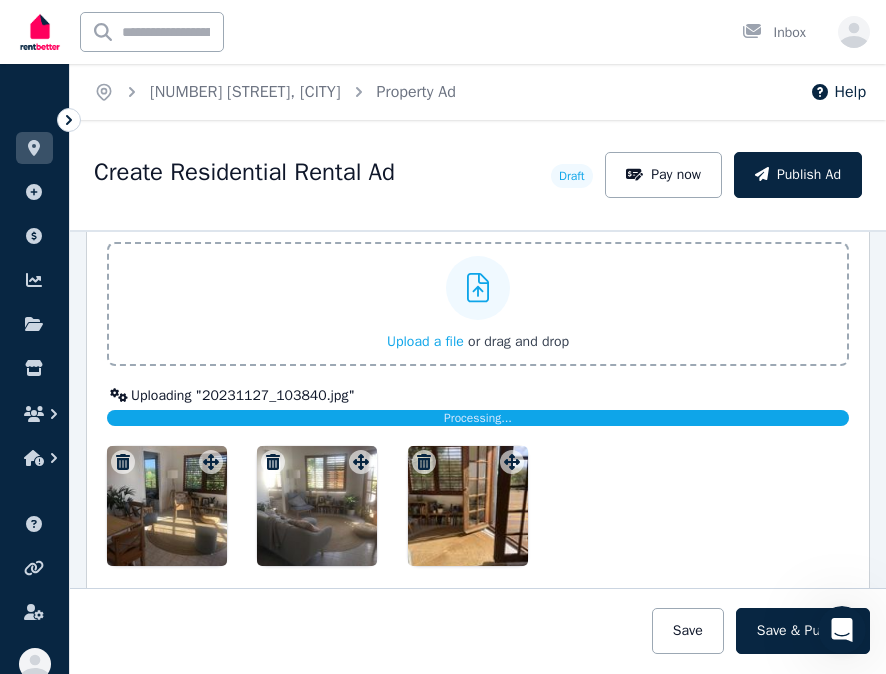 click on "Upload a file" at bounding box center [425, 341] 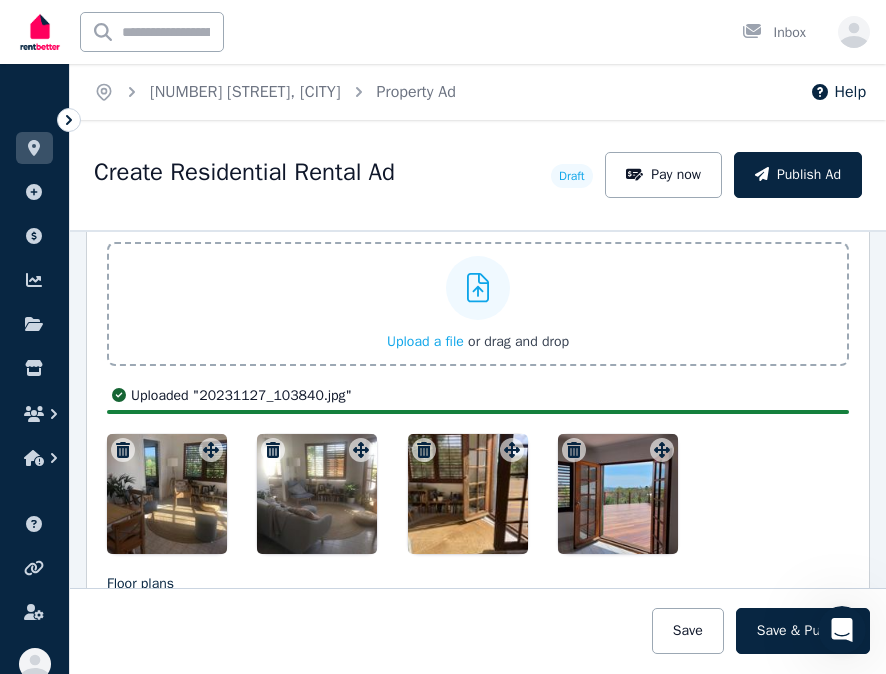 click on "Upload a file" at bounding box center [425, 341] 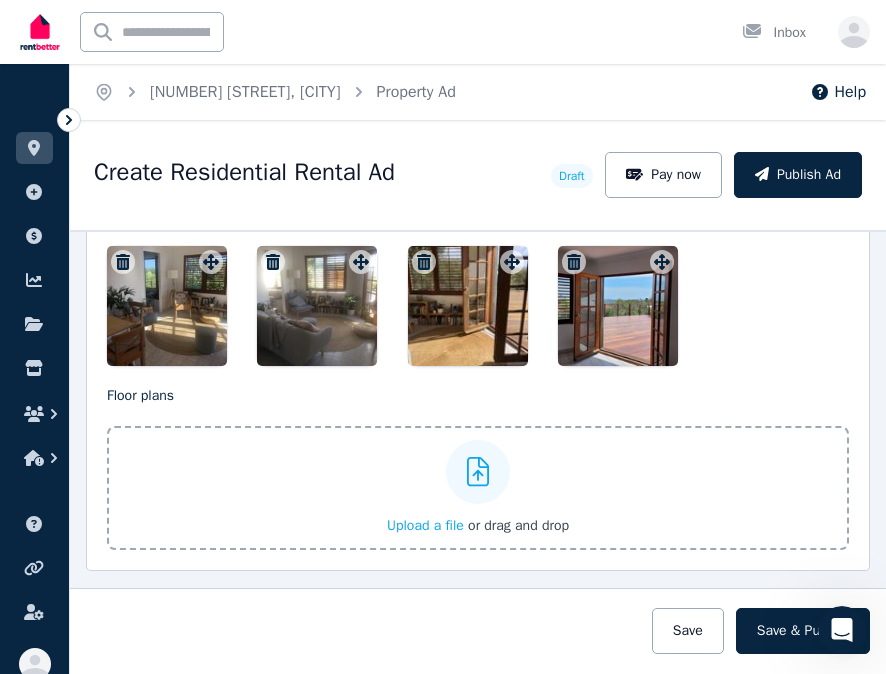 scroll, scrollTop: 2688, scrollLeft: 0, axis: vertical 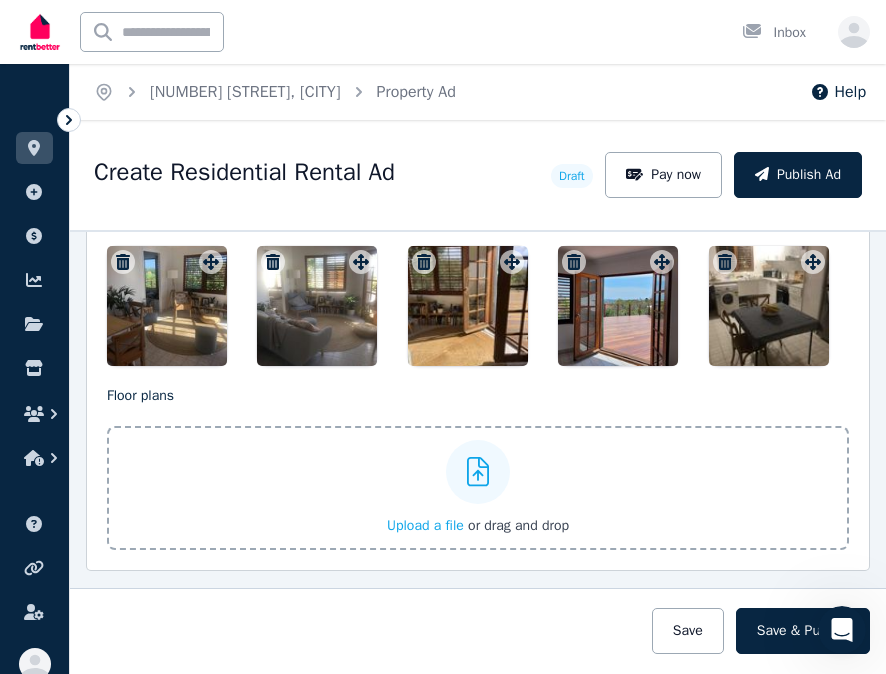 click on "Upload a file" at bounding box center [425, 525] 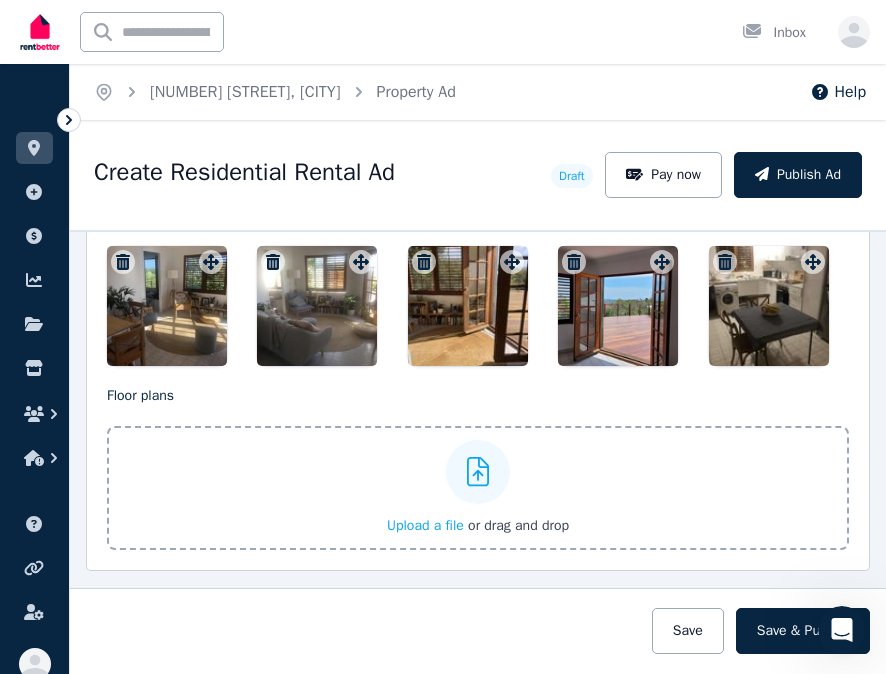 scroll, scrollTop: 2640, scrollLeft: 0, axis: vertical 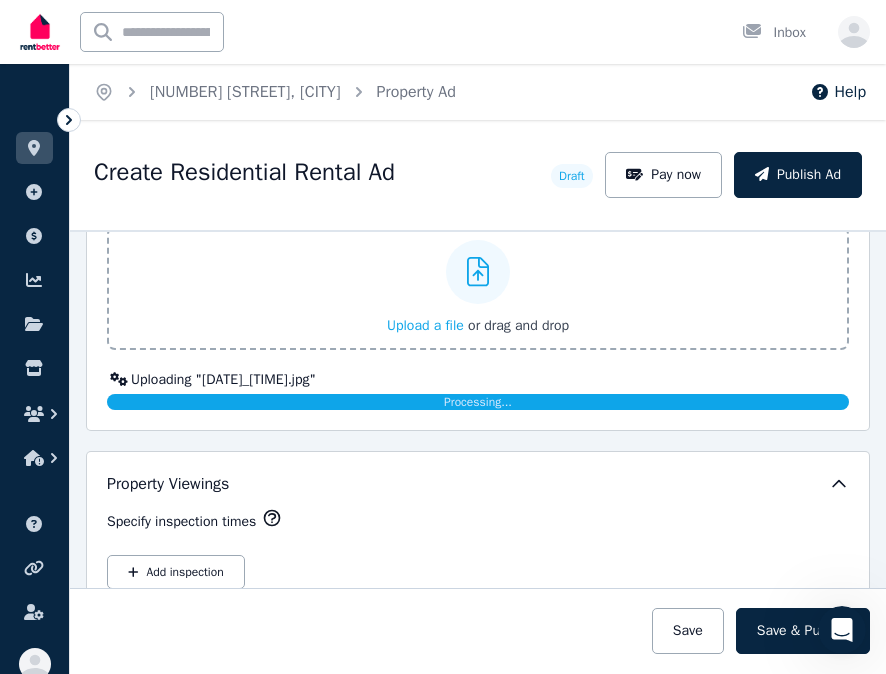 click on "Upload a file" at bounding box center (425, 325) 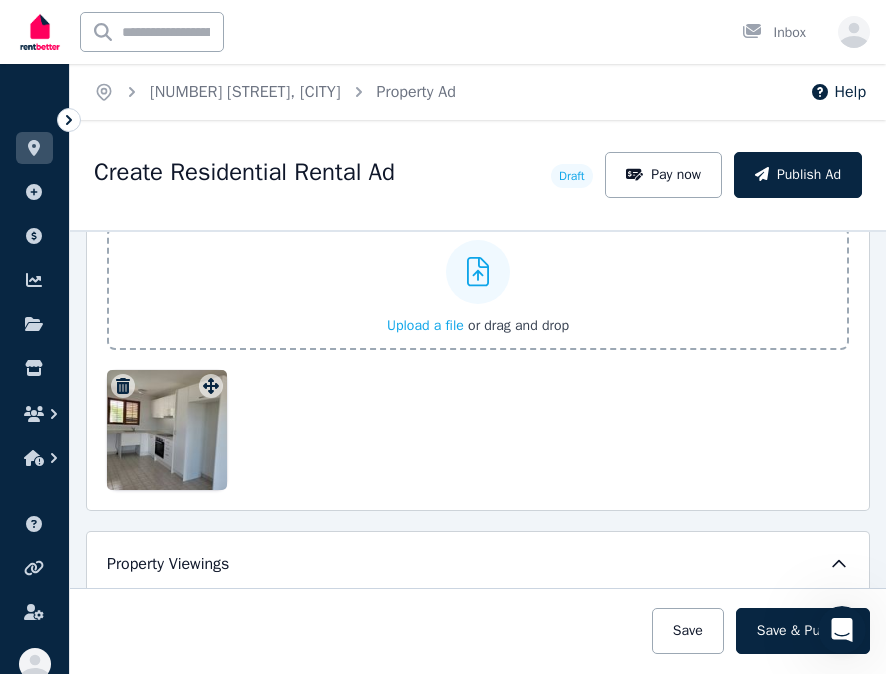 scroll, scrollTop: 2740, scrollLeft: 0, axis: vertical 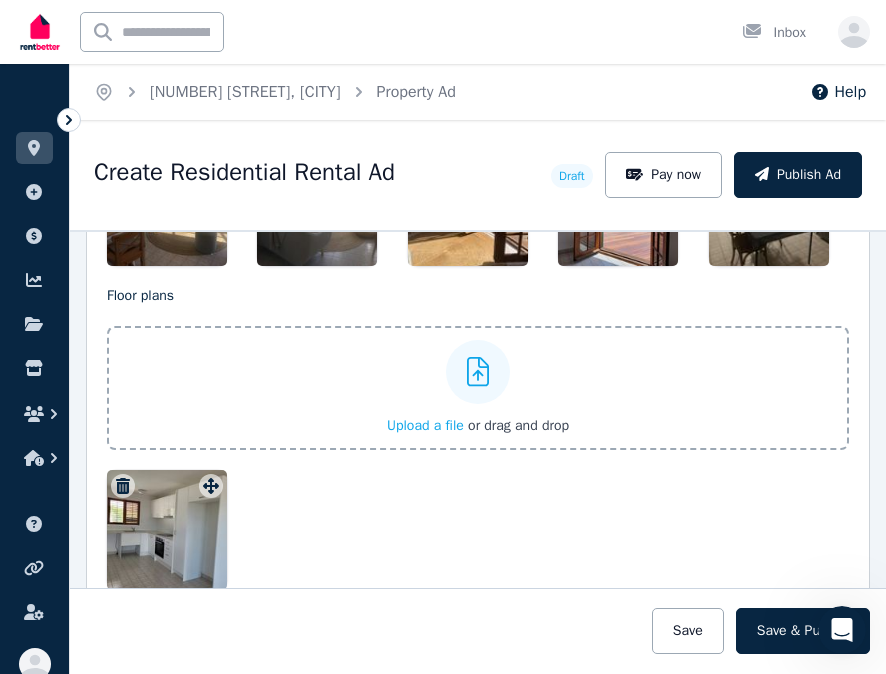 click on "Upload a file" at bounding box center [425, 425] 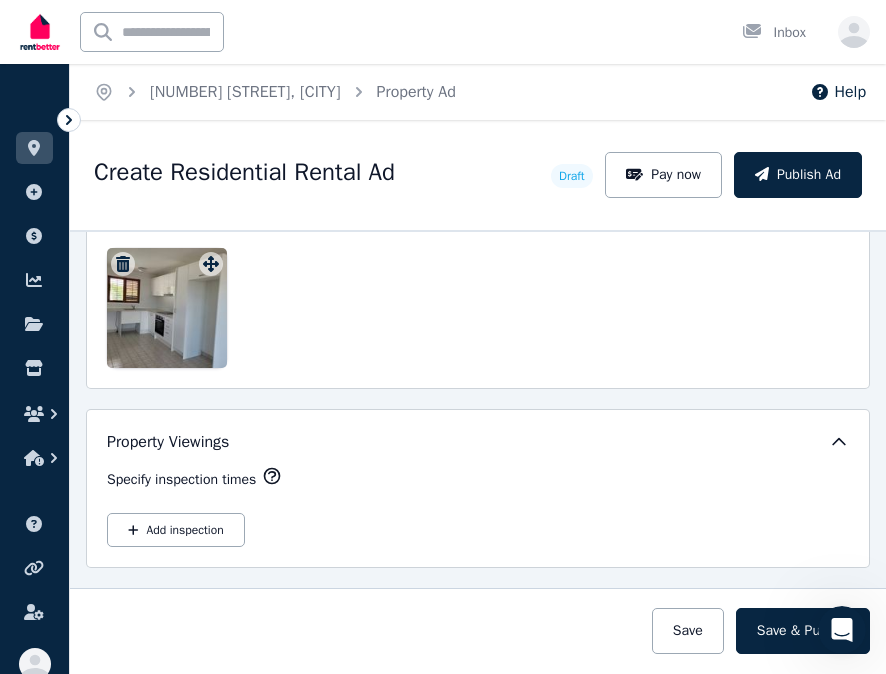 scroll, scrollTop: 3040, scrollLeft: 0, axis: vertical 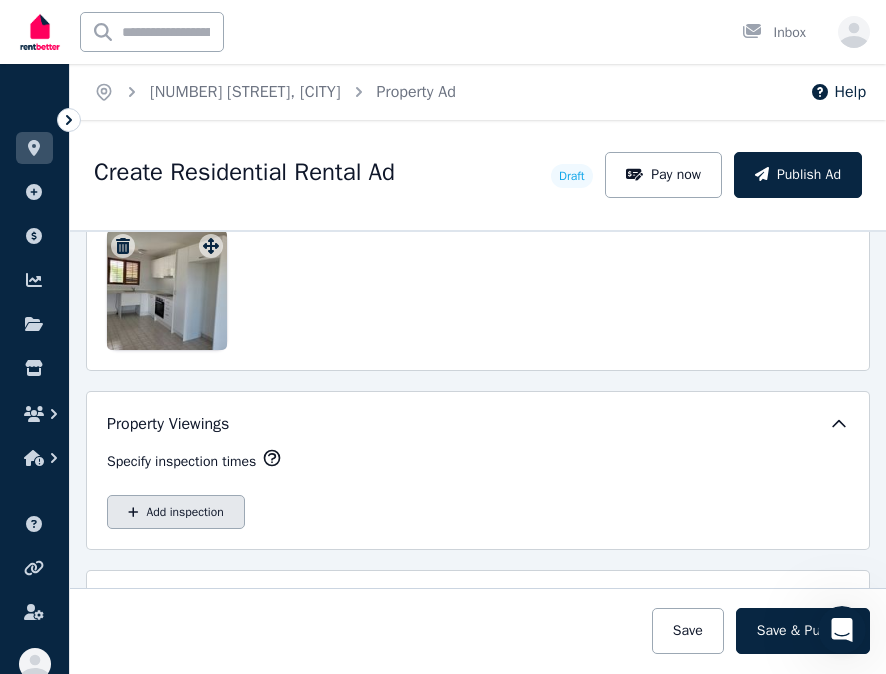 click on "Add inspection" at bounding box center [176, 512] 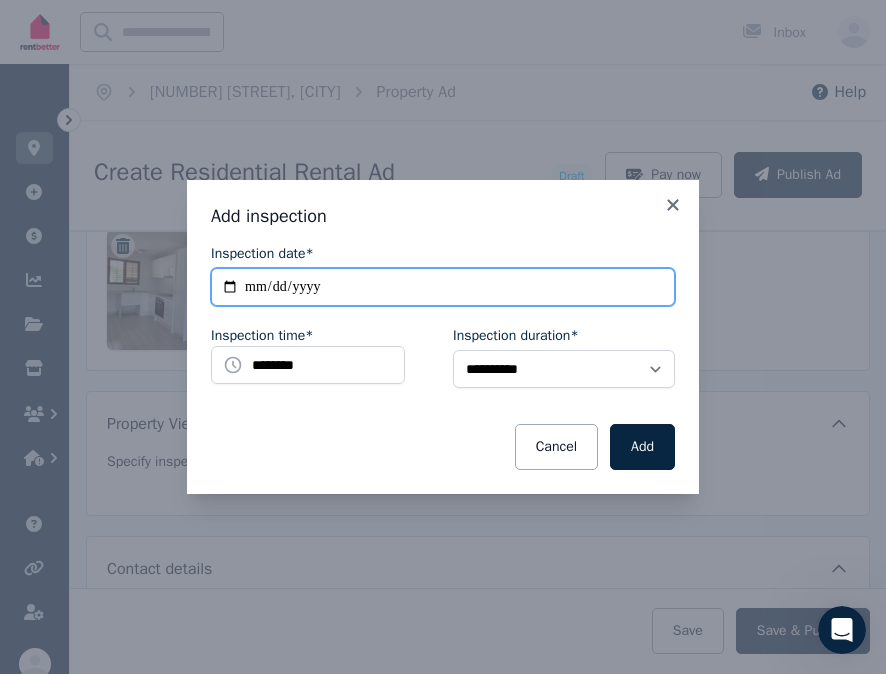 click on "**********" at bounding box center (443, 287) 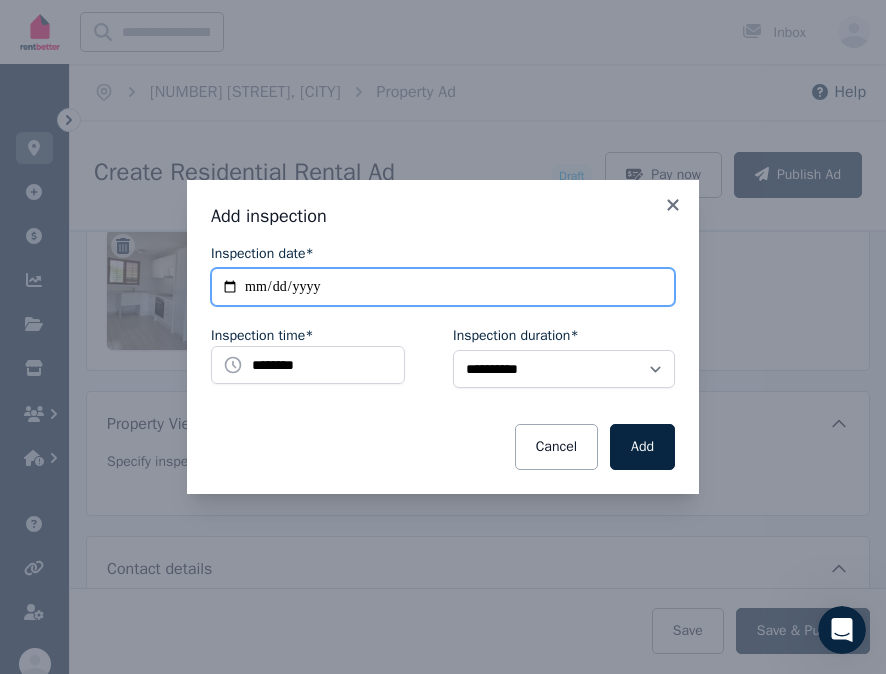 click on "**********" at bounding box center (443, 287) 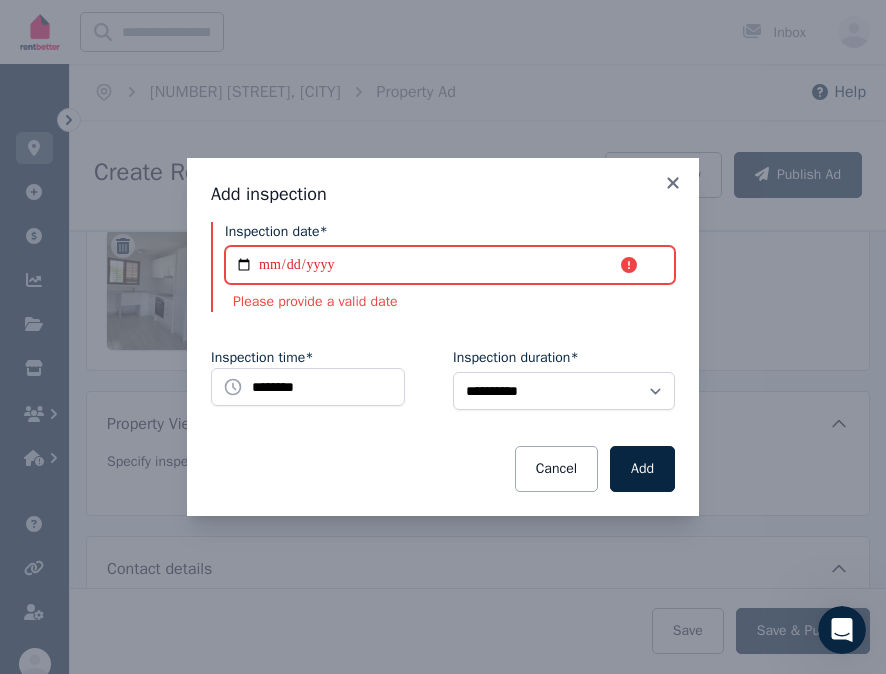 type on "**********" 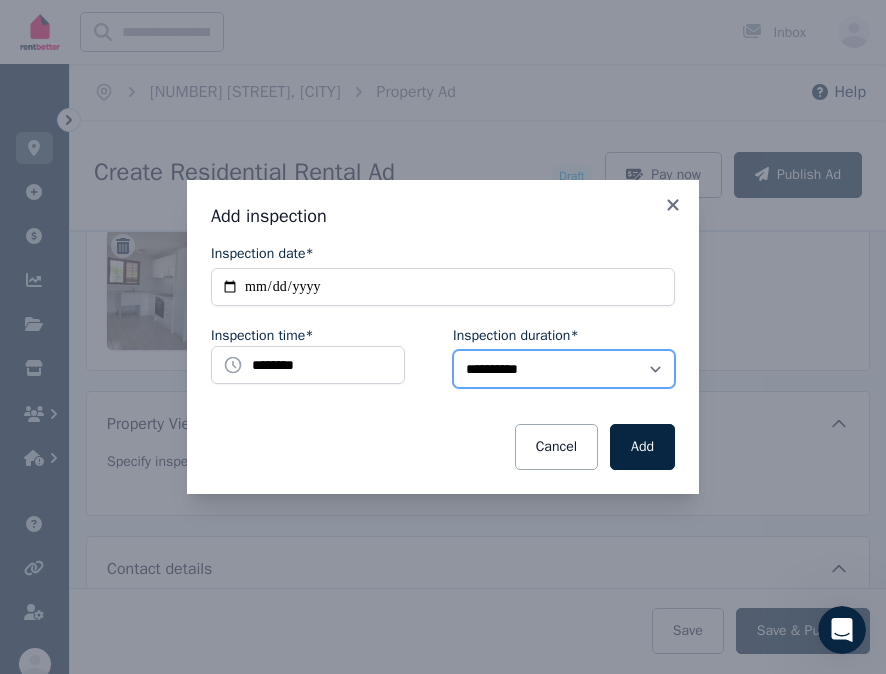 click on "**********" at bounding box center (564, 369) 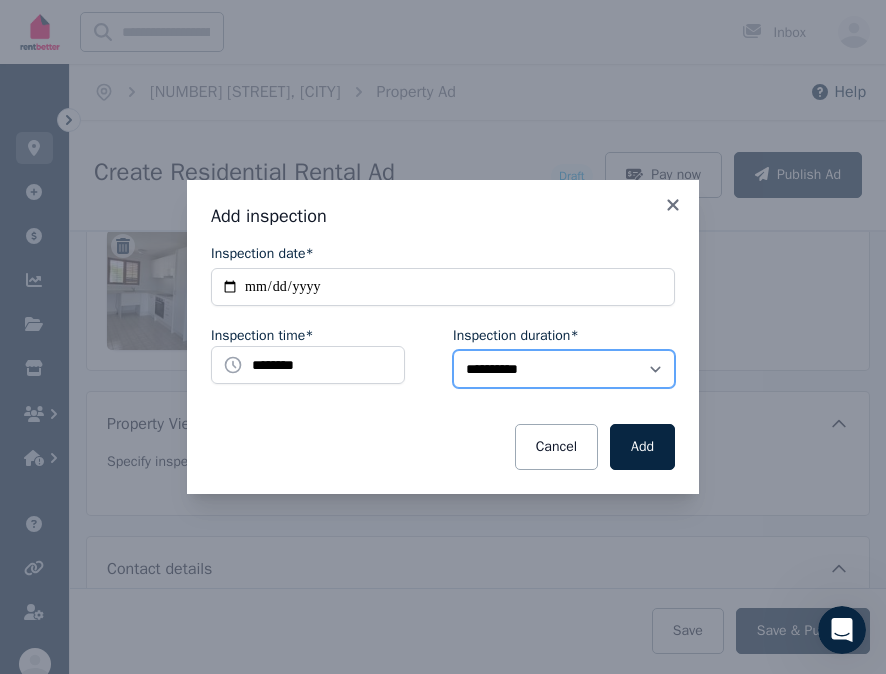 select on "**" 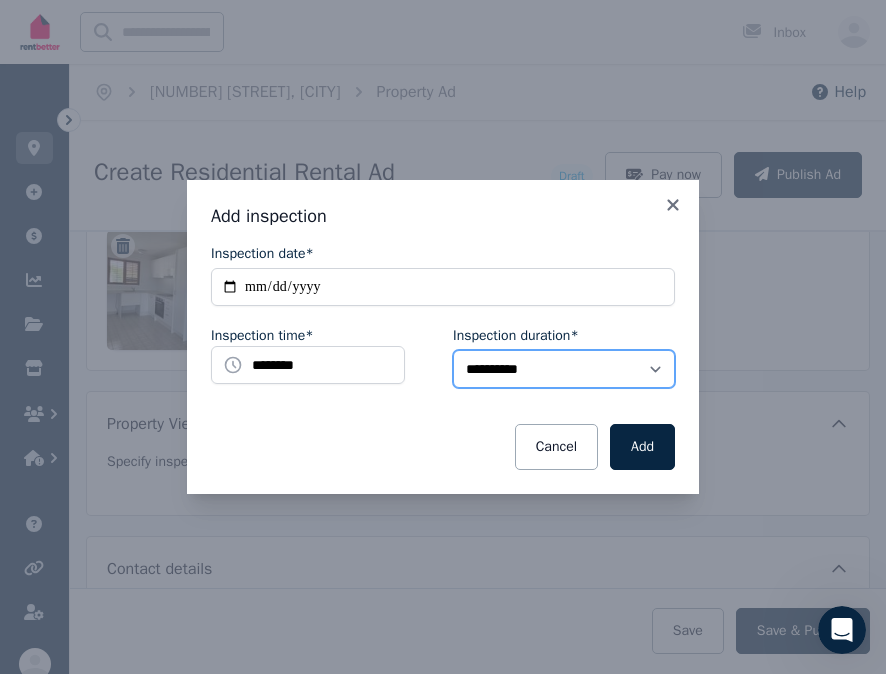 click on "**********" at bounding box center (564, 369) 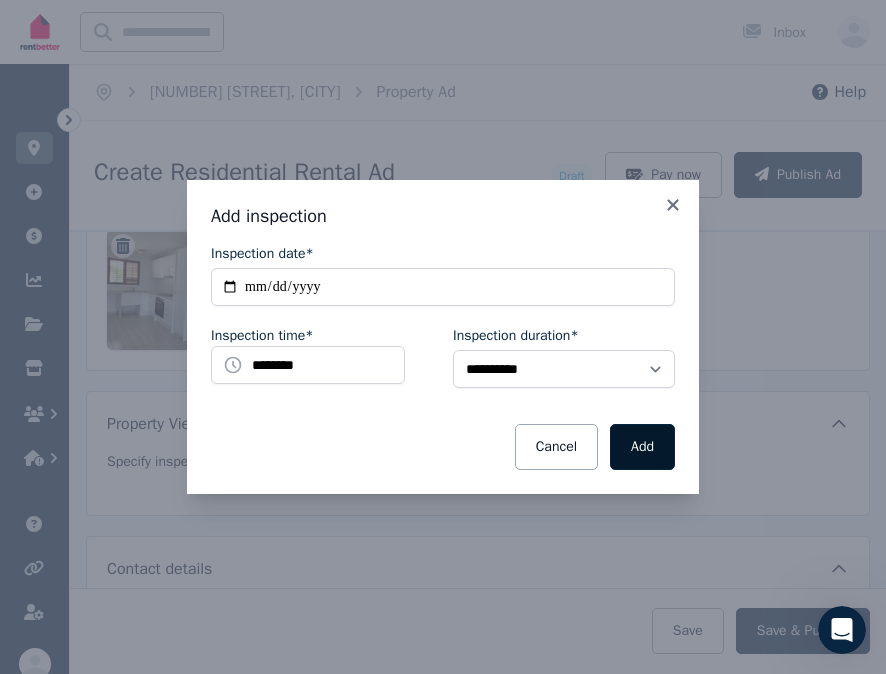 click on "Add" at bounding box center (642, 447) 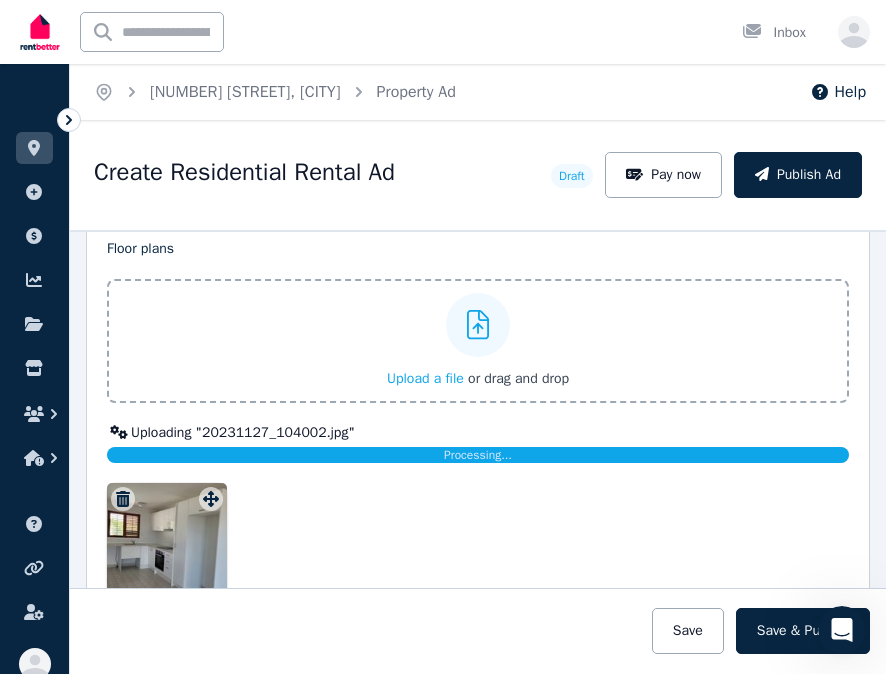 scroll, scrollTop: 2740, scrollLeft: 0, axis: vertical 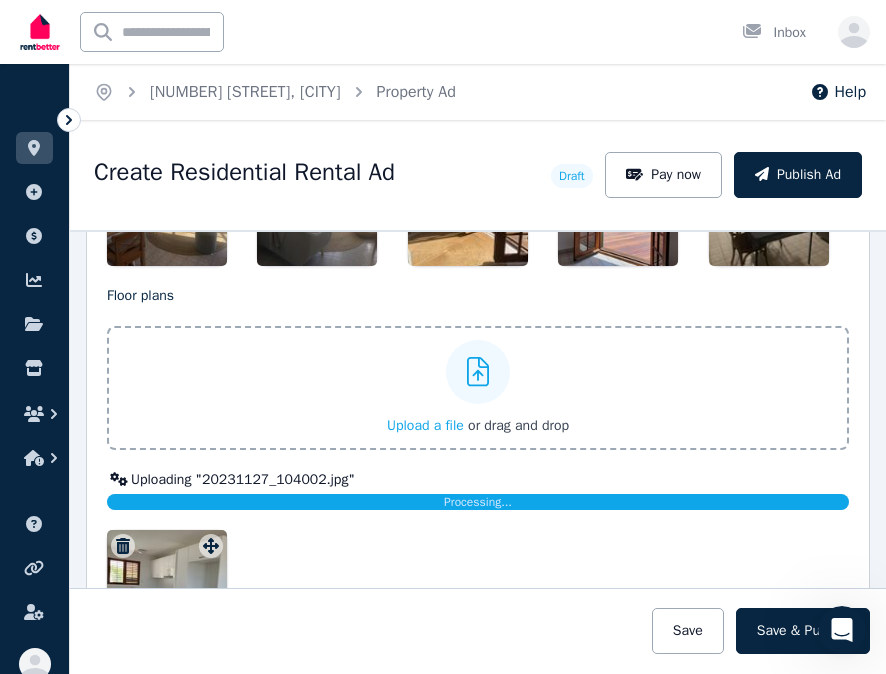 click on "Upload a file" at bounding box center [425, 425] 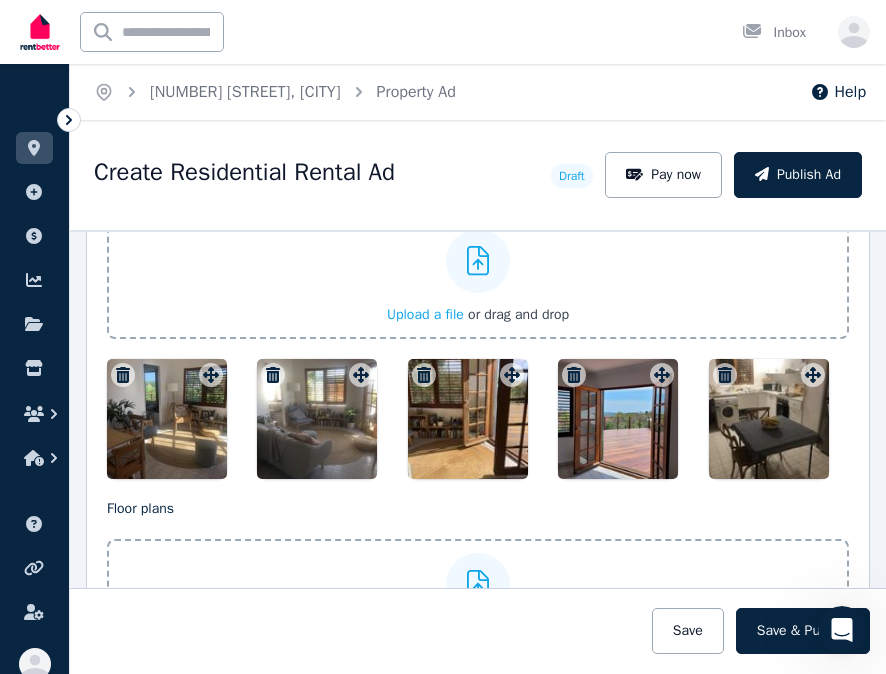 scroll, scrollTop: 2440, scrollLeft: 0, axis: vertical 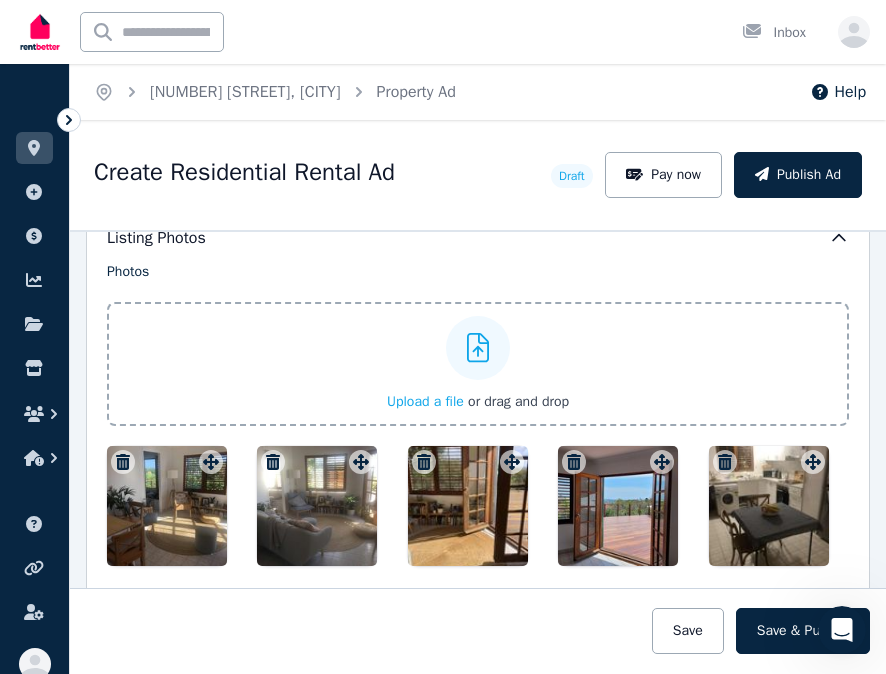 click on "Upload a file" at bounding box center (425, 401) 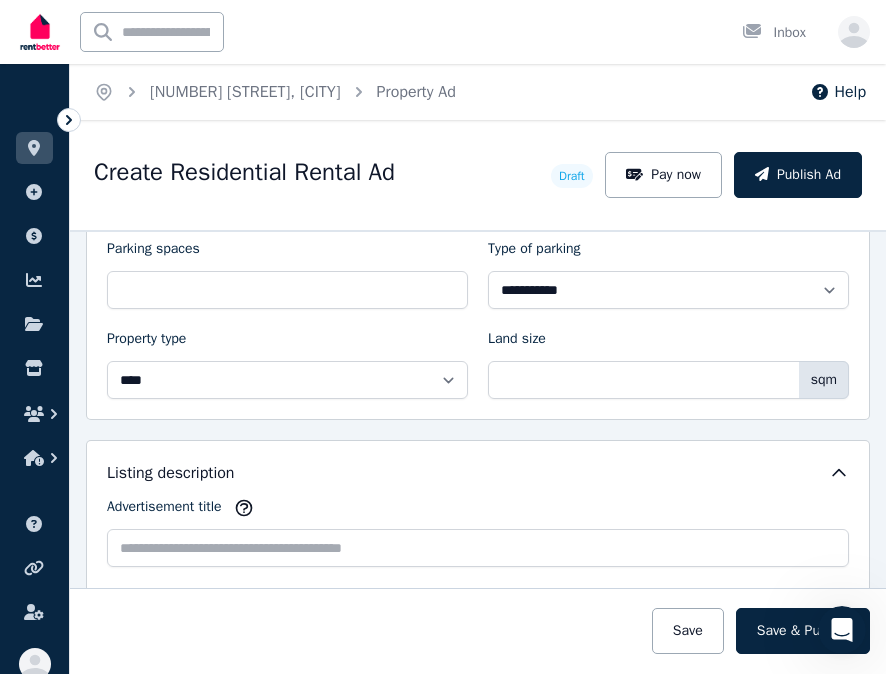 scroll, scrollTop: 340, scrollLeft: 0, axis: vertical 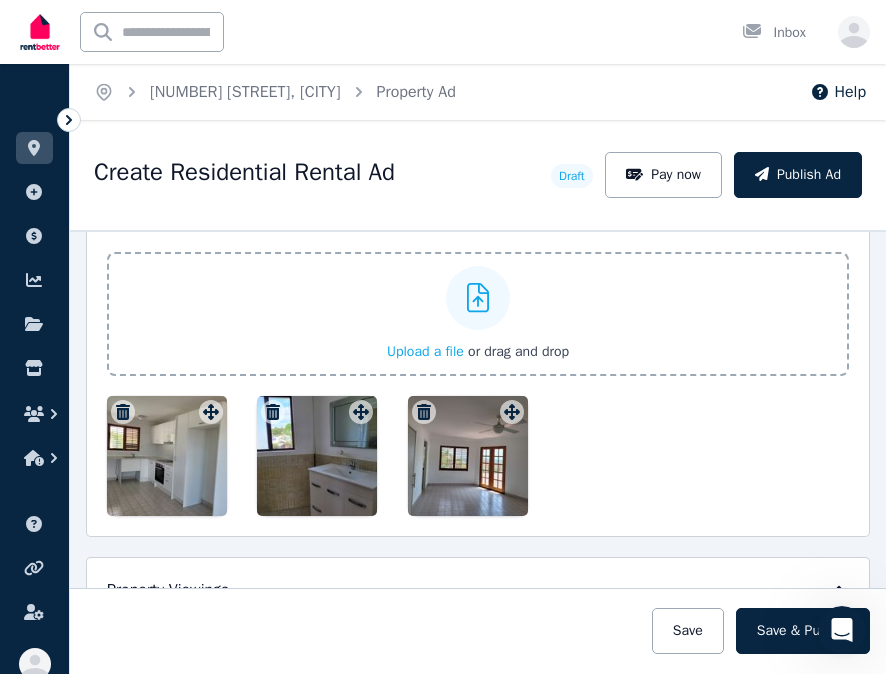 drag, startPoint x: 464, startPoint y: 480, endPoint x: 448, endPoint y: 409, distance: 72.780495 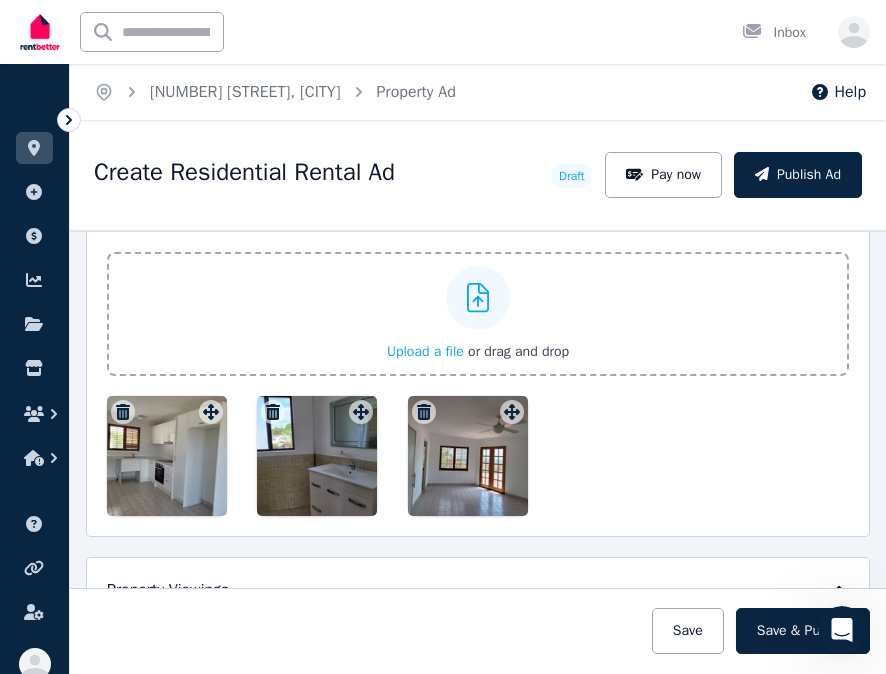 click at bounding box center (468, 456) 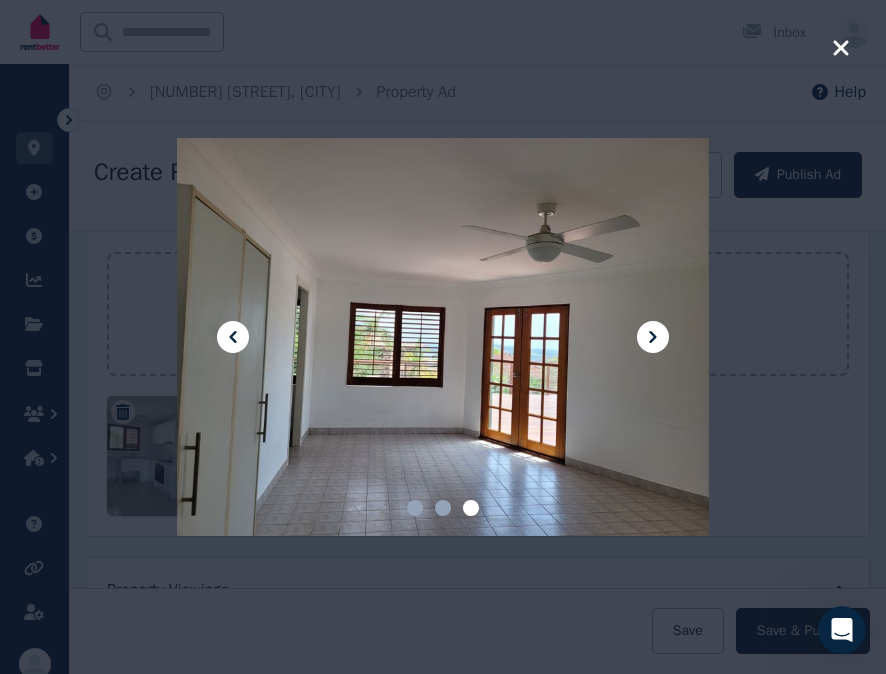 drag, startPoint x: 466, startPoint y: 467, endPoint x: 452, endPoint y: 432, distance: 37.696156 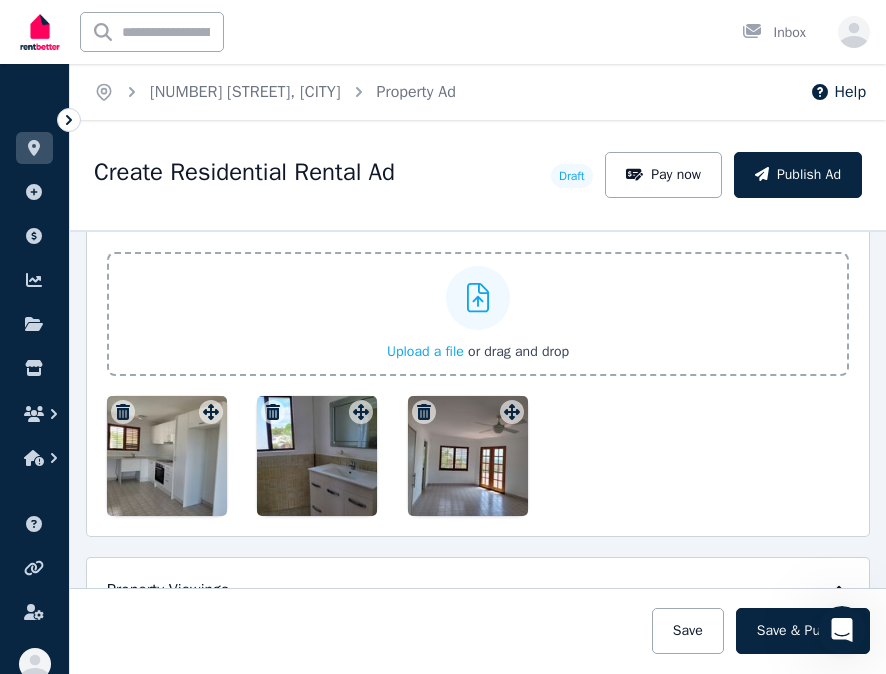 click 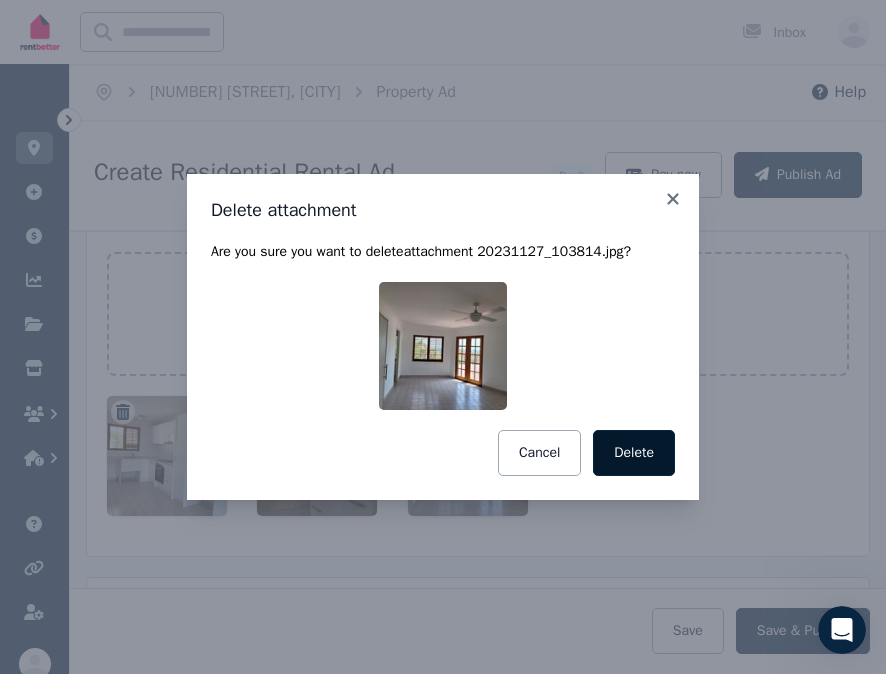 click on "Delete" at bounding box center [634, 453] 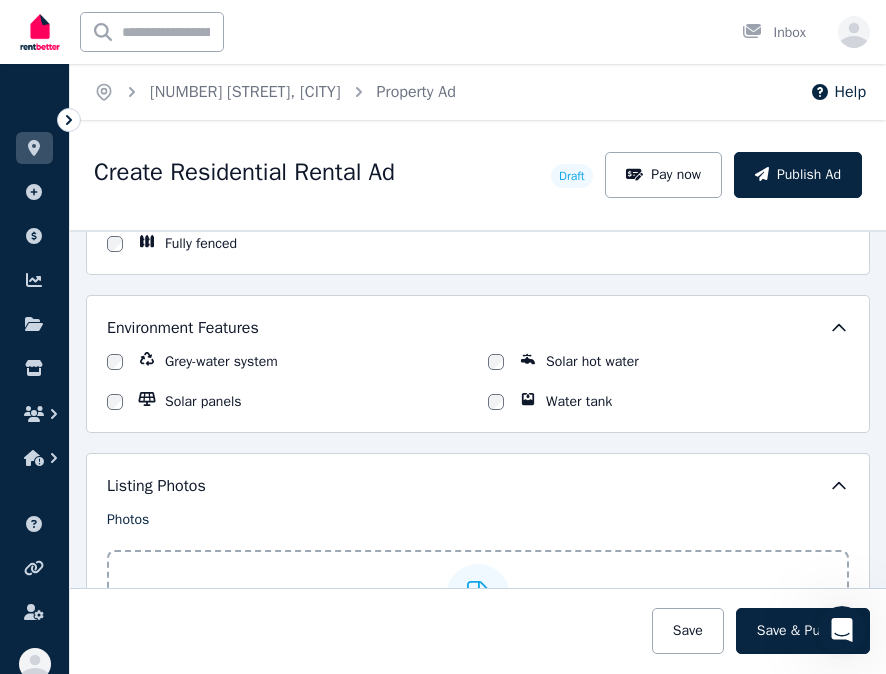 scroll, scrollTop: 2184, scrollLeft: 0, axis: vertical 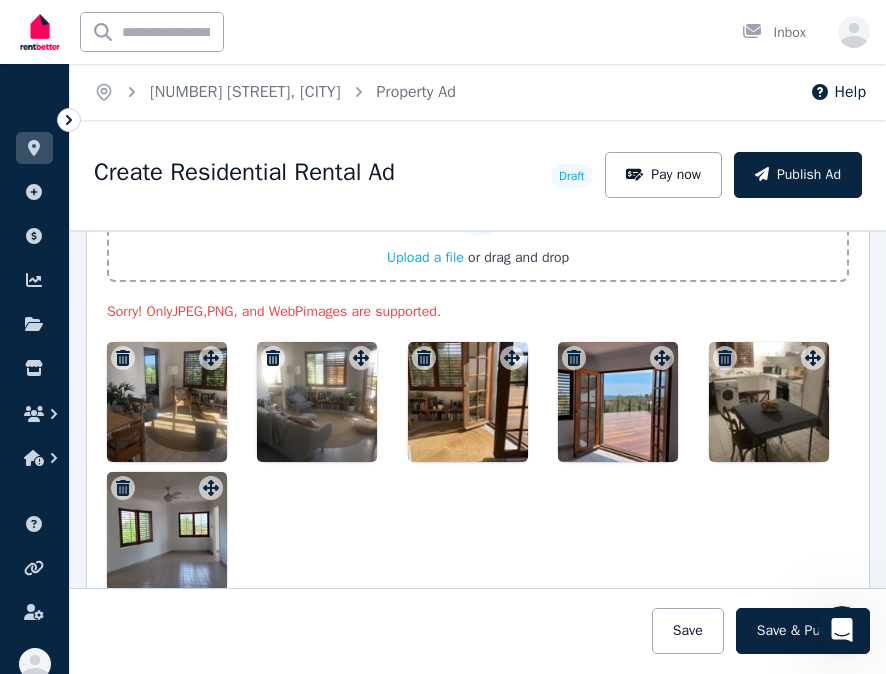 click on "Upload a file" at bounding box center (425, 257) 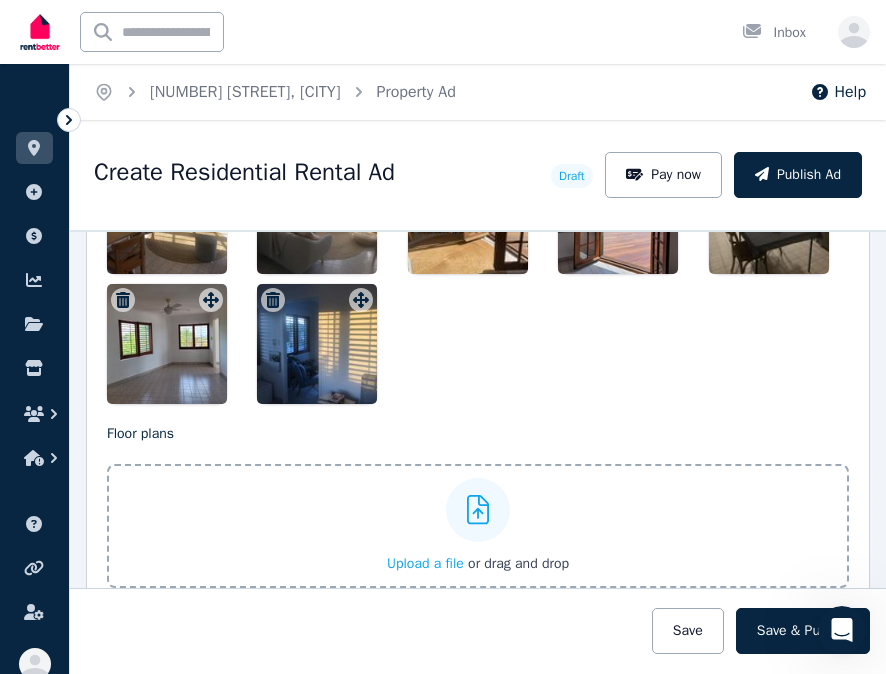 scroll, scrollTop: 2724, scrollLeft: 0, axis: vertical 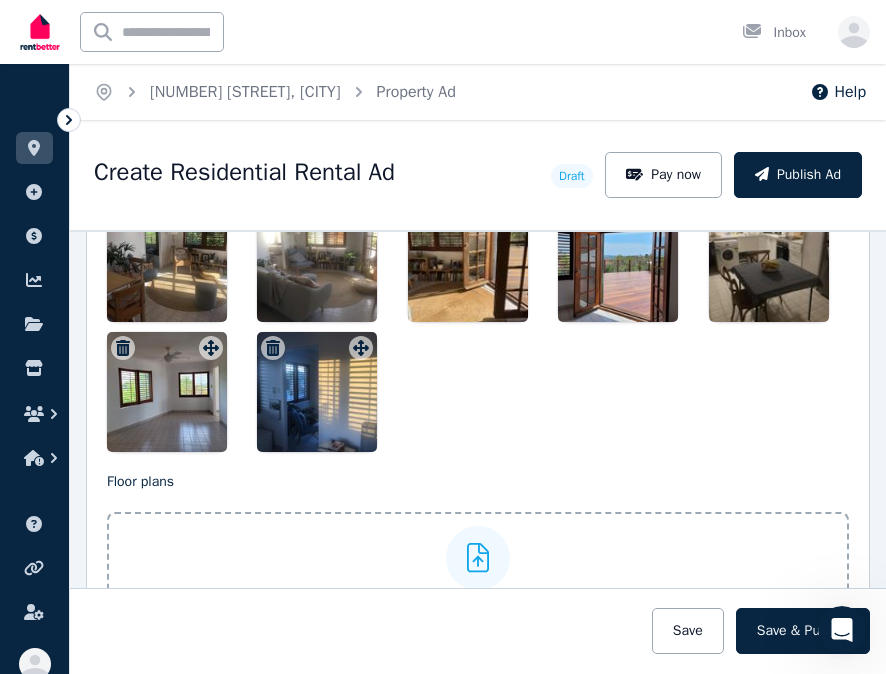 drag, startPoint x: 332, startPoint y: 407, endPoint x: 272, endPoint y: 413, distance: 60.299255 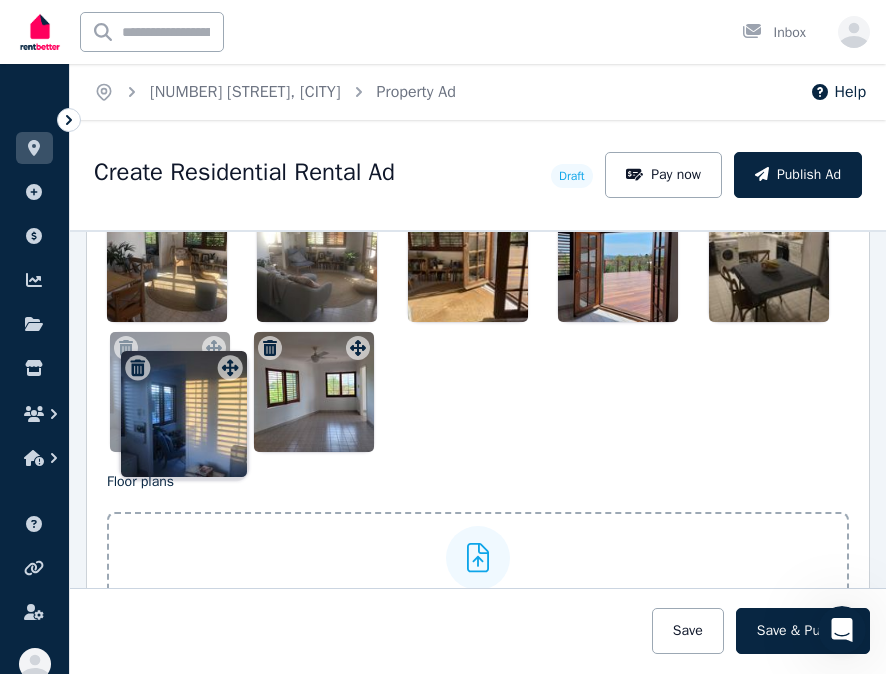 drag, startPoint x: 361, startPoint y: 351, endPoint x: 229, endPoint y: 355, distance: 132.0606 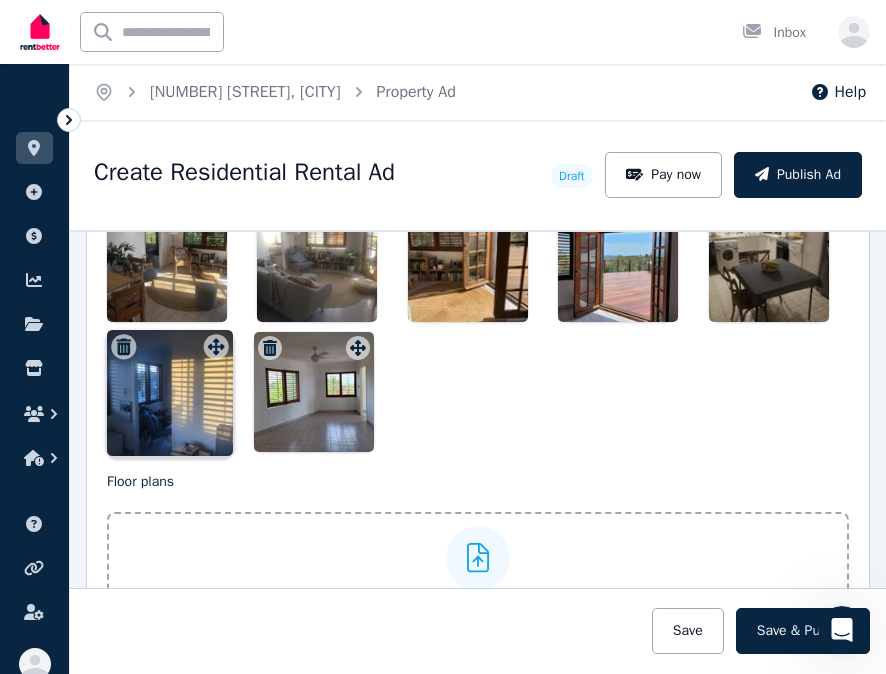 click on "Photos Upload a file   or drag and drop Sorry! Only  JPEG ,  PNG , and   WebP  images are supported. Uploaded   " Lounge Room  with Lounge in it.jpeg " Uploaded   " Lounge to deck through french doors.jpeg " Uploaded   " [DATE]_[TIME].jpg " Uploaded   " Kitchen with [NAME]'s things.jpeg " Uploaded   " [DATE]_[TIME] - Copy.jpg " Uploaded   " Bedroom to lounge.jpeg "
To pick up a draggable item, press the space bar.
While dragging, use the arrow keys to move the item.
Press space again to drop the item in its new position, or press escape to cancel.
Draggable item [UUID] was moved over droppable area [UUID]." at bounding box center (478, 215) 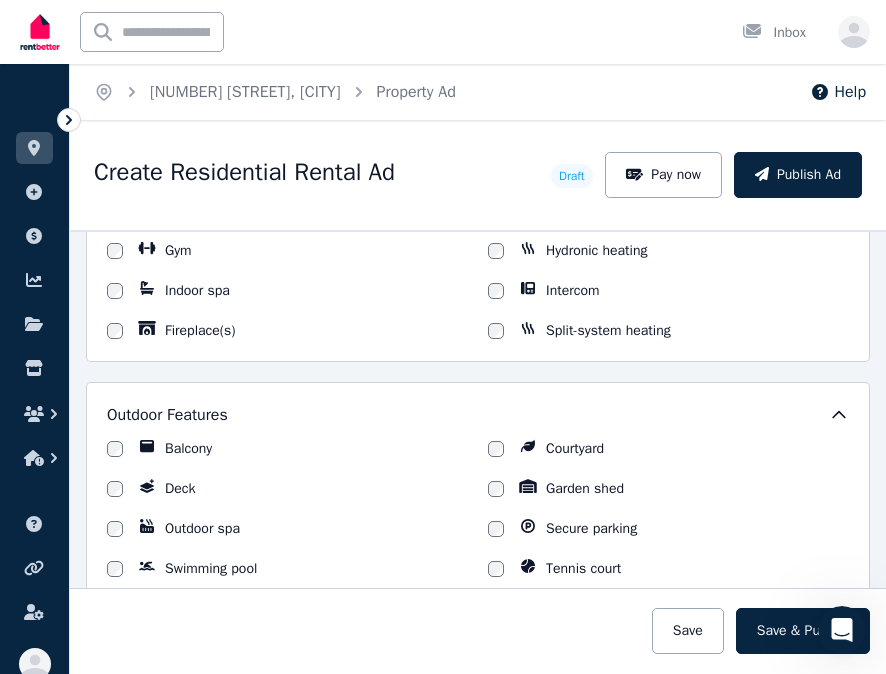 scroll, scrollTop: 1824, scrollLeft: 0, axis: vertical 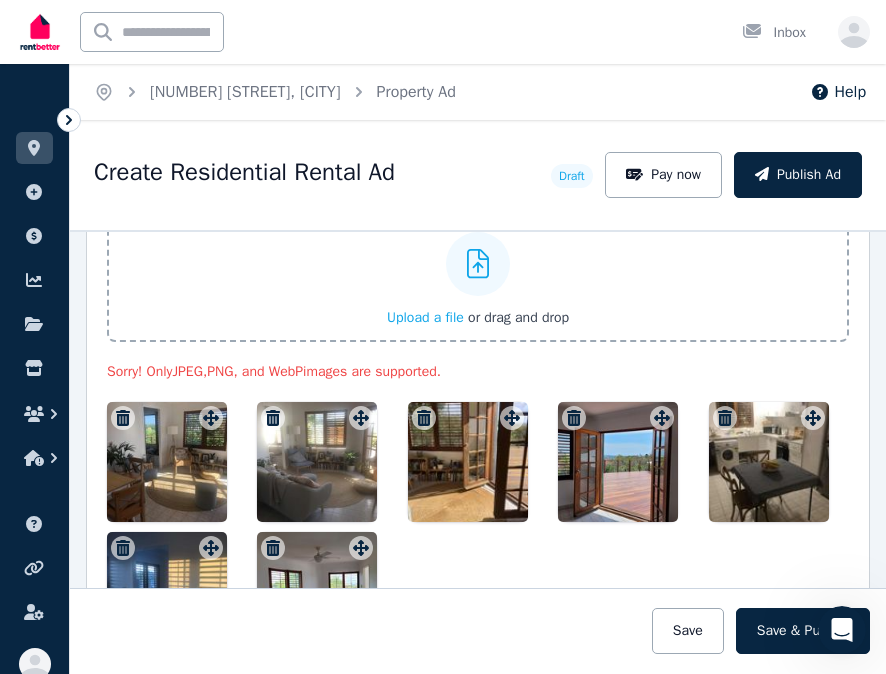 click on "Upload a file" at bounding box center [425, 317] 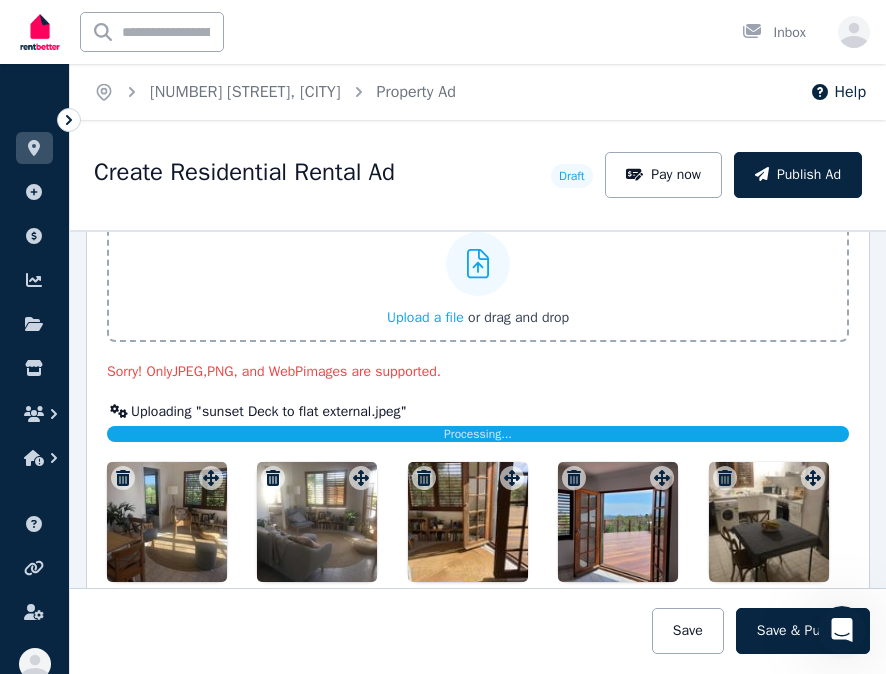 click on "Upload a file" at bounding box center [425, 317] 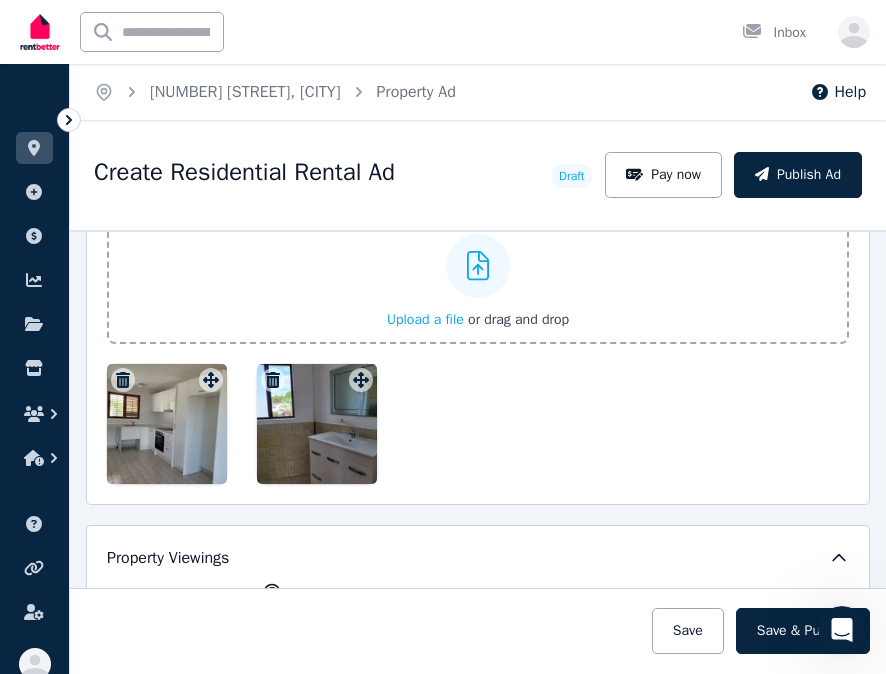 scroll, scrollTop: 3016, scrollLeft: 0, axis: vertical 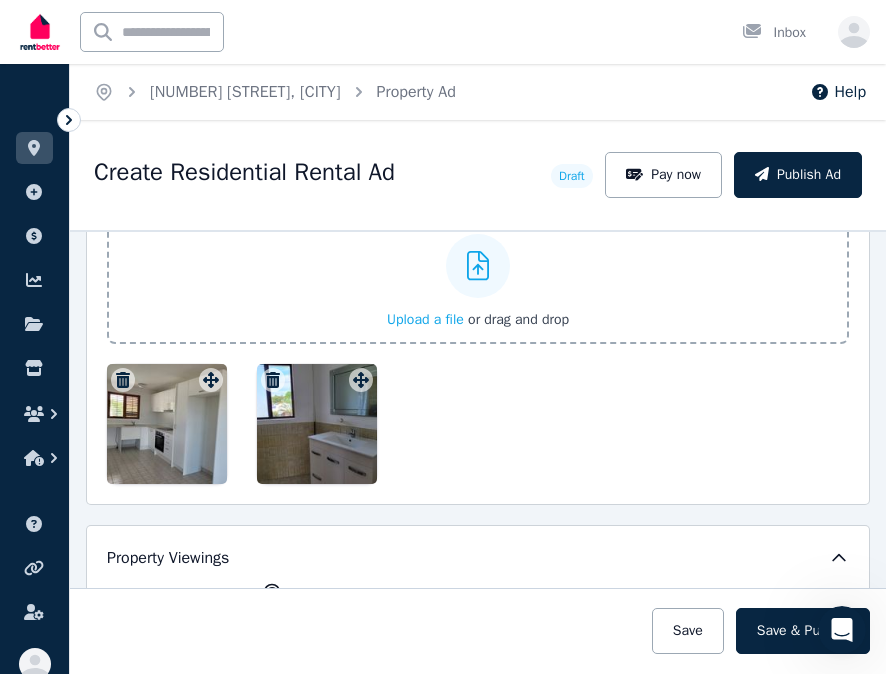 click on "Upload a file" at bounding box center [425, 319] 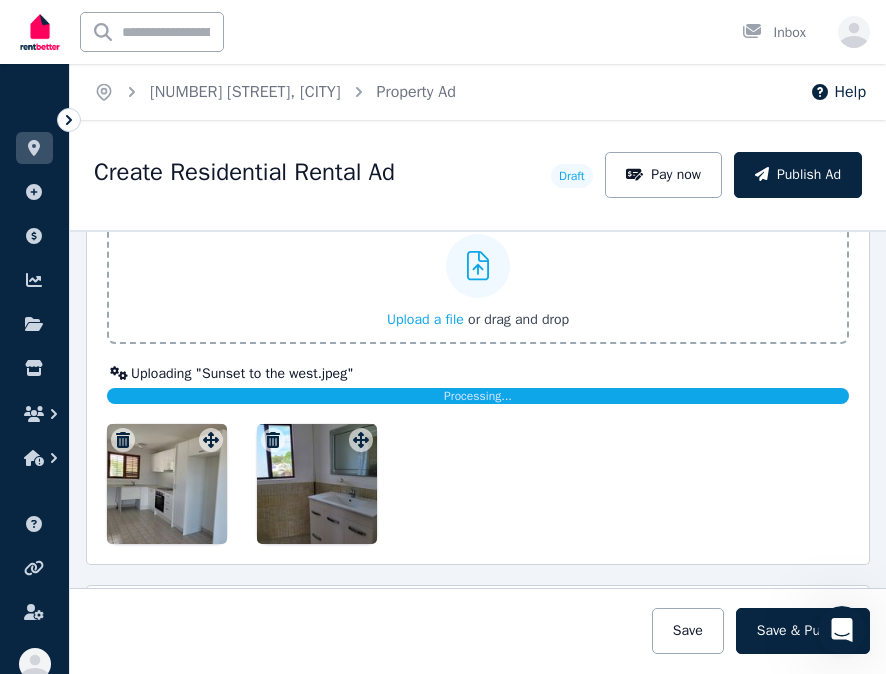click on "Upload a file" at bounding box center (425, 319) 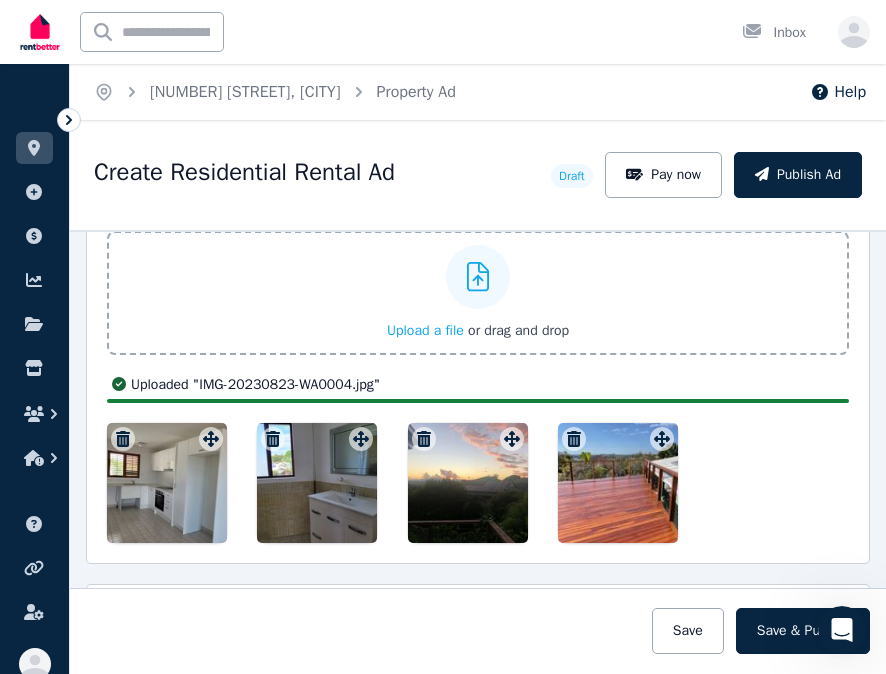 scroll, scrollTop: 3004, scrollLeft: 0, axis: vertical 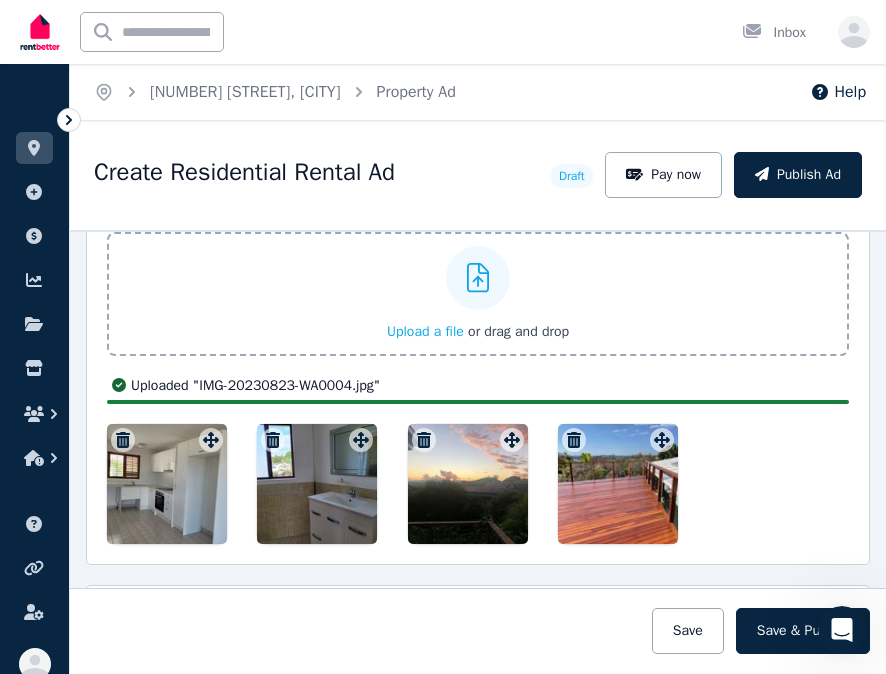 click on "Upload a file" at bounding box center [425, 331] 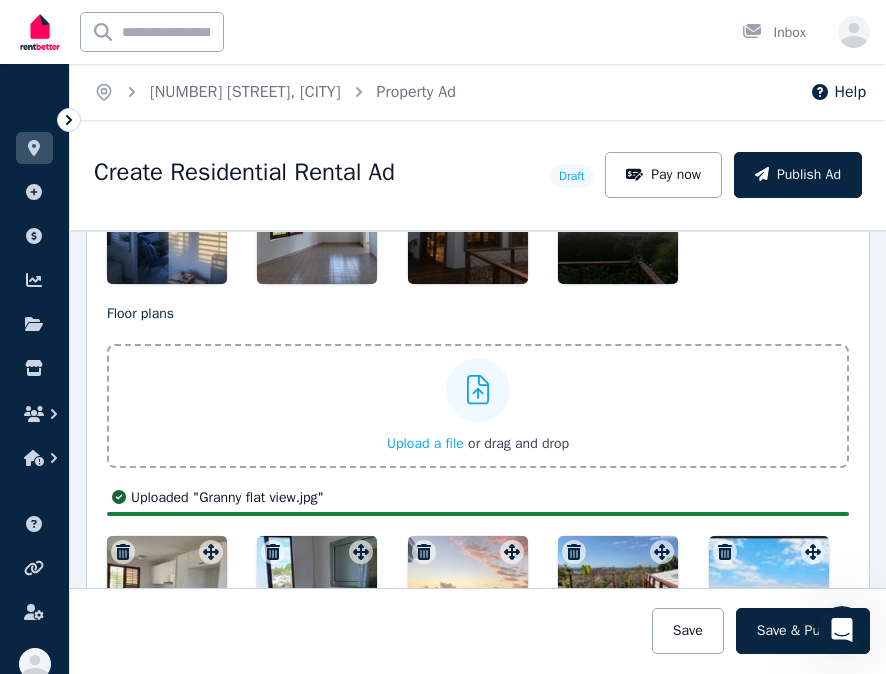 scroll, scrollTop: 2892, scrollLeft: 0, axis: vertical 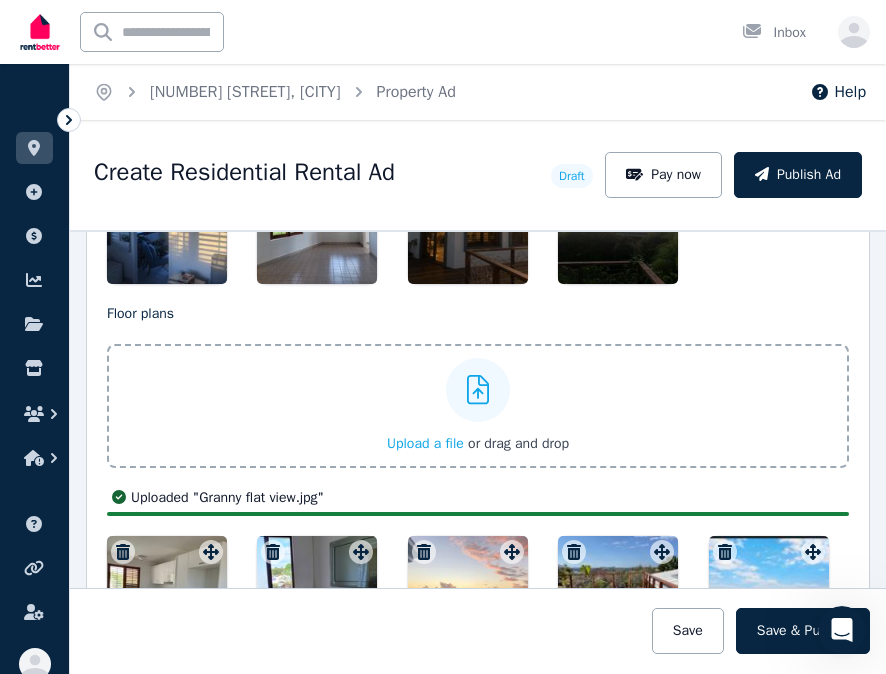 click on "Upload a file" at bounding box center (425, 443) 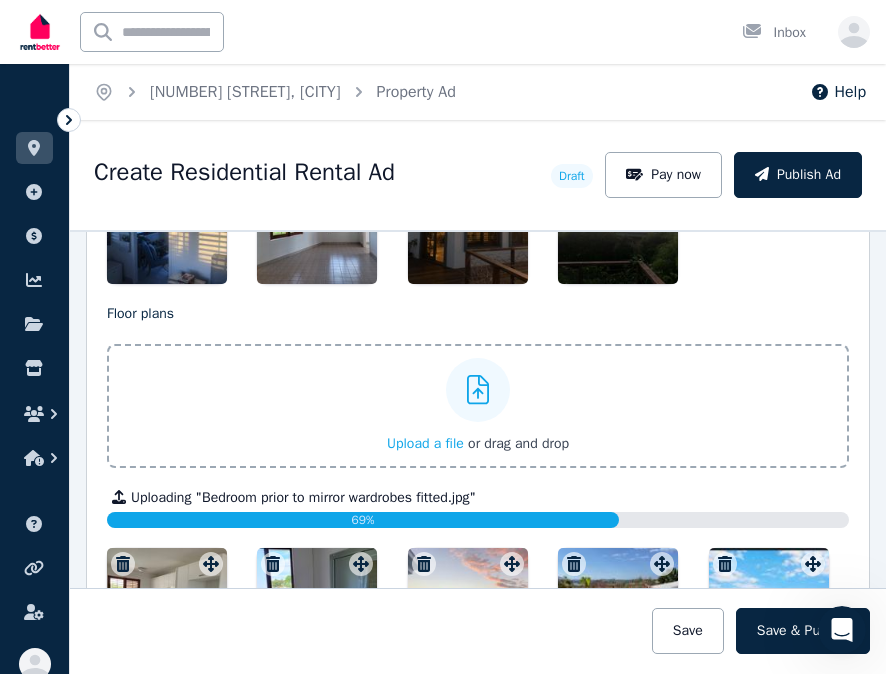 click on "Upload a file" at bounding box center (425, 443) 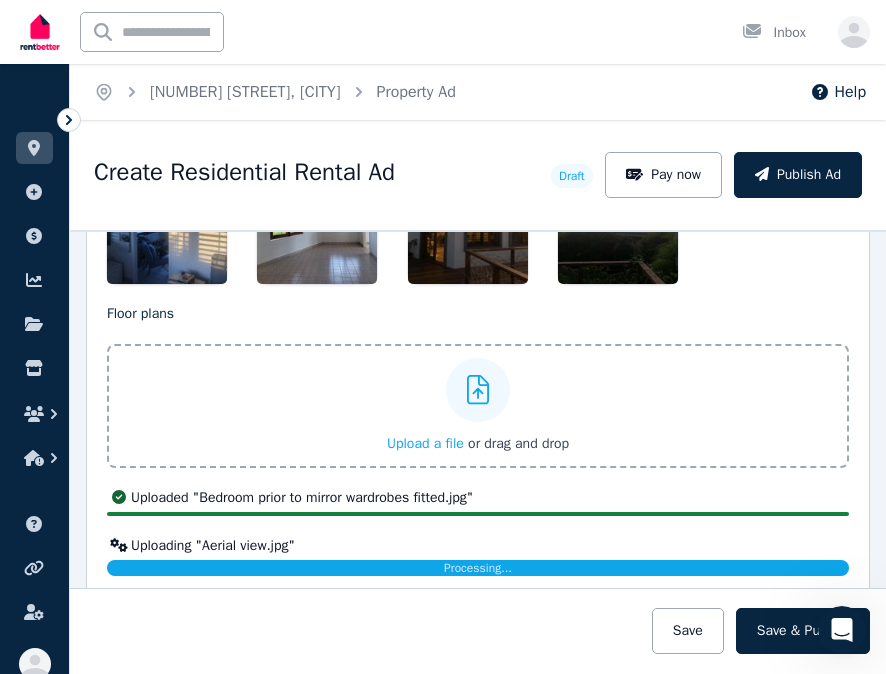 click on "Upload a file" at bounding box center [425, 443] 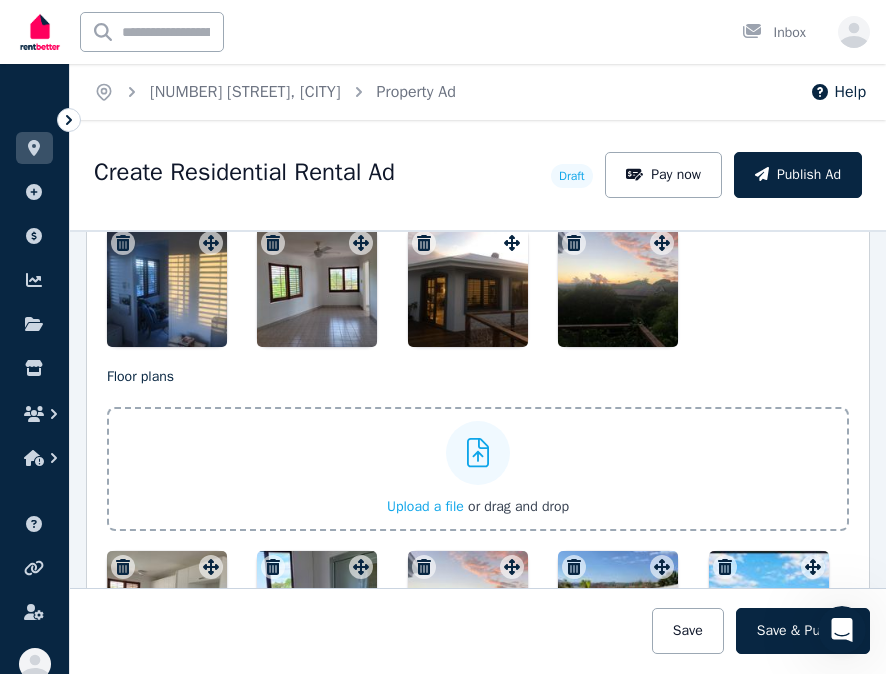 scroll, scrollTop: 2792, scrollLeft: 0, axis: vertical 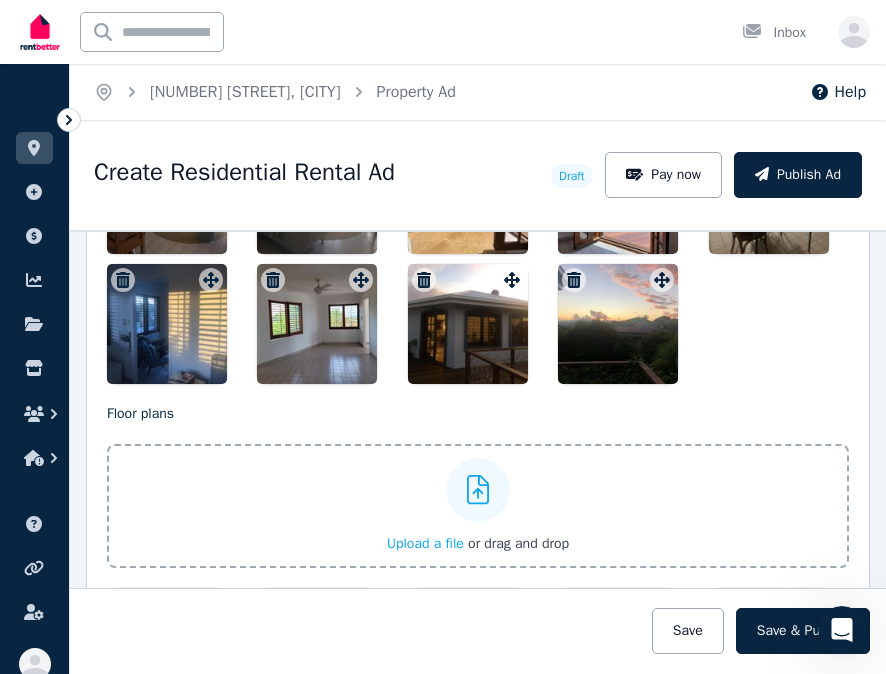 click on "Upload a file" at bounding box center [425, 543] 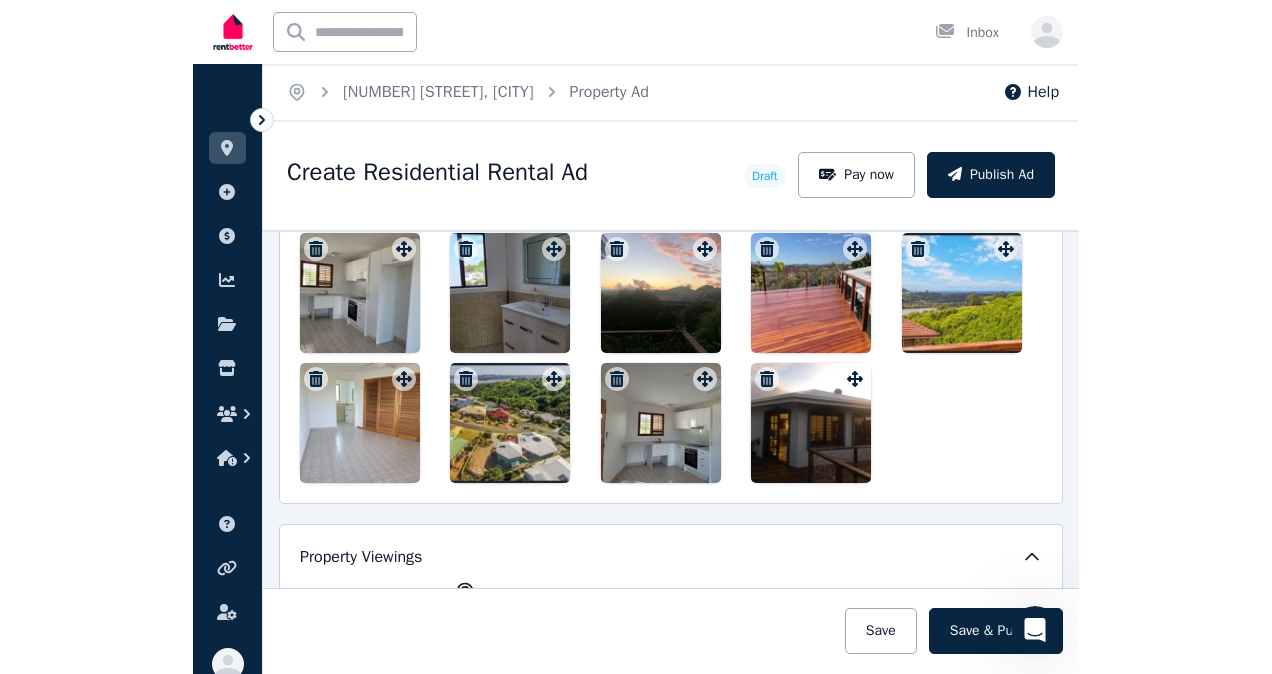 scroll, scrollTop: 3192, scrollLeft: 0, axis: vertical 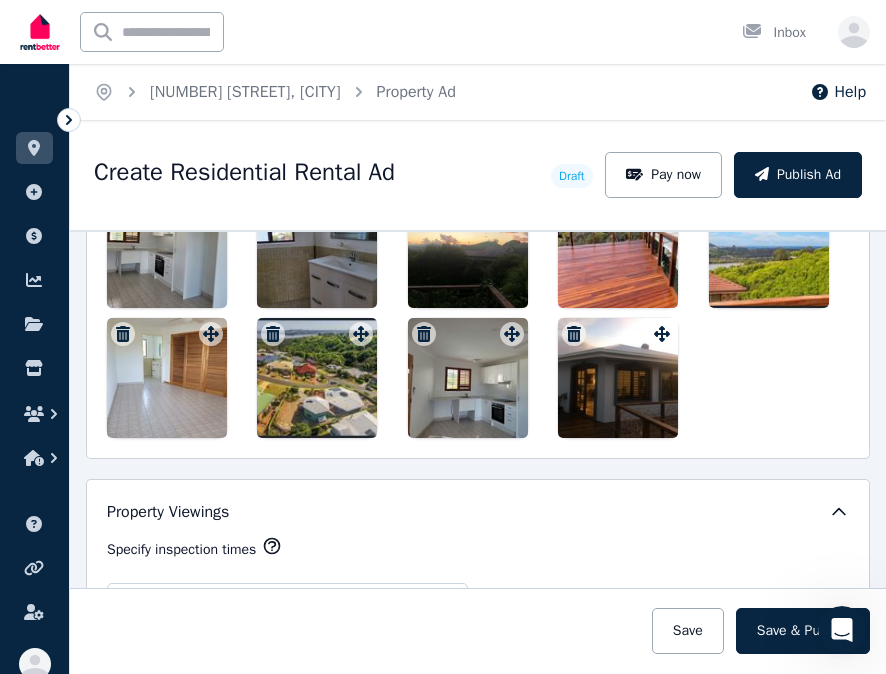 click 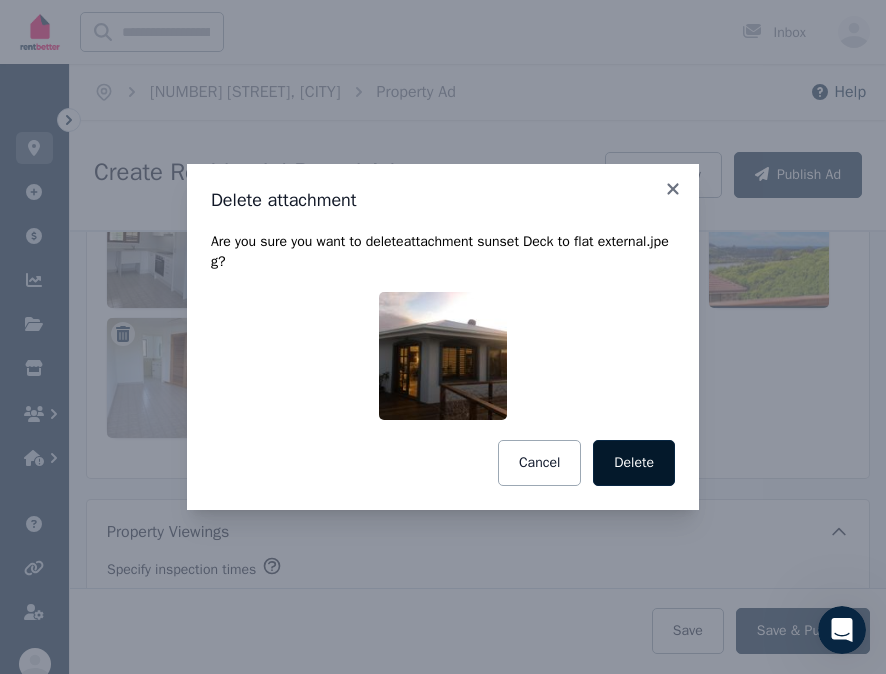 click on "Delete" at bounding box center [634, 463] 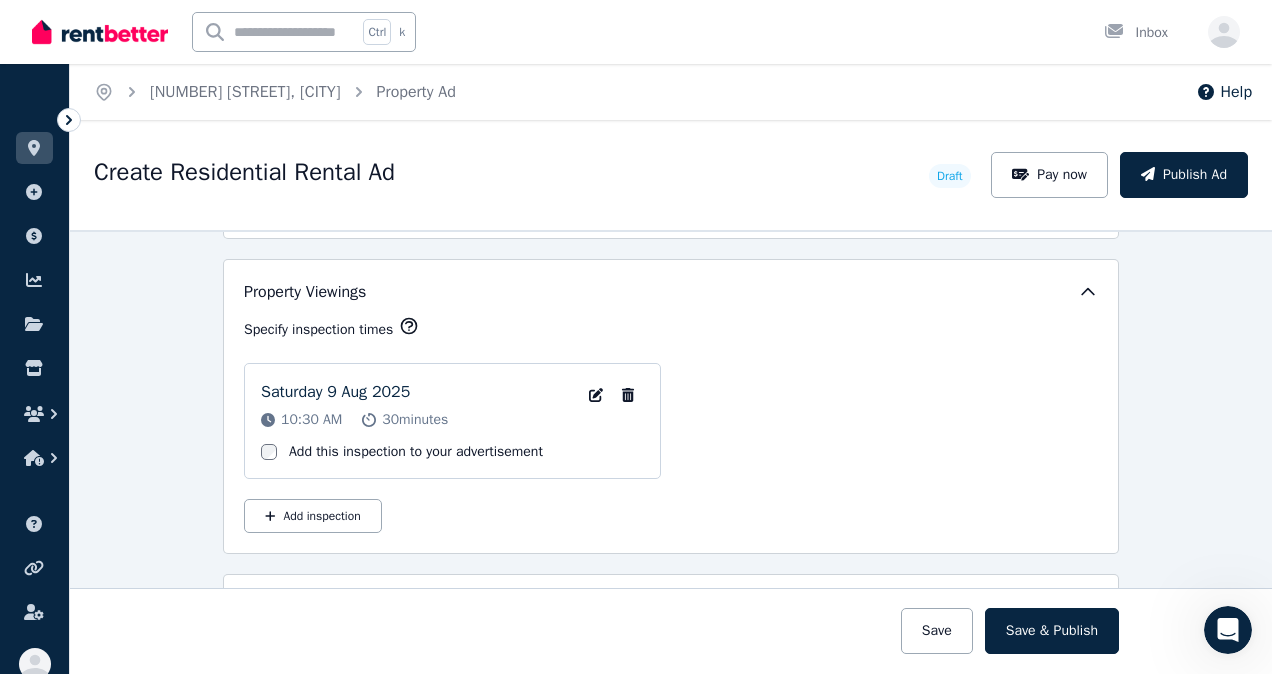 scroll, scrollTop: 3492, scrollLeft: 0, axis: vertical 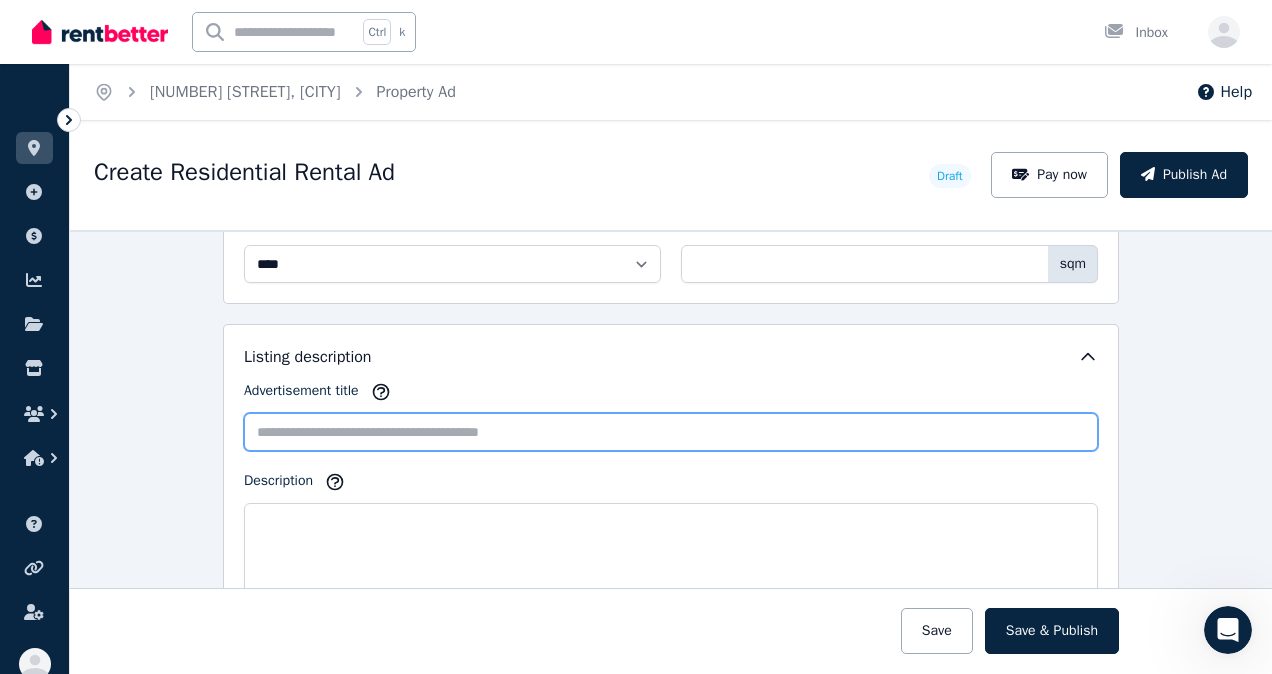 click on "Advertisement title" at bounding box center [671, 432] 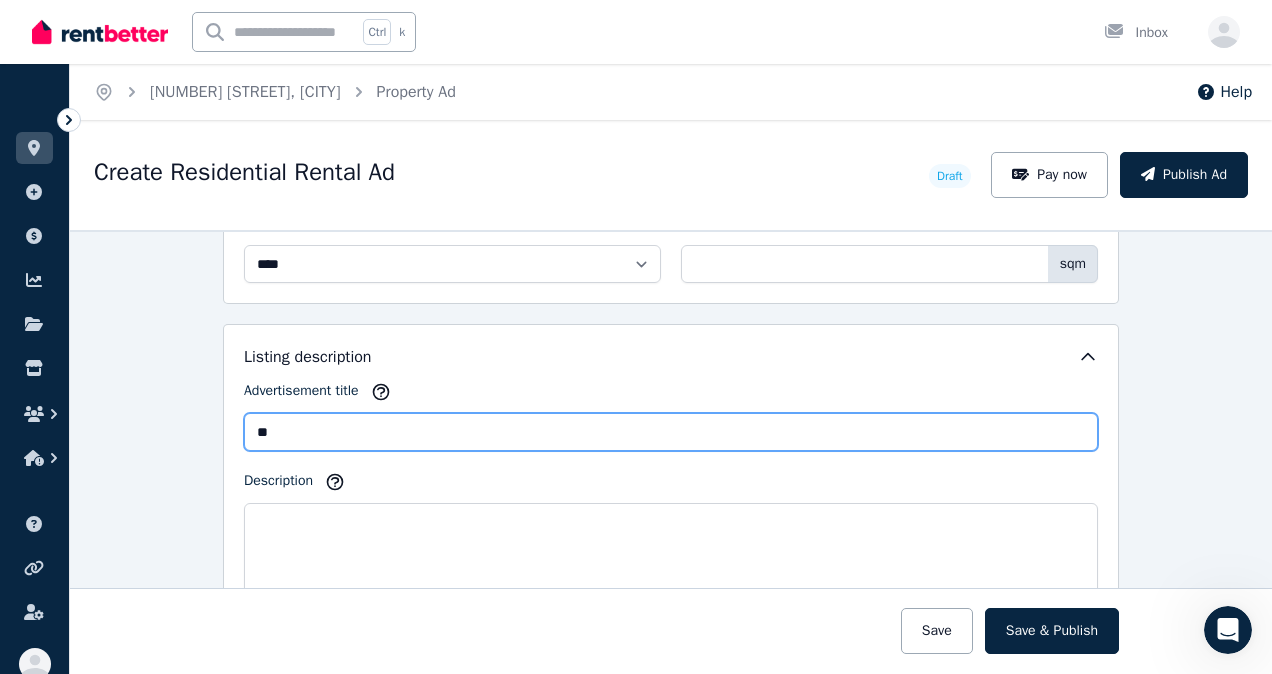 type on "*" 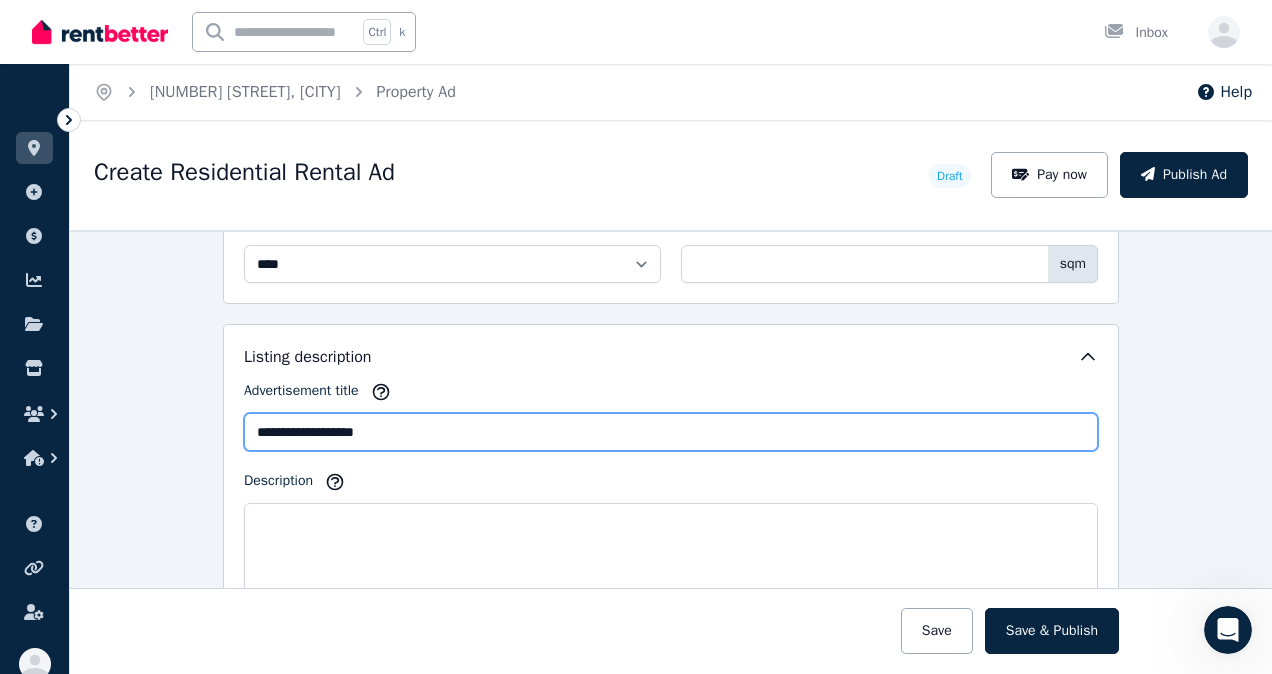 click on "**********" at bounding box center (671, 432) 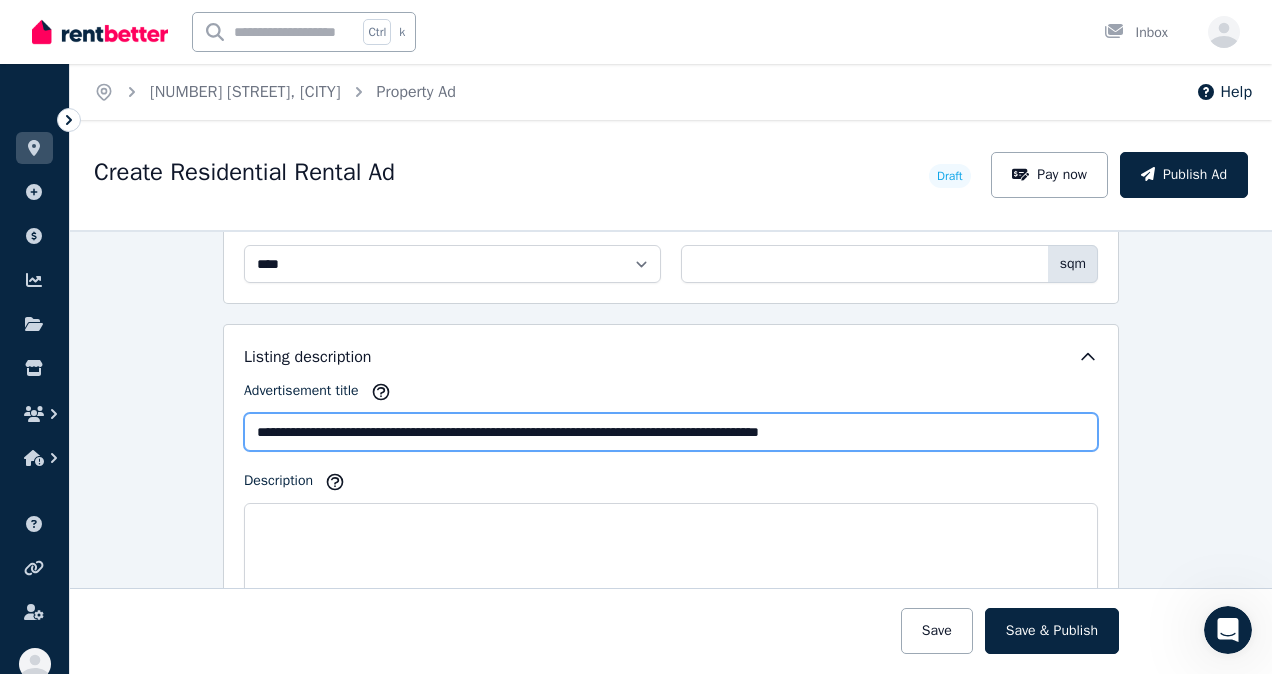click on "**********" at bounding box center (671, 432) 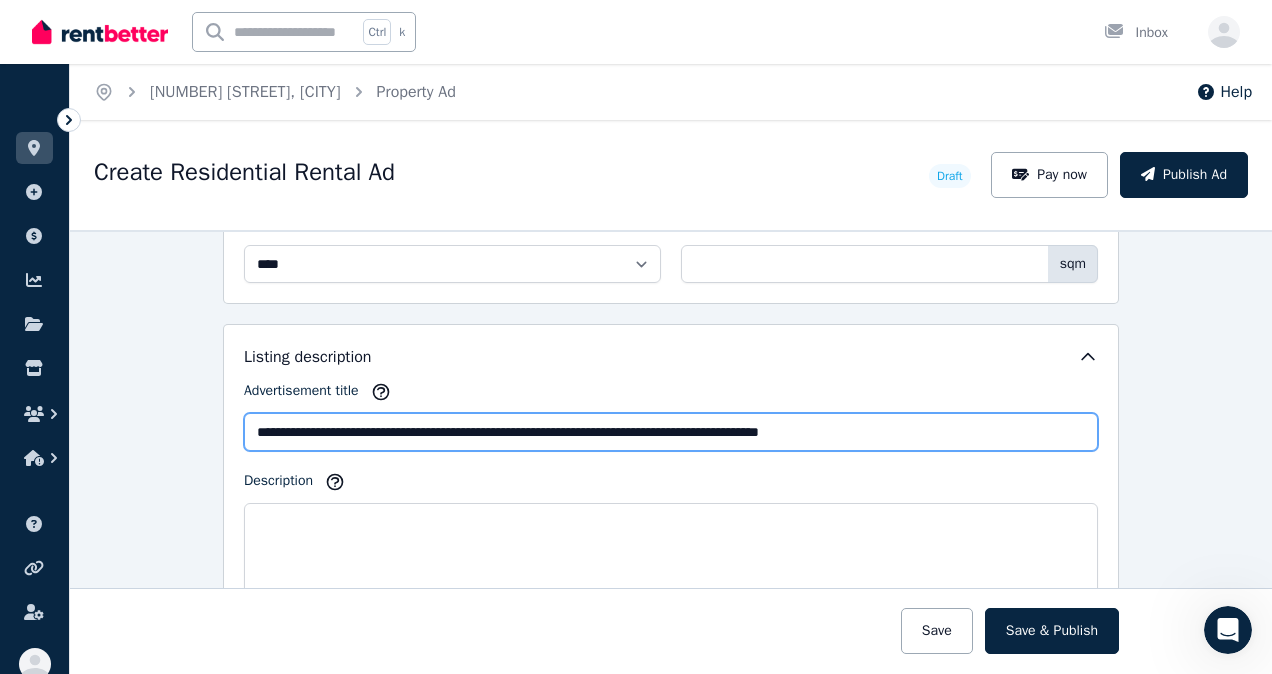 drag, startPoint x: 882, startPoint y: 435, endPoint x: 789, endPoint y: 437, distance: 93.0215 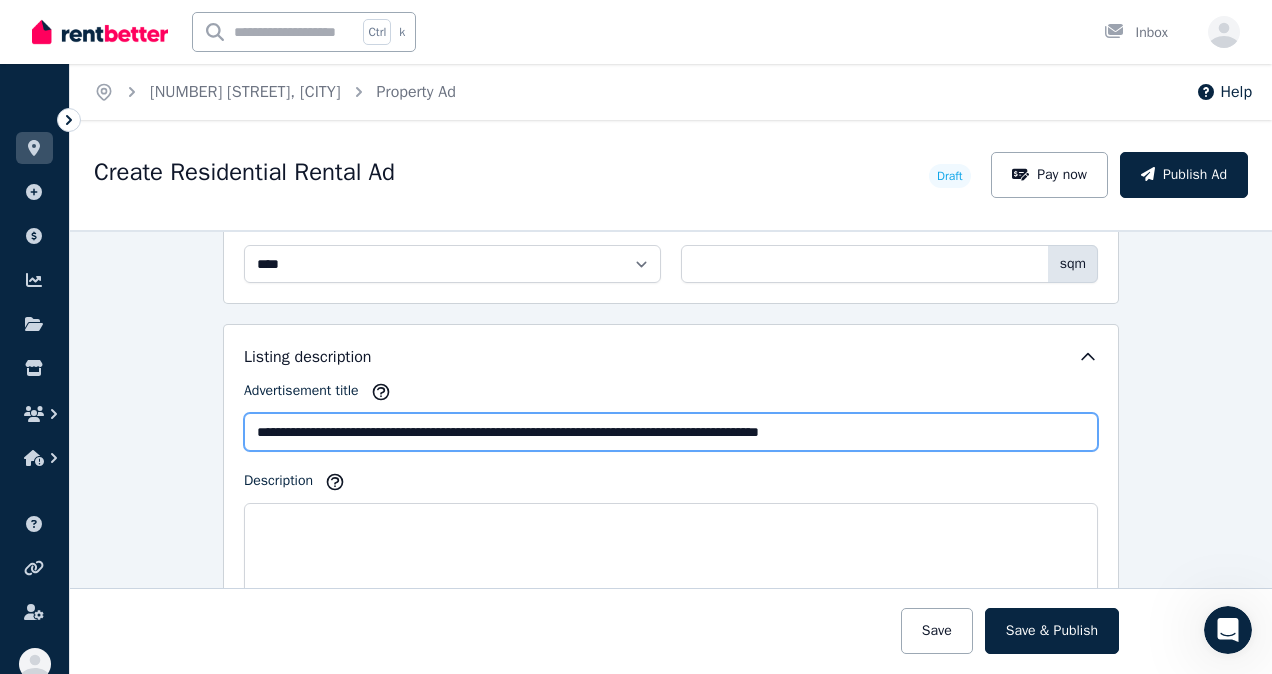 click on "**********" at bounding box center [671, 432] 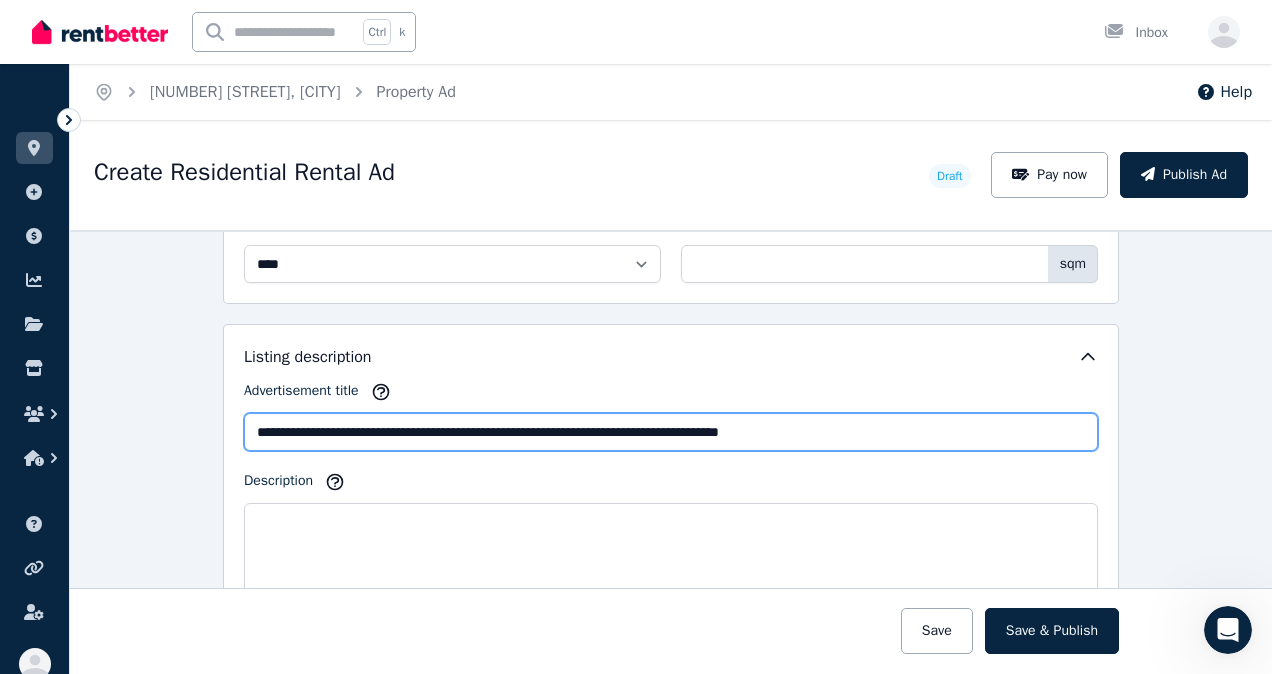 click on "**********" at bounding box center [671, 432] 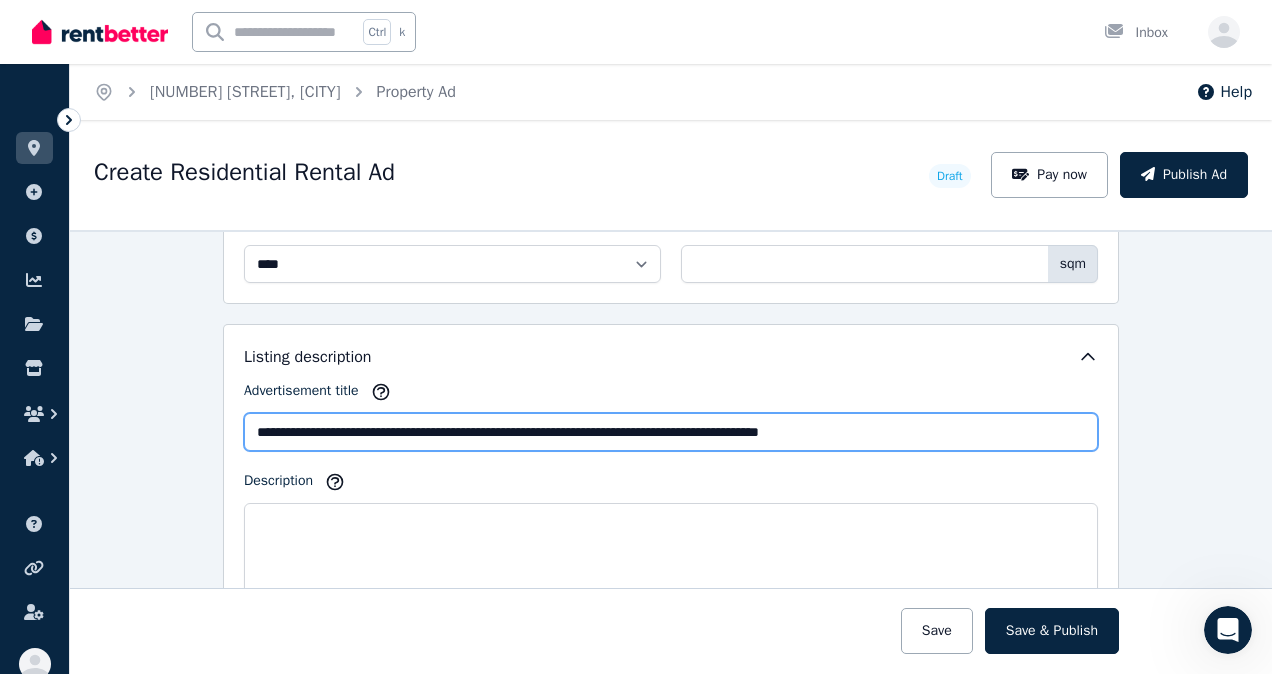 click on "**********" at bounding box center (671, 432) 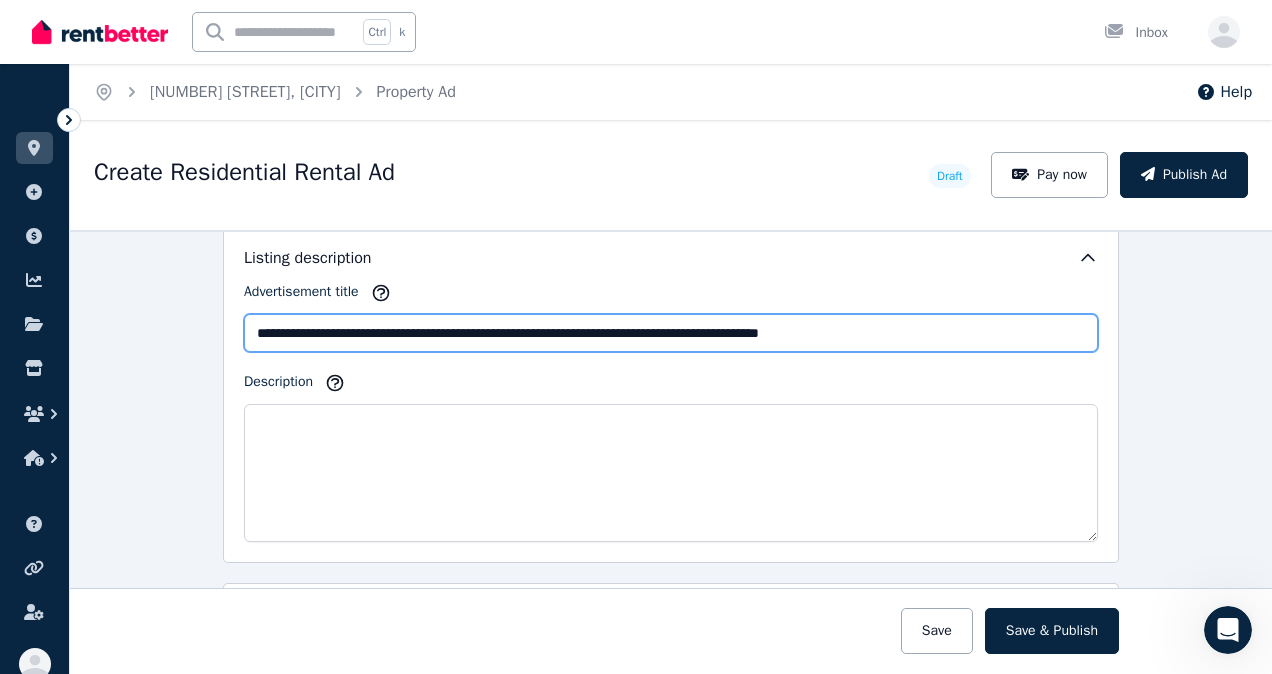 scroll, scrollTop: 1171, scrollLeft: 0, axis: vertical 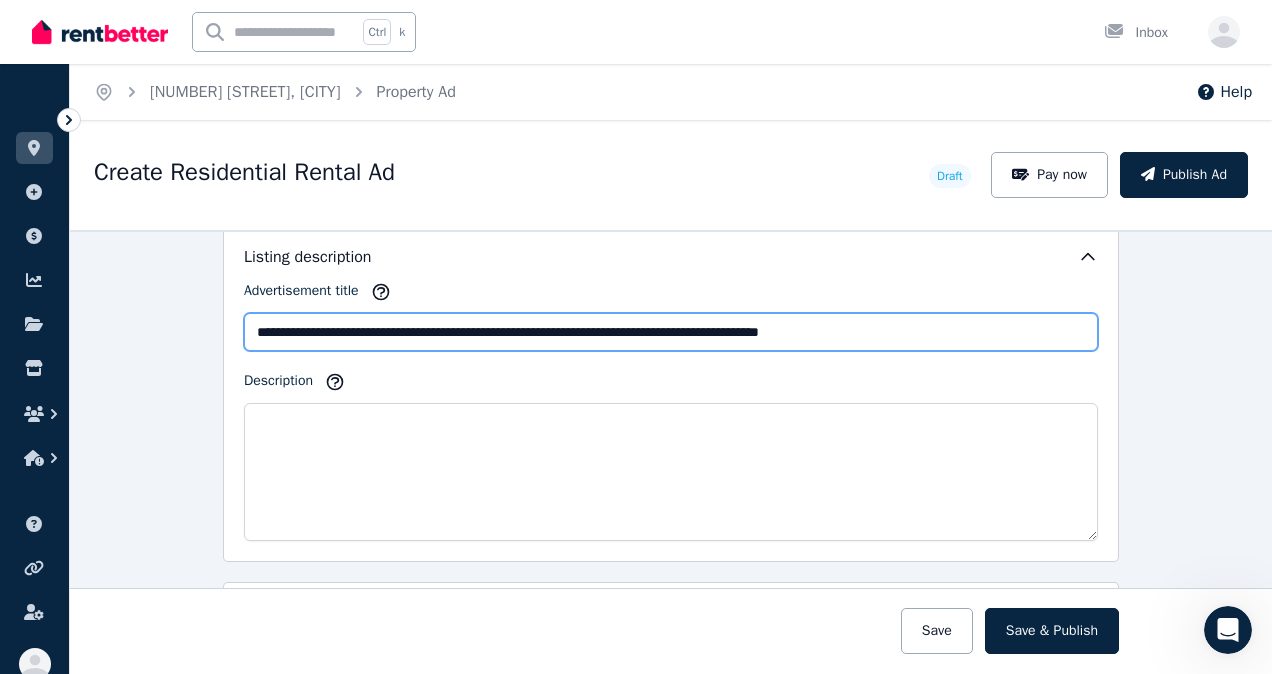 click on "**********" at bounding box center (671, 332) 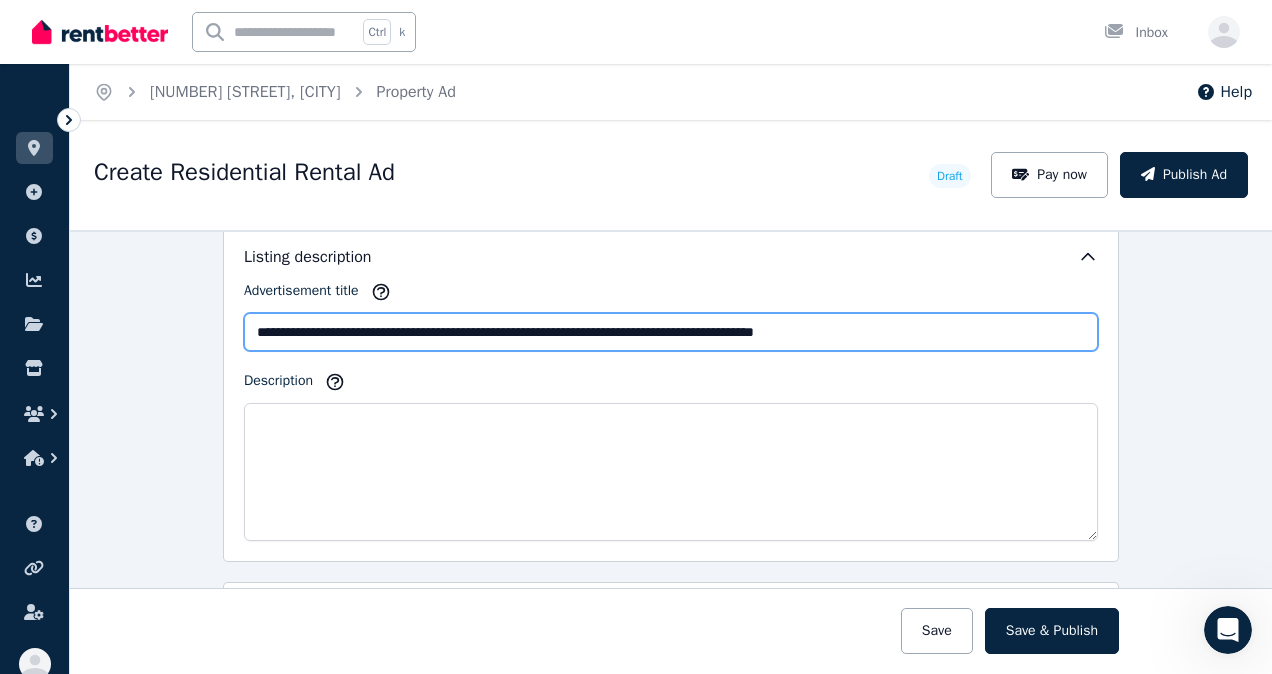 drag, startPoint x: 338, startPoint y: 334, endPoint x: 359, endPoint y: 368, distance: 39.962482 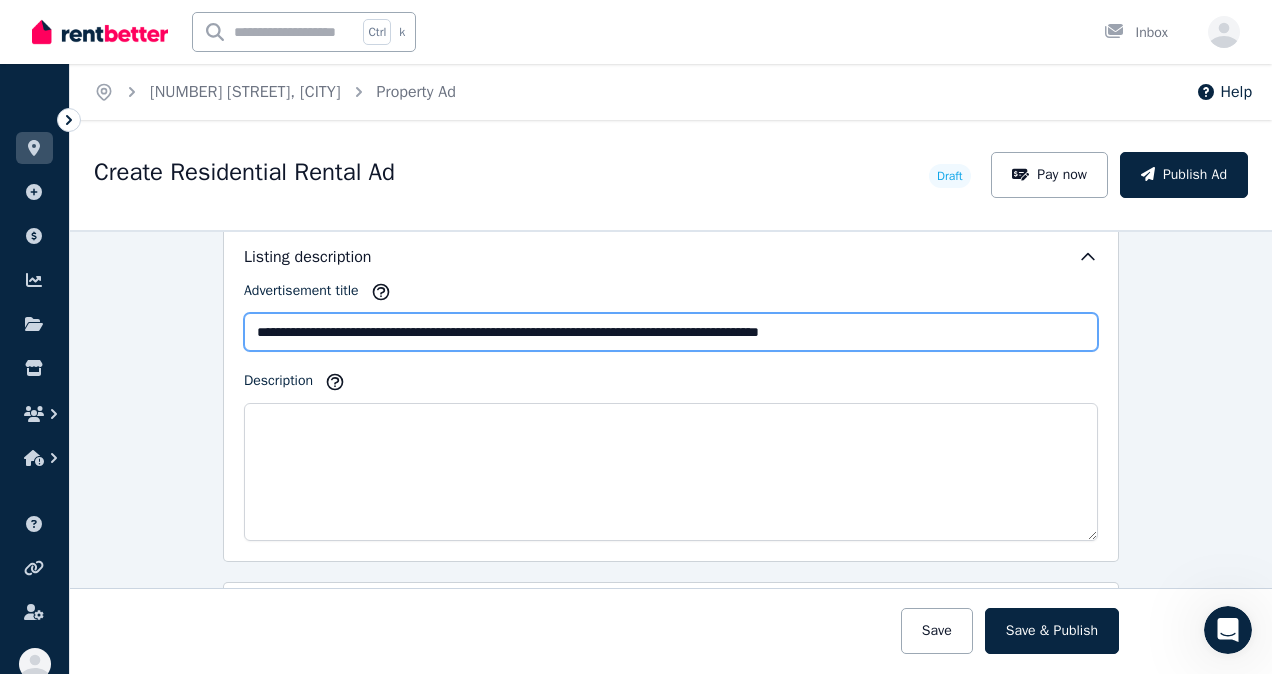 click on "**********" at bounding box center (671, 332) 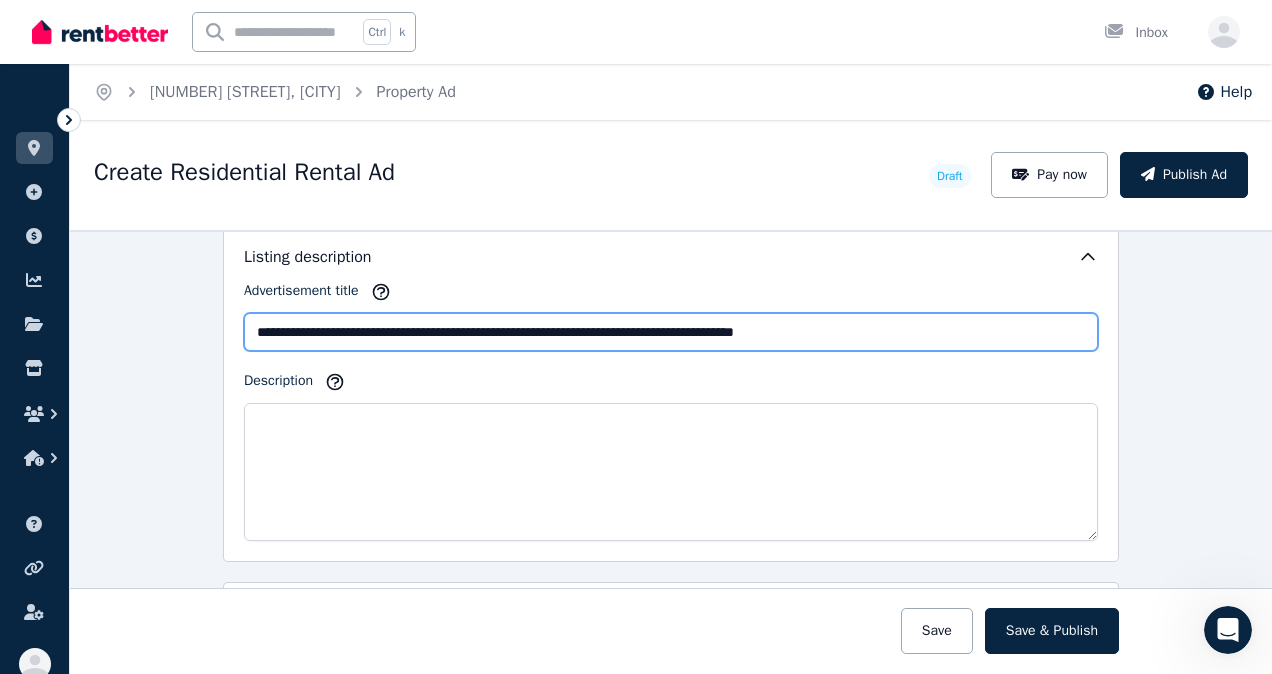 click on "**********" at bounding box center (671, 332) 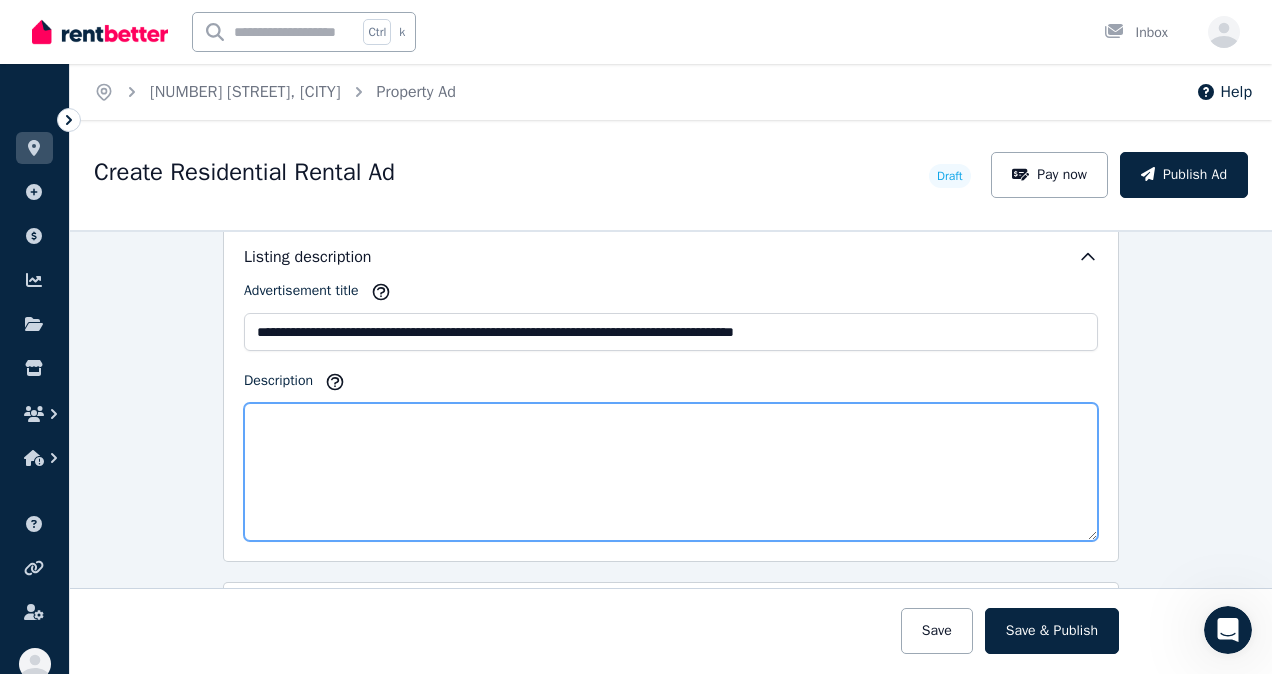 click on "Description" at bounding box center (671, 472) 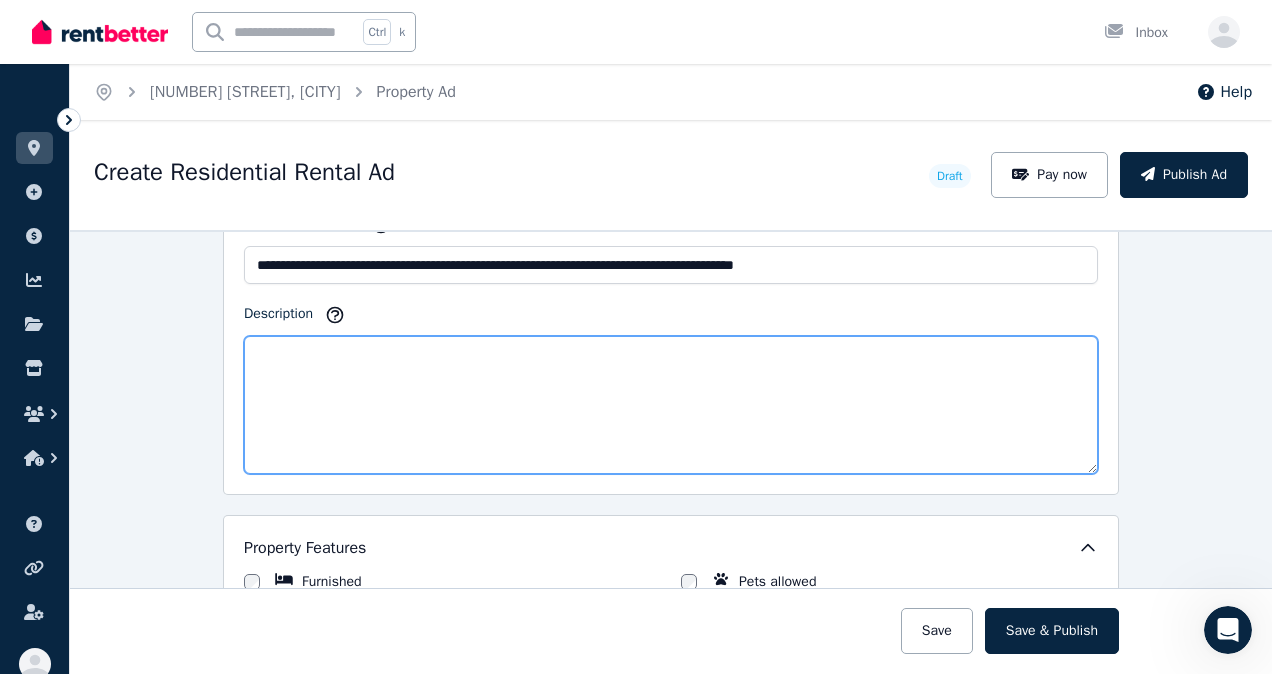 scroll, scrollTop: 1171, scrollLeft: 0, axis: vertical 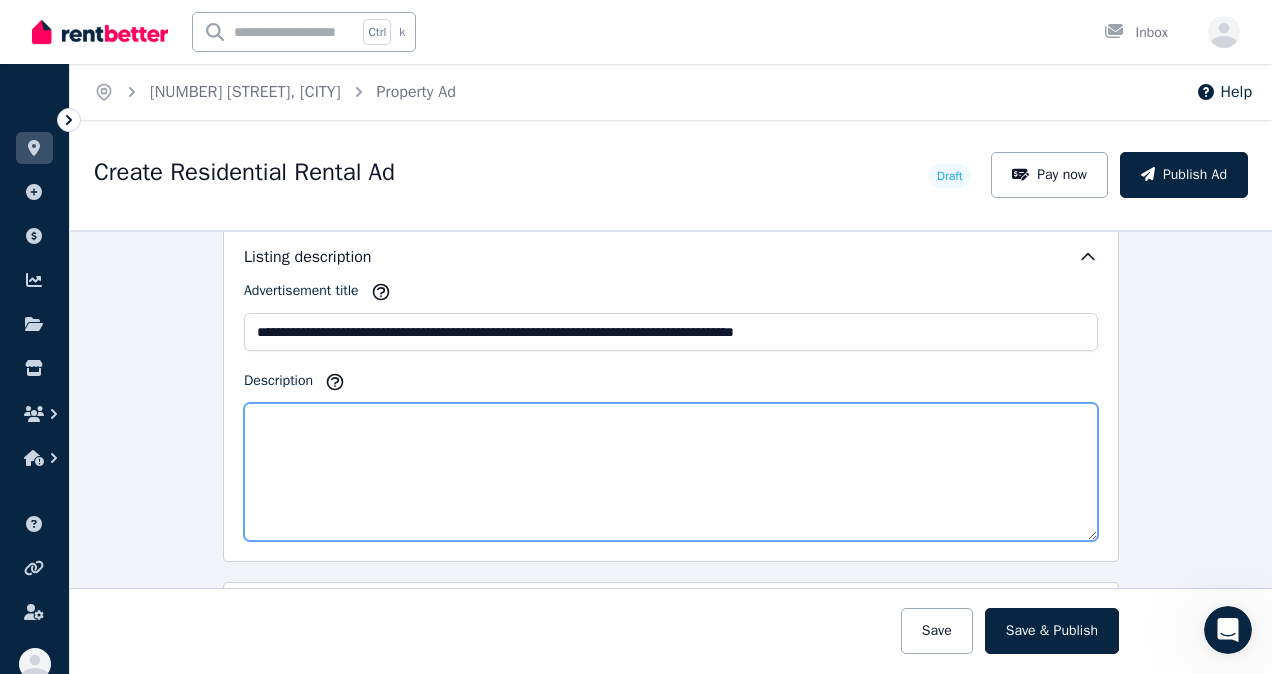 click on "Description" at bounding box center [671, 472] 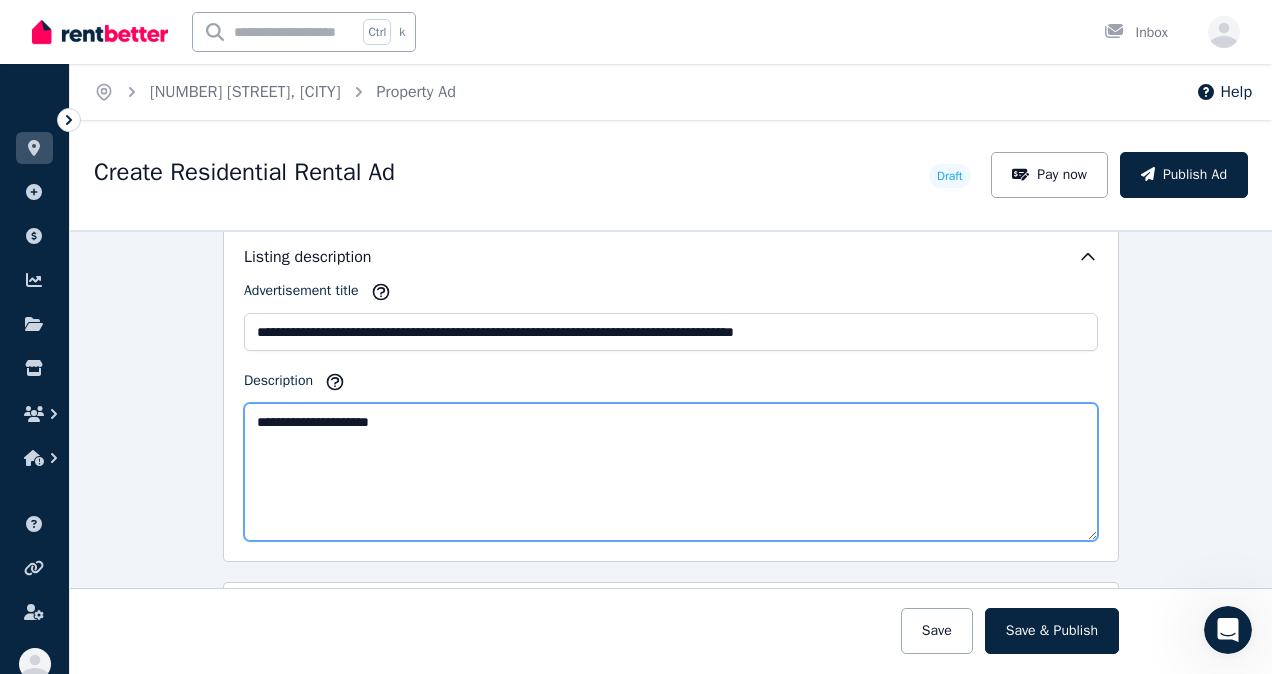 drag, startPoint x: 445, startPoint y: 425, endPoint x: 205, endPoint y: 406, distance: 240.75092 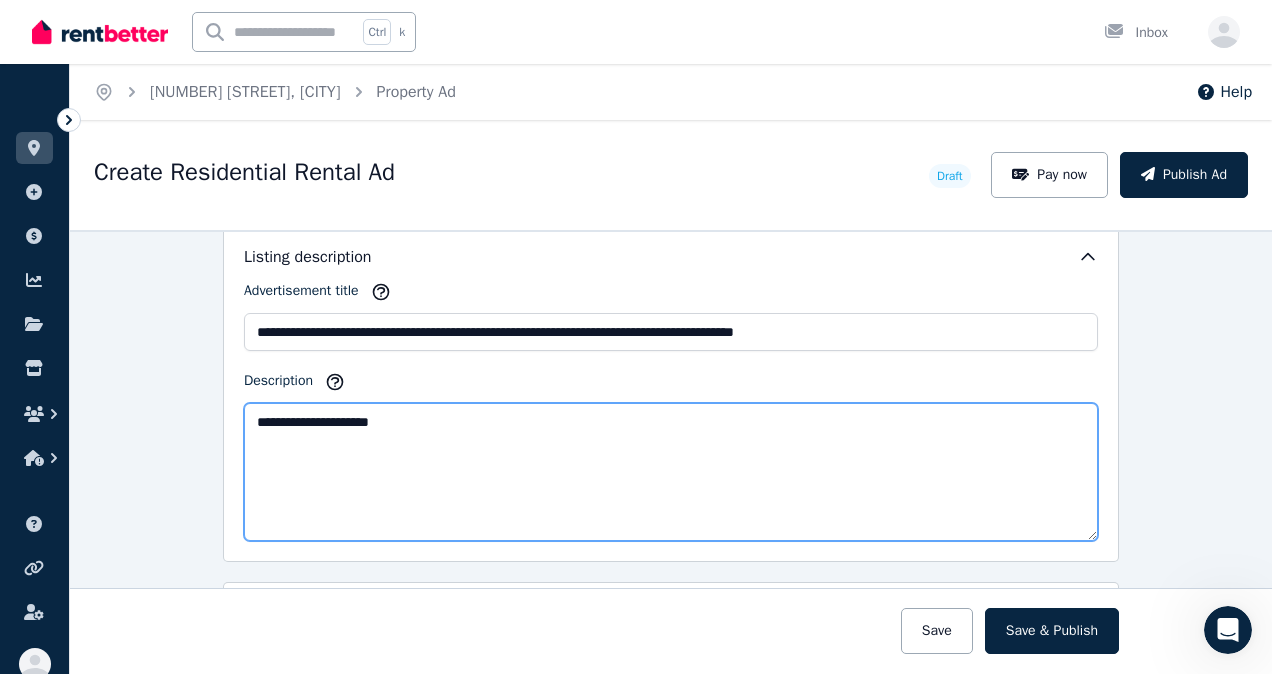 paste on "**********" 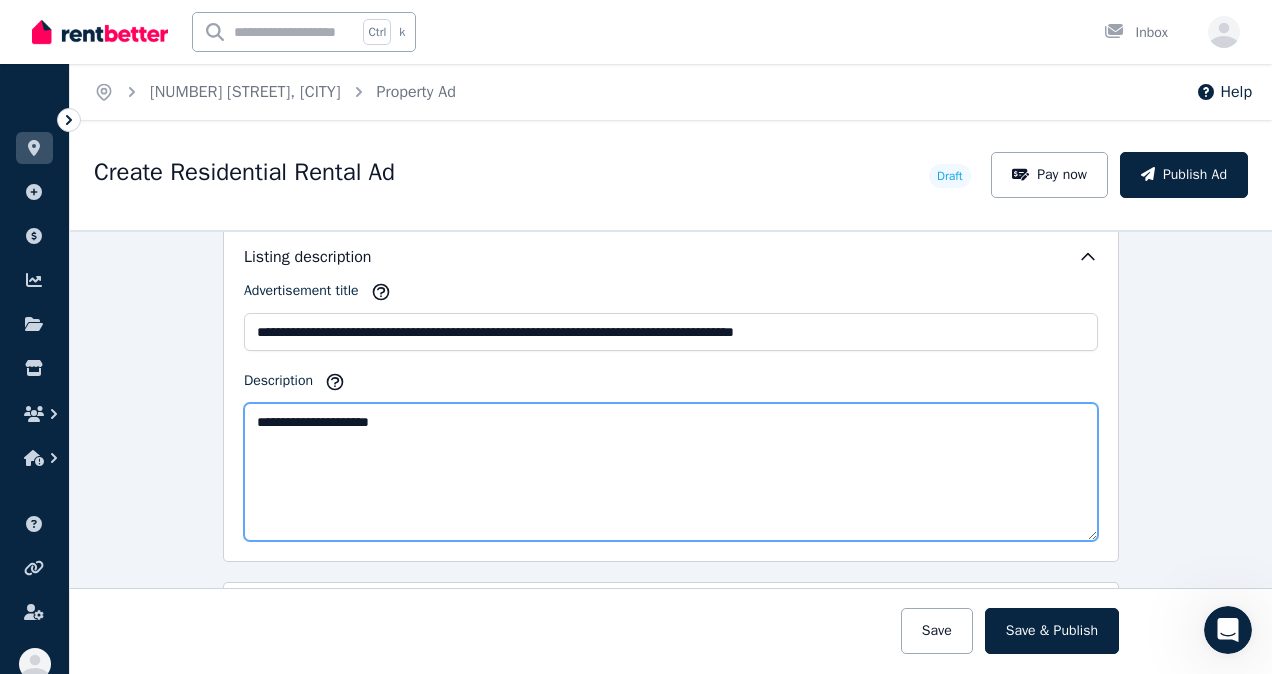 type on "**********" 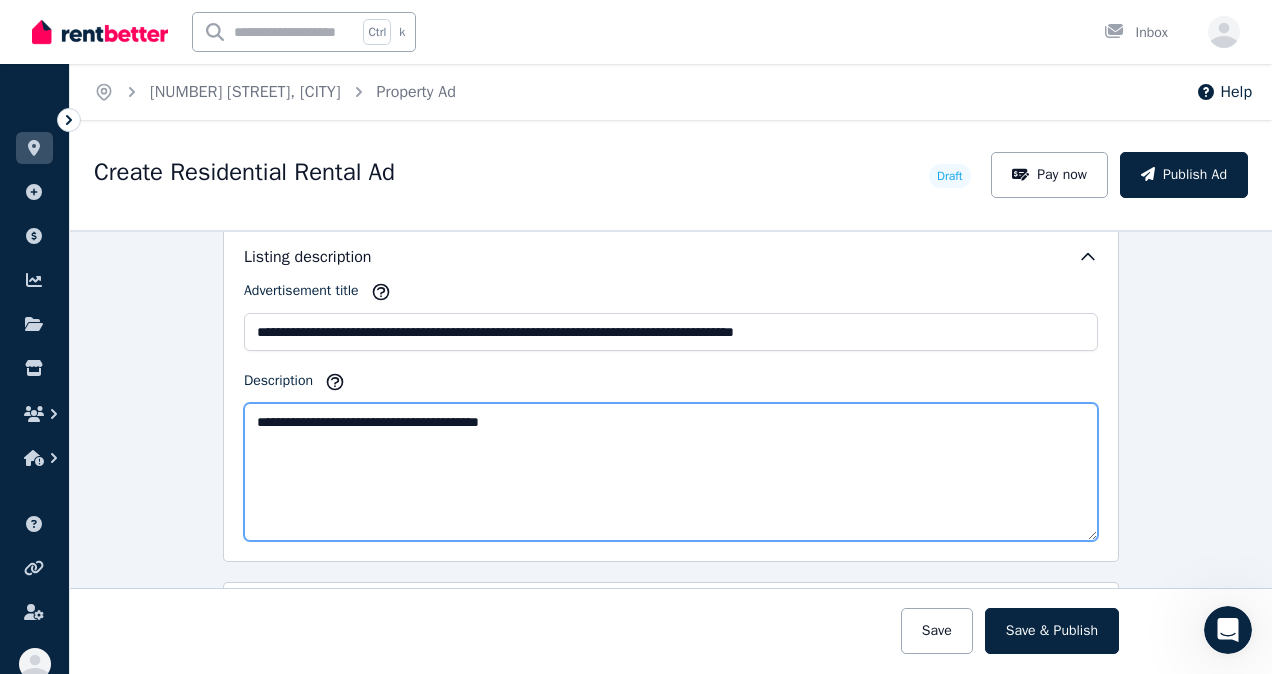 drag, startPoint x: 537, startPoint y: 427, endPoint x: 210, endPoint y: 414, distance: 327.2583 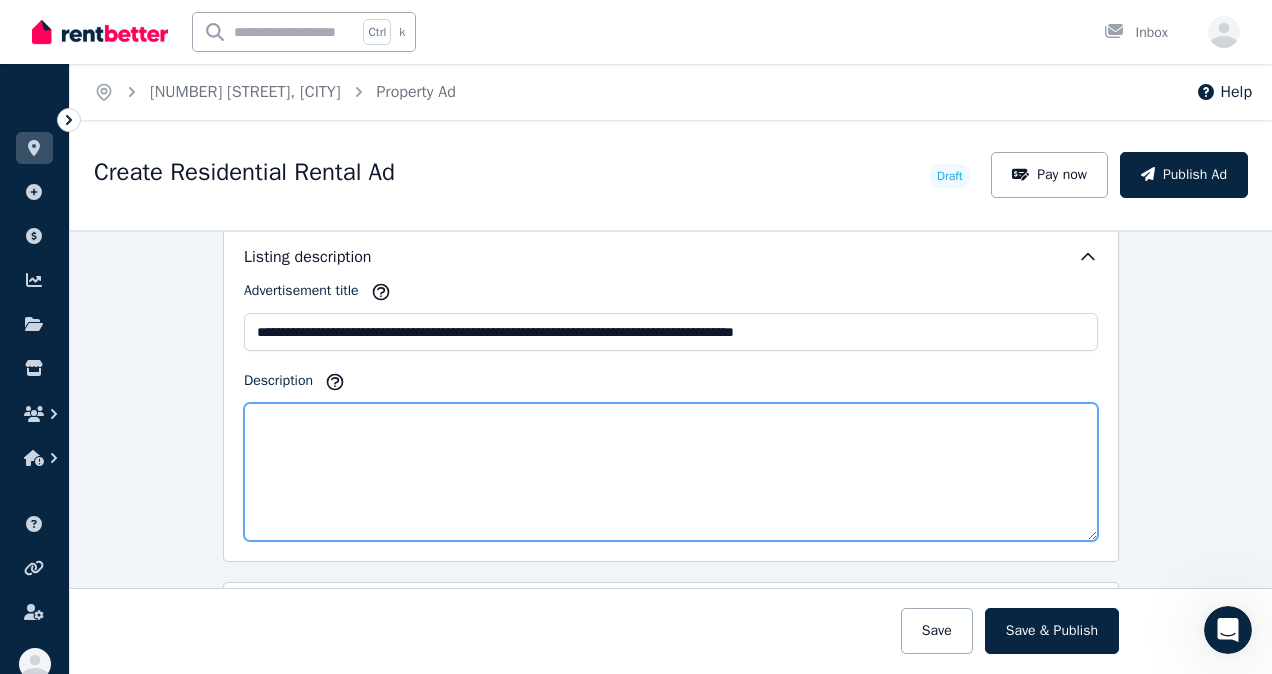 click on "Description" at bounding box center [671, 472] 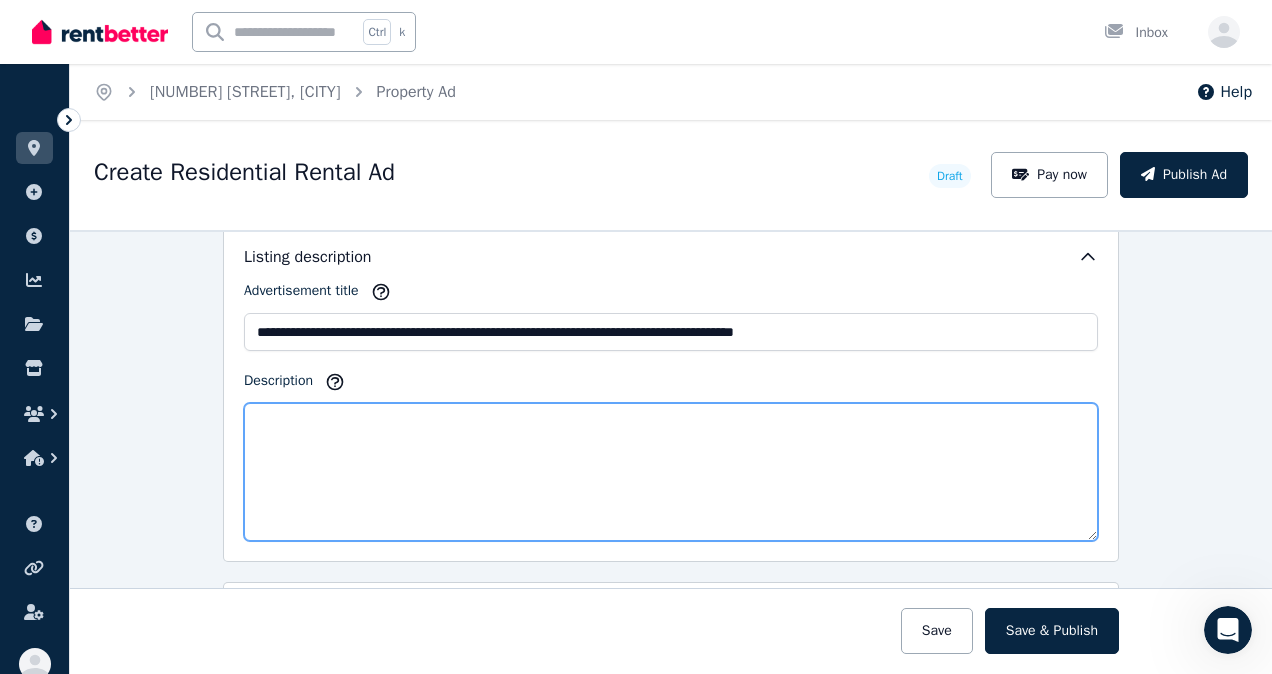paste on "**********" 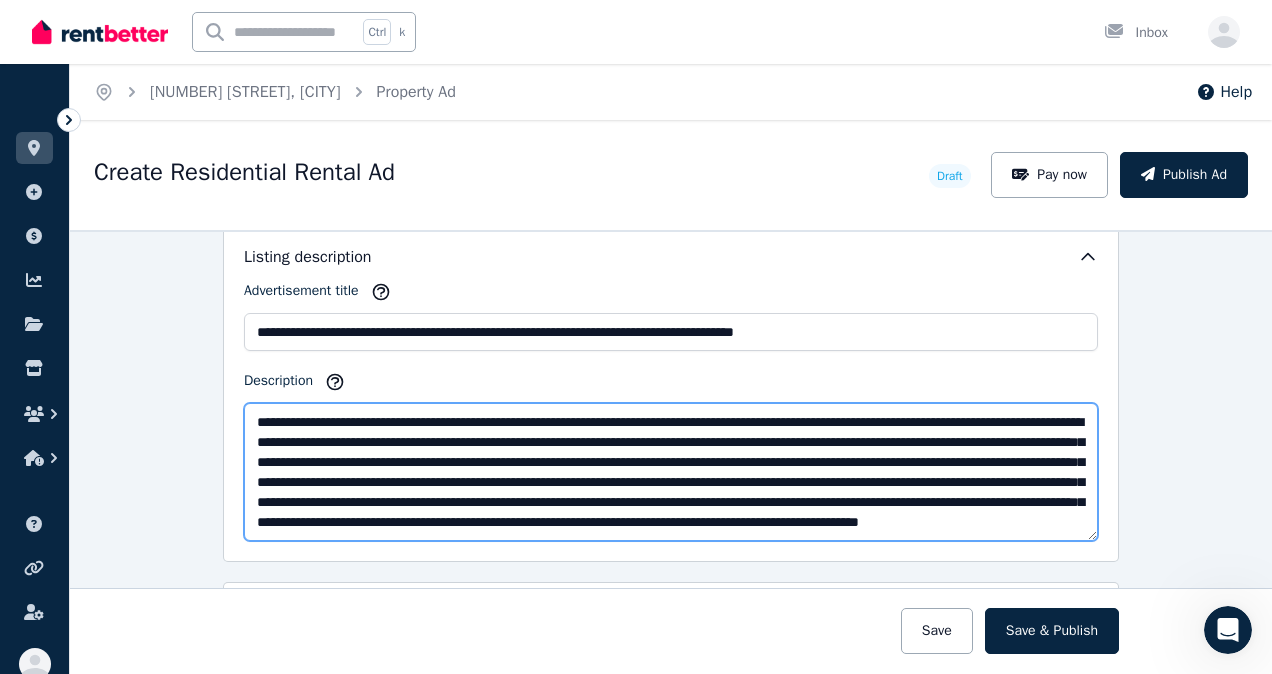 scroll, scrollTop: 0, scrollLeft: 0, axis: both 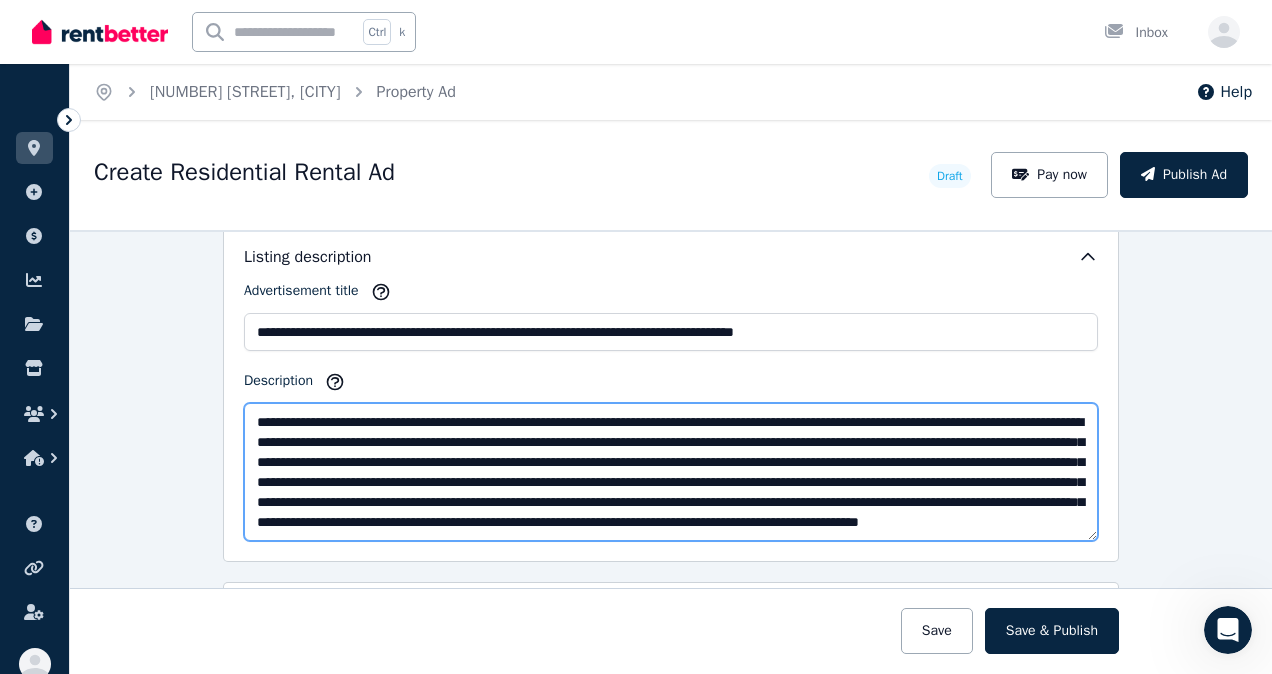 click on "**********" at bounding box center (671, 472) 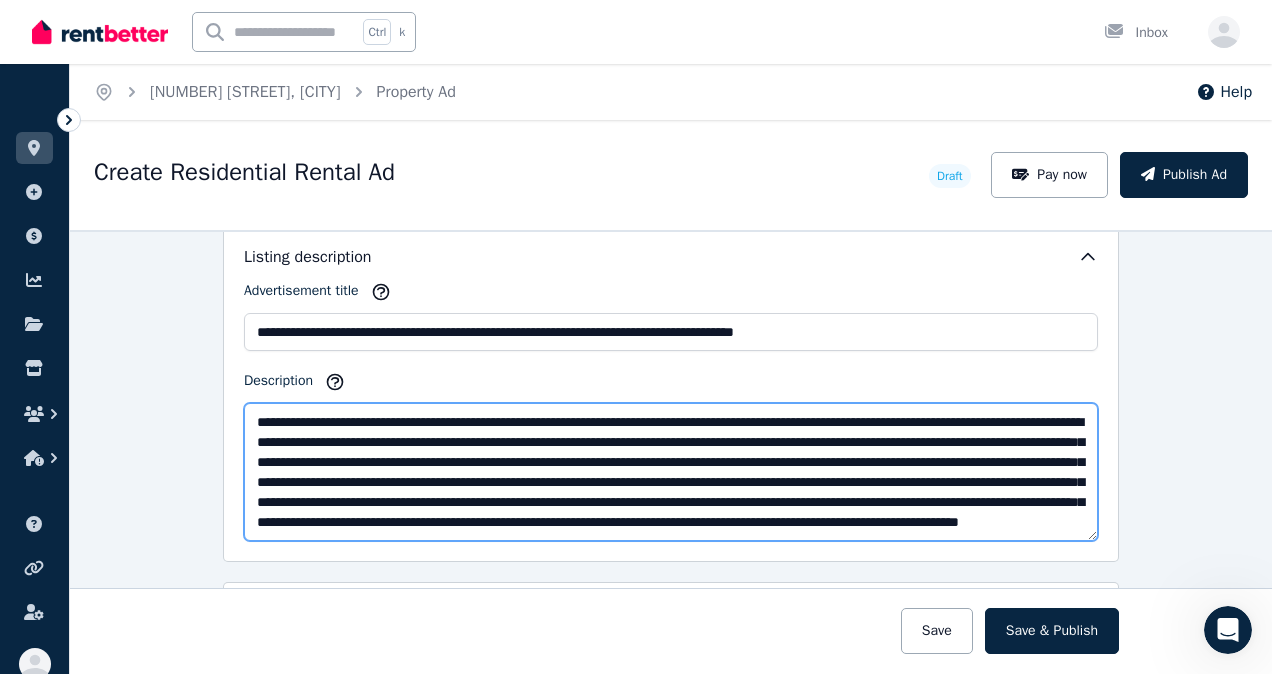 click on "**********" at bounding box center (671, 472) 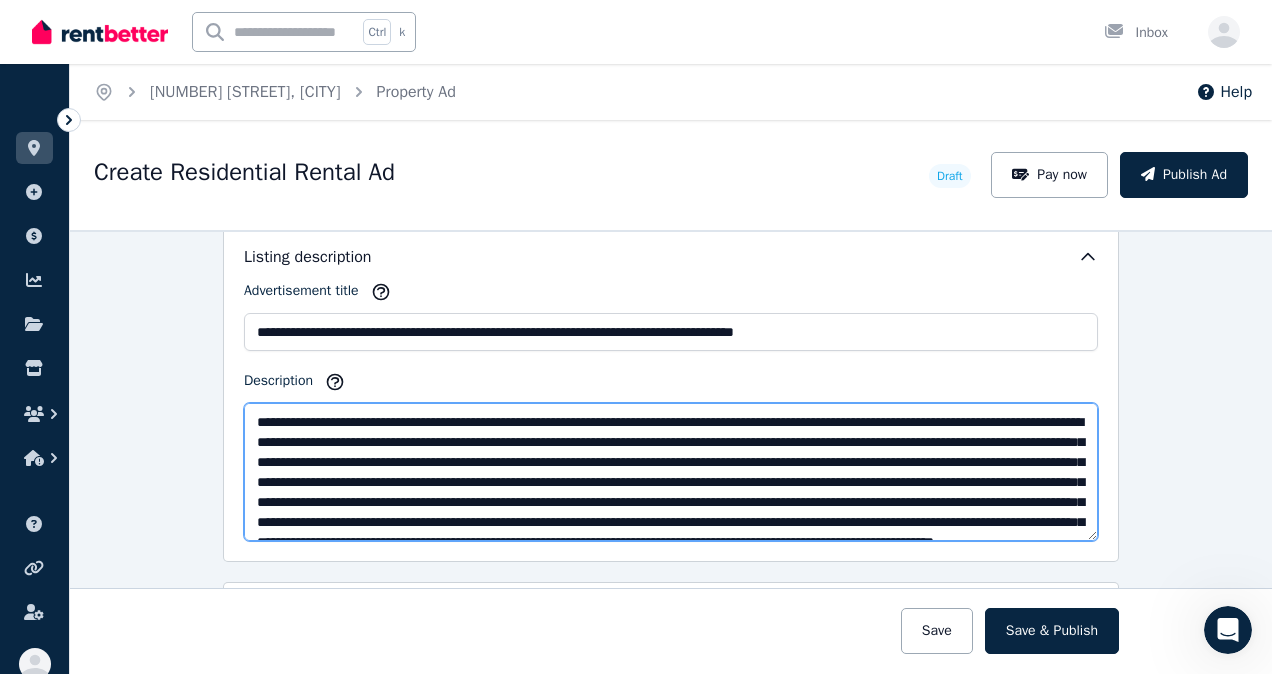 drag, startPoint x: 560, startPoint y: 464, endPoint x: 518, endPoint y: 463, distance: 42.0119 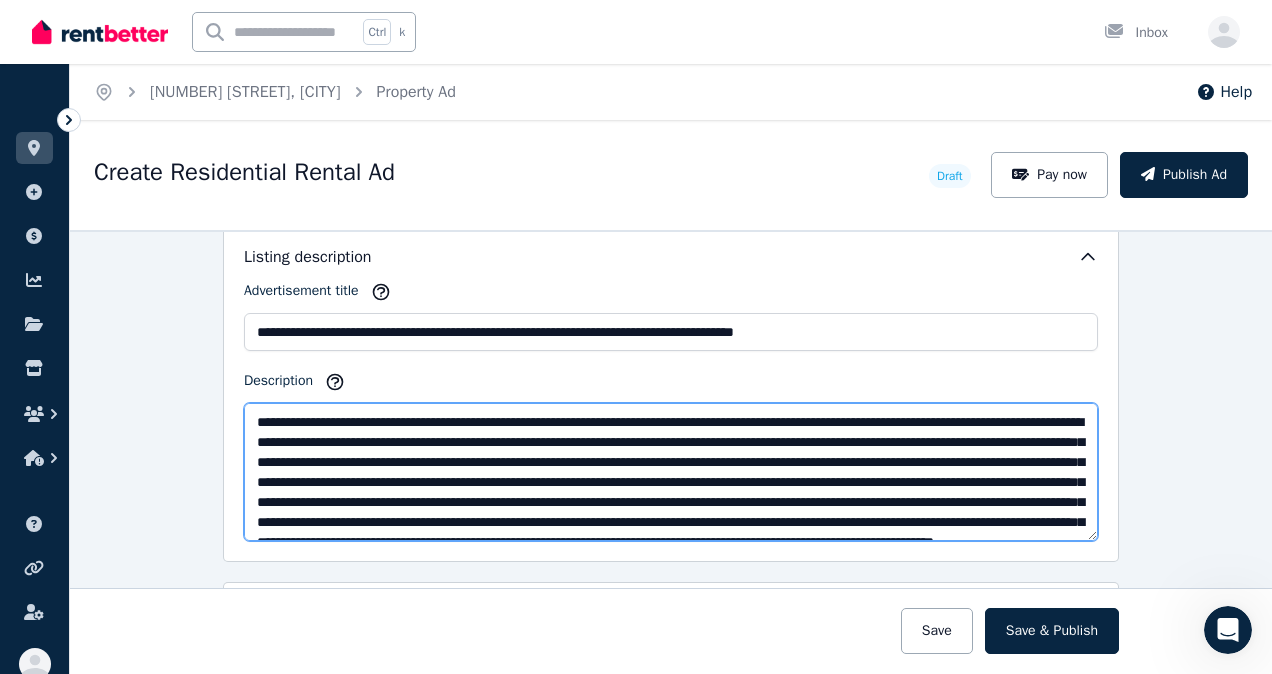 click on "Description" at bounding box center (671, 472) 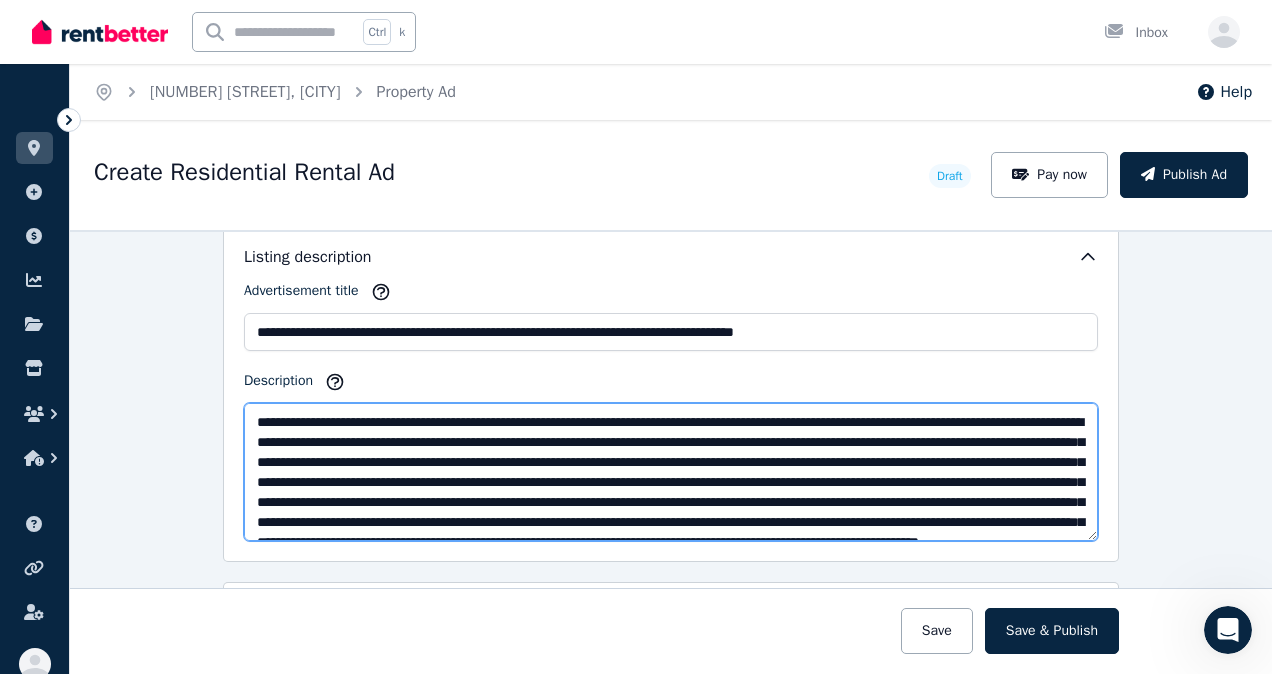 click on "Description" at bounding box center [671, 472] 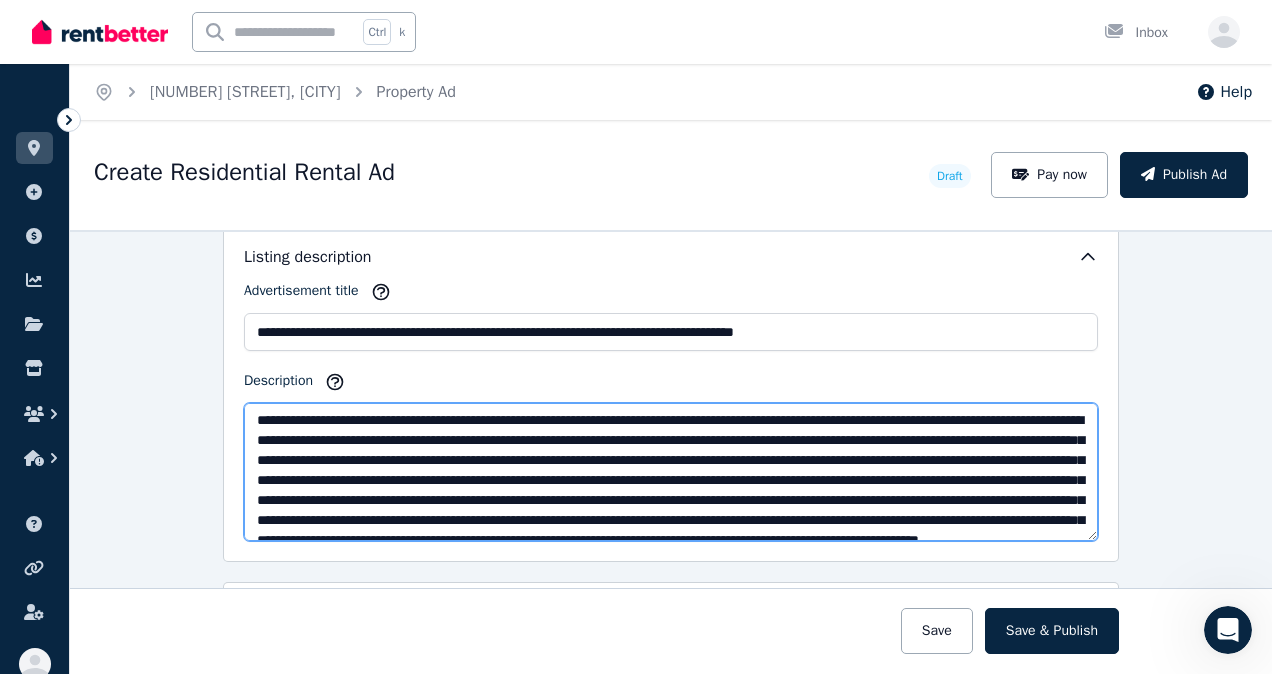 scroll, scrollTop: 0, scrollLeft: 0, axis: both 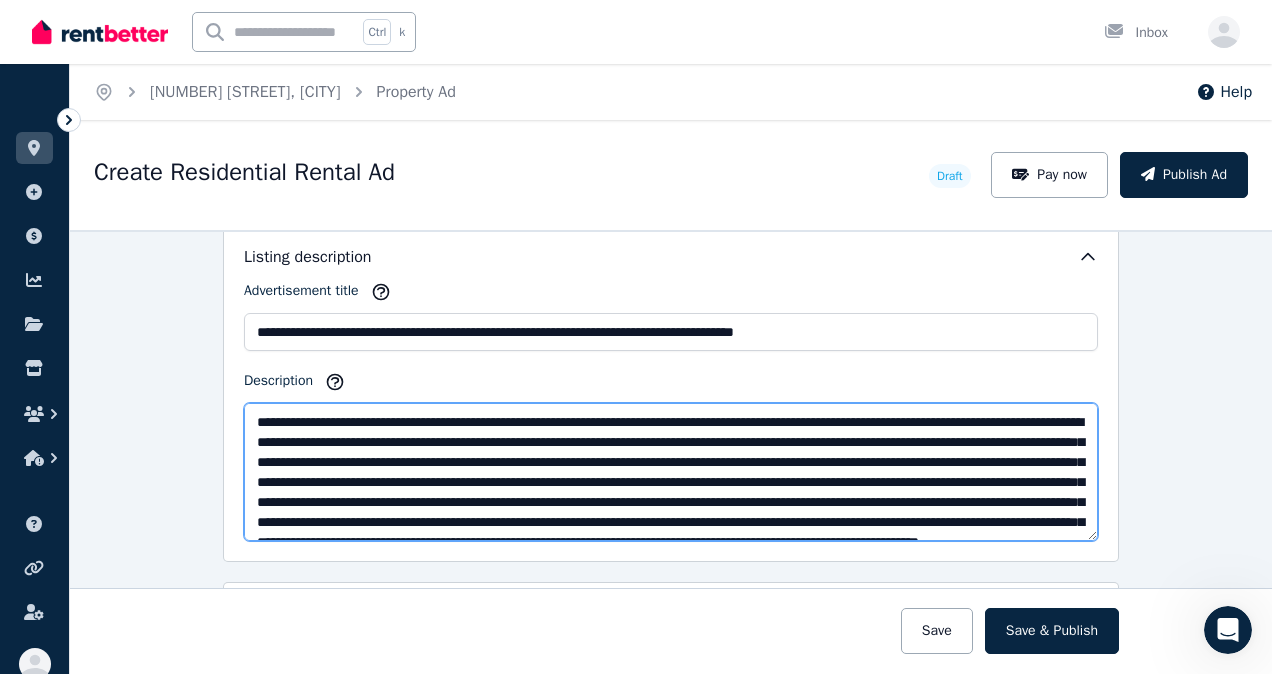 click on "Description" at bounding box center (671, 472) 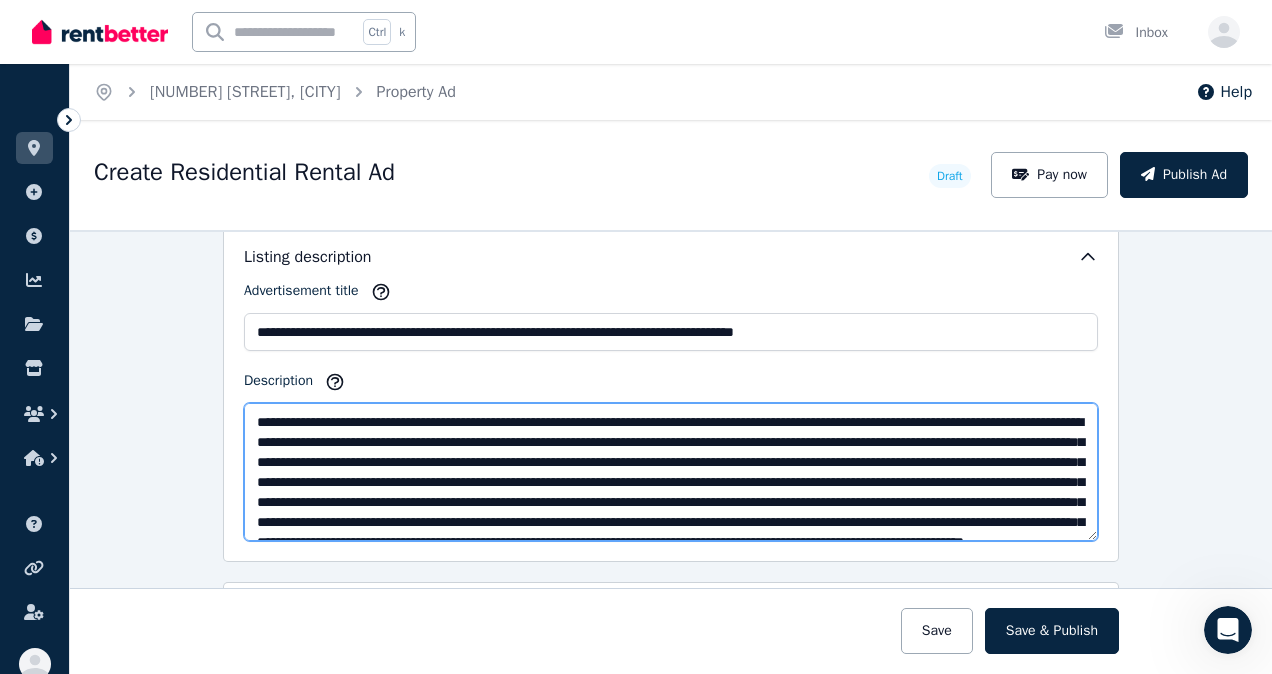 click on "Description" at bounding box center [671, 472] 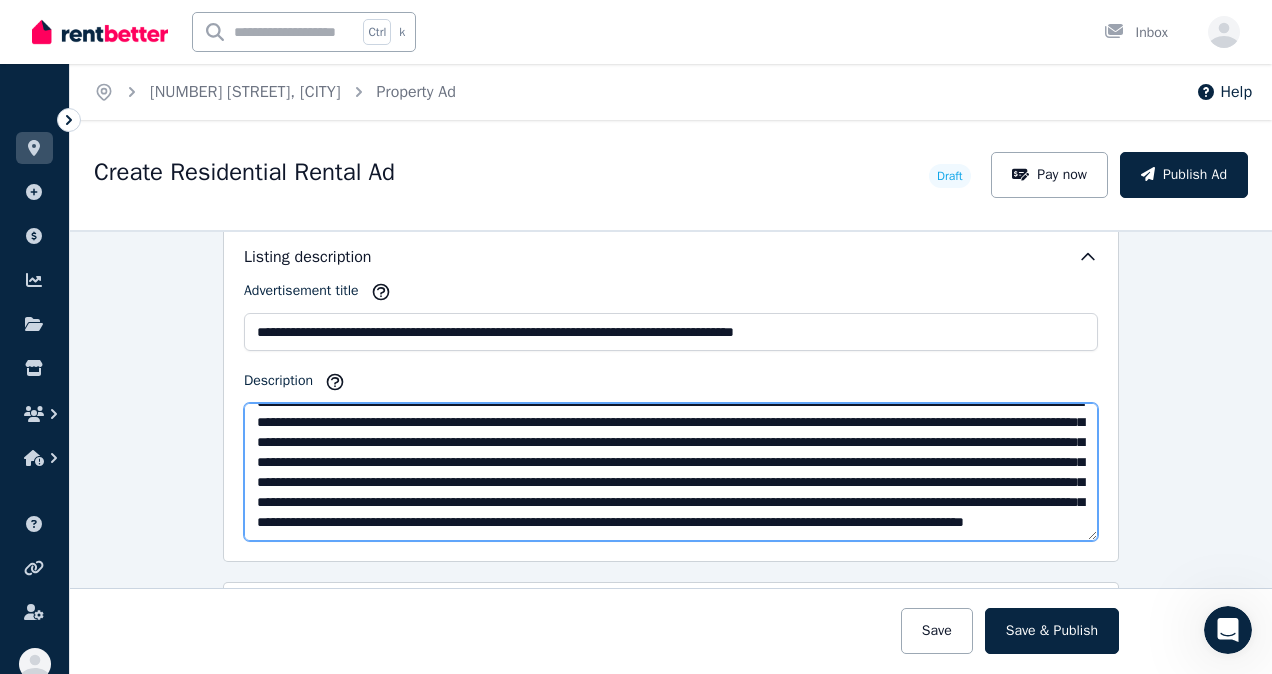 scroll, scrollTop: 60, scrollLeft: 0, axis: vertical 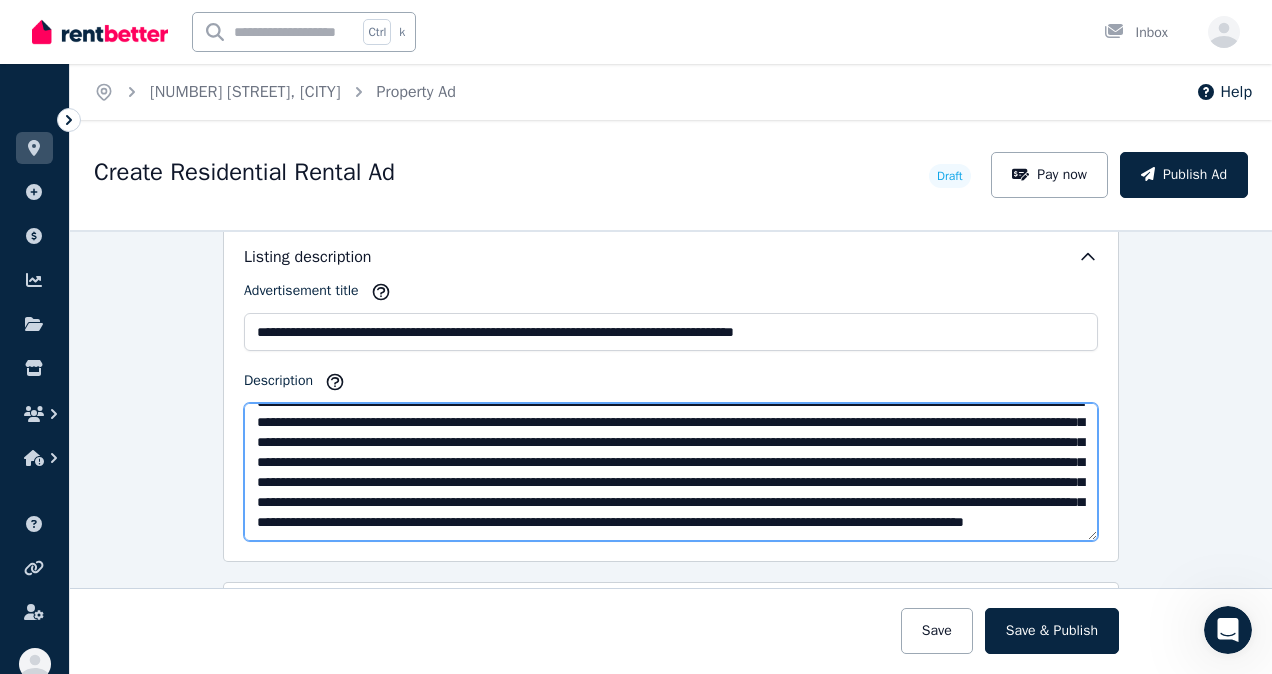 click on "Description" at bounding box center [671, 472] 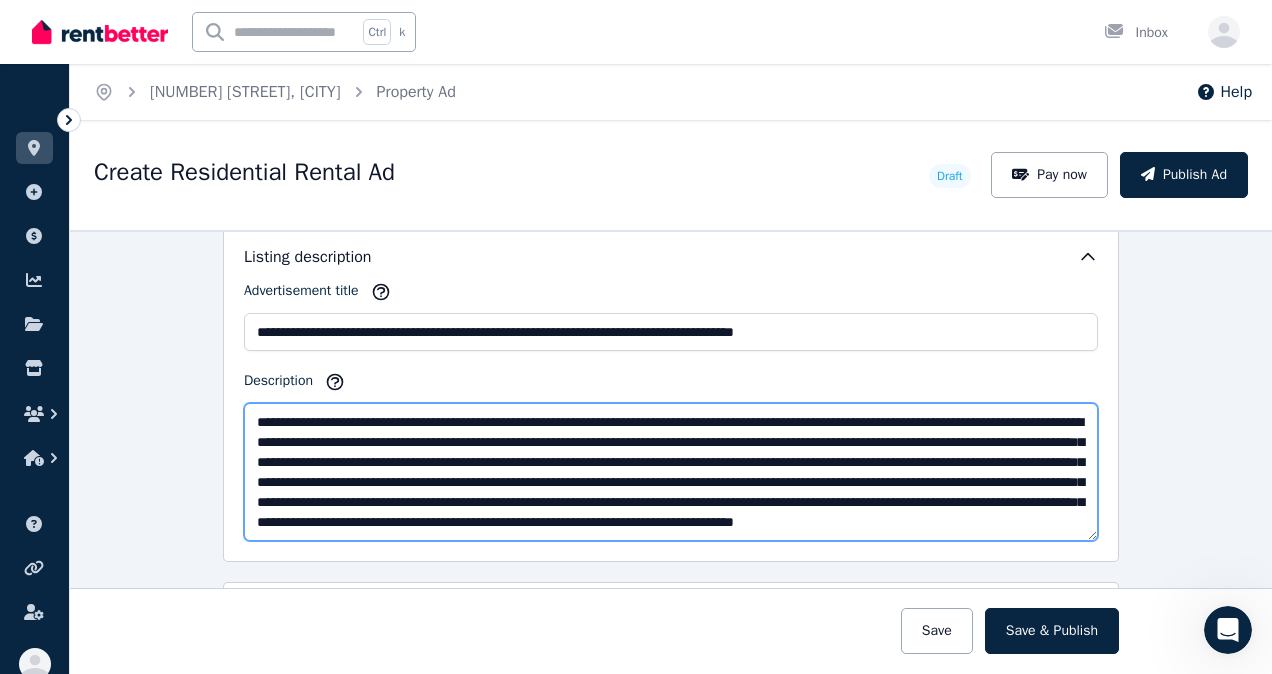 scroll, scrollTop: 40, scrollLeft: 0, axis: vertical 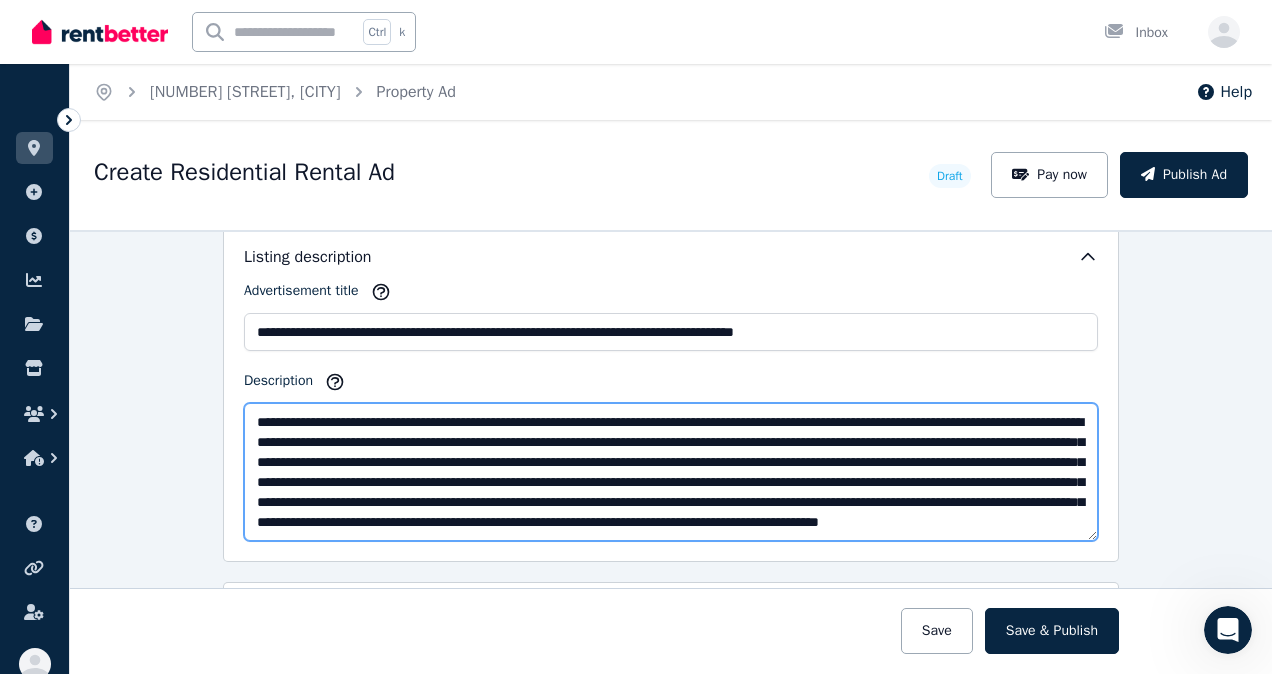 drag, startPoint x: 517, startPoint y: 464, endPoint x: 537, endPoint y: 518, distance: 57.58472 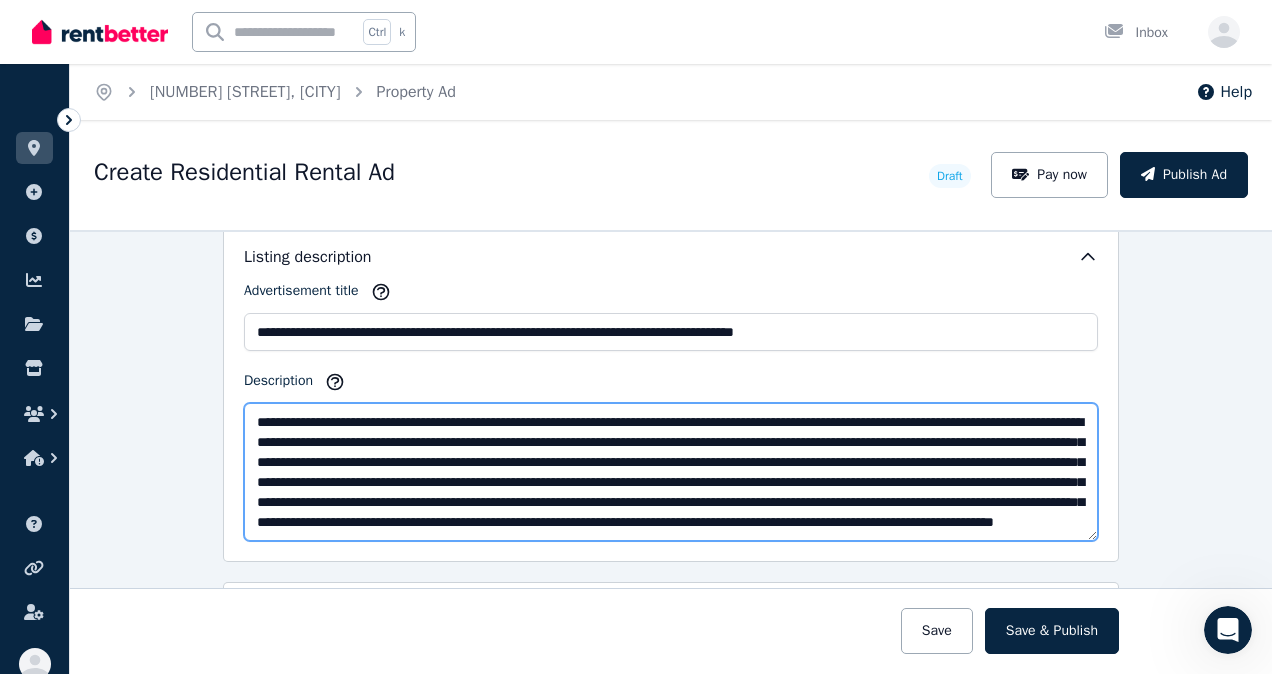 drag, startPoint x: 887, startPoint y: 468, endPoint x: 864, endPoint y: 477, distance: 24.698177 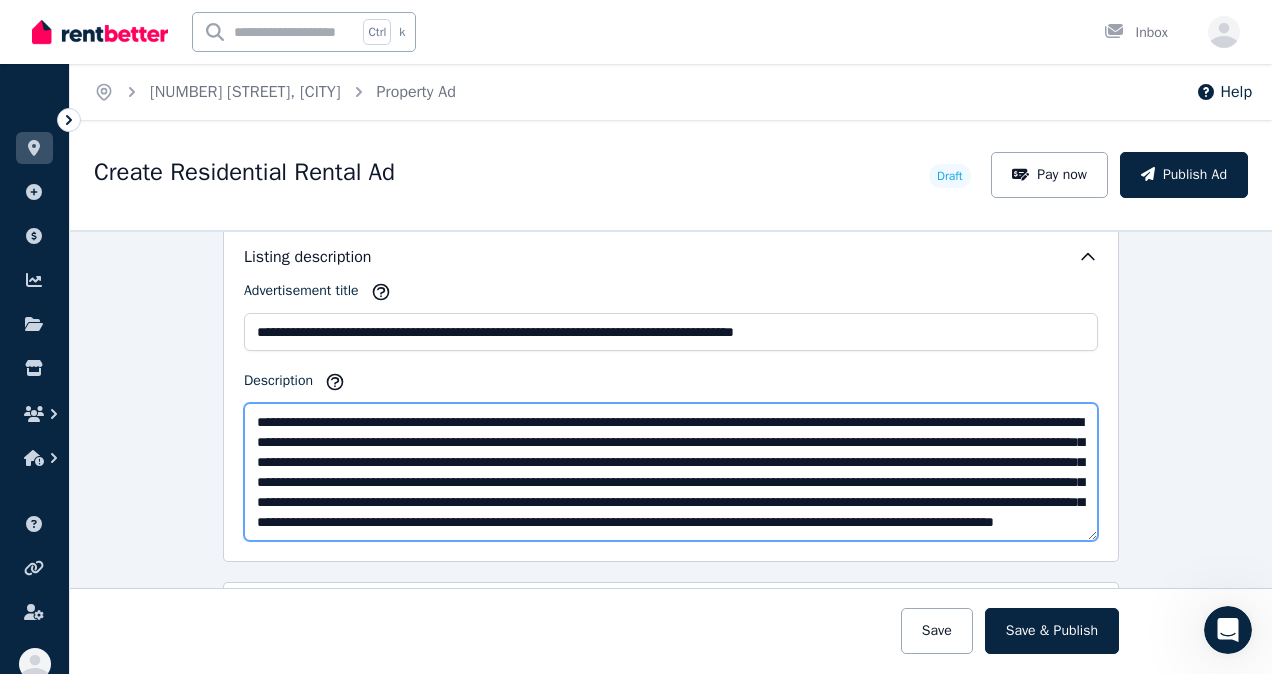 click on "**********" at bounding box center (671, 472) 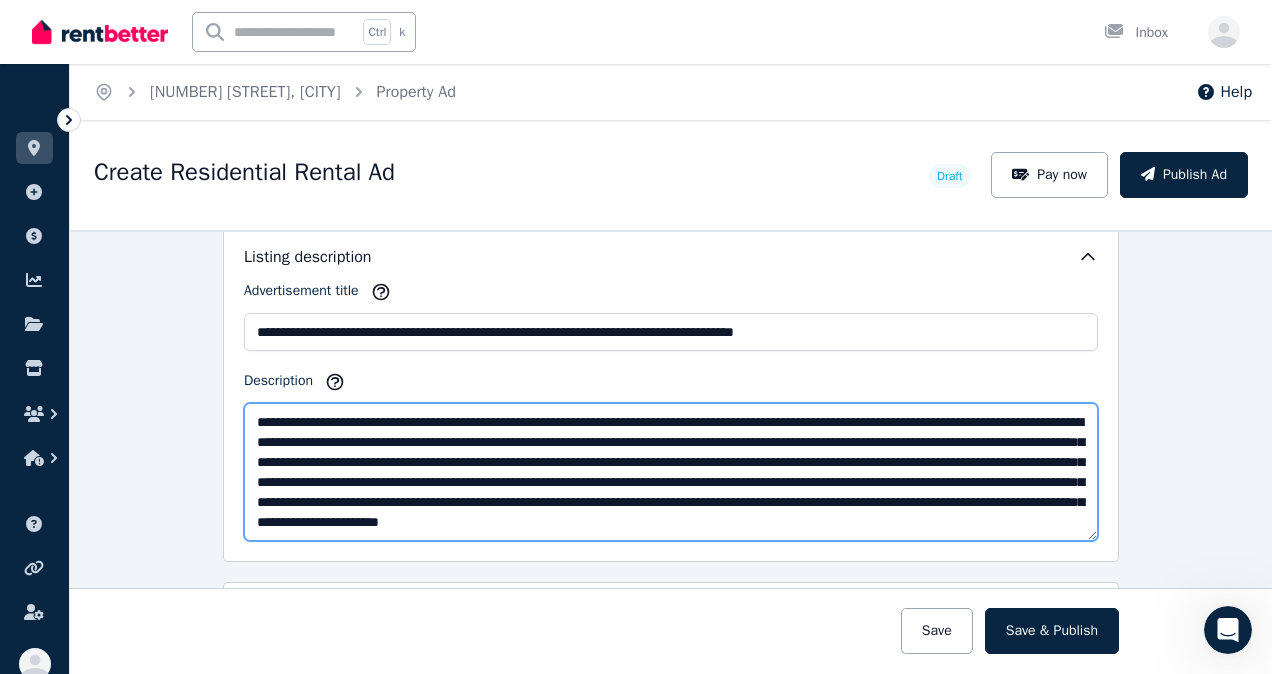 scroll, scrollTop: 20, scrollLeft: 0, axis: vertical 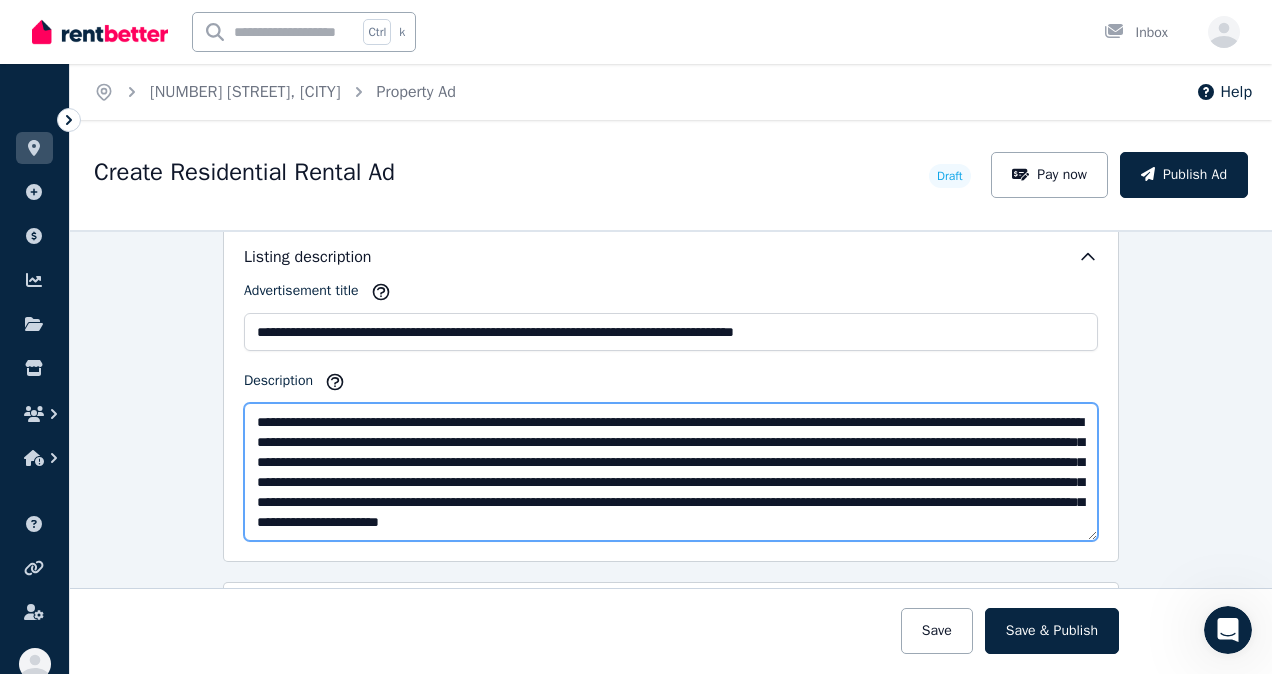 drag, startPoint x: 498, startPoint y: 506, endPoint x: 650, endPoint y: 500, distance: 152.11838 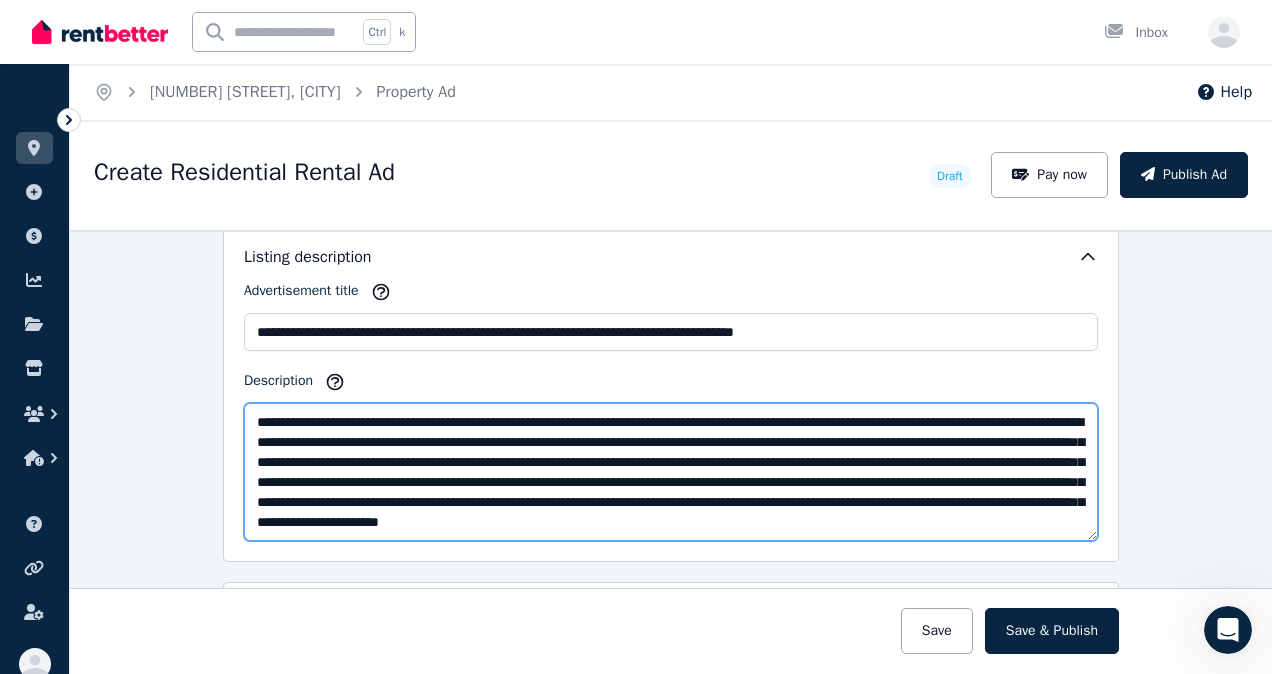 click on "**********" at bounding box center [671, 472] 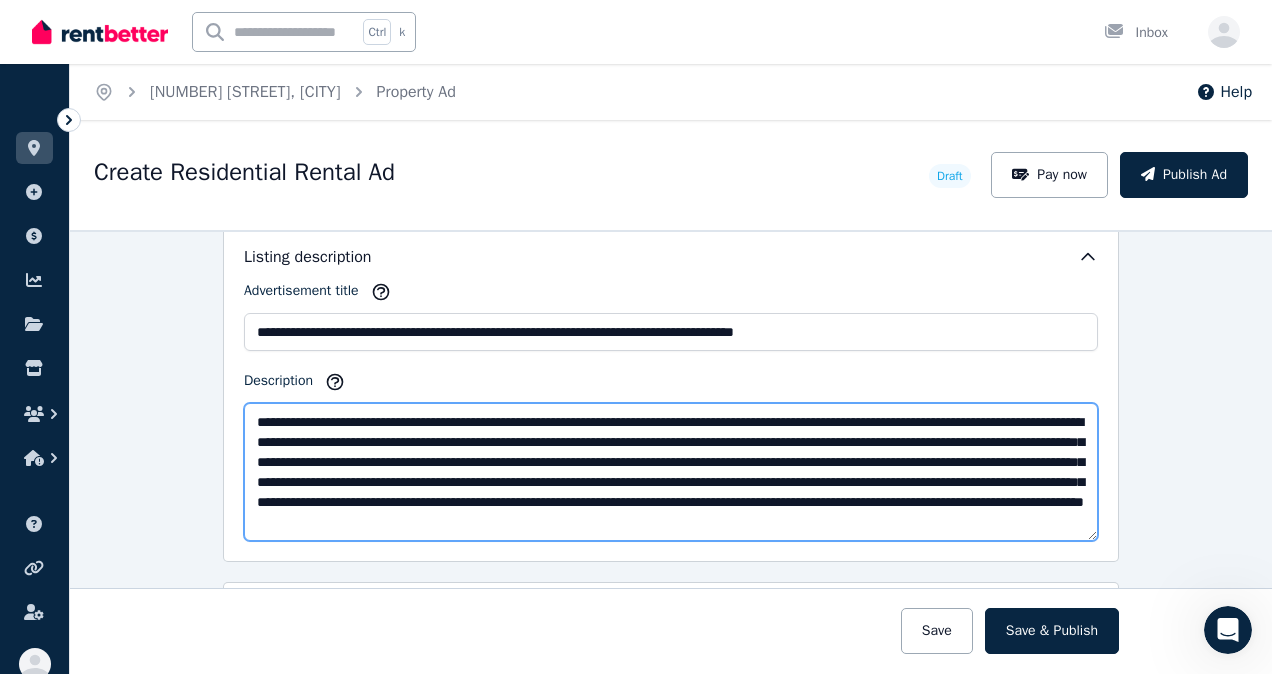 drag, startPoint x: 494, startPoint y: 500, endPoint x: 498, endPoint y: 516, distance: 16.492422 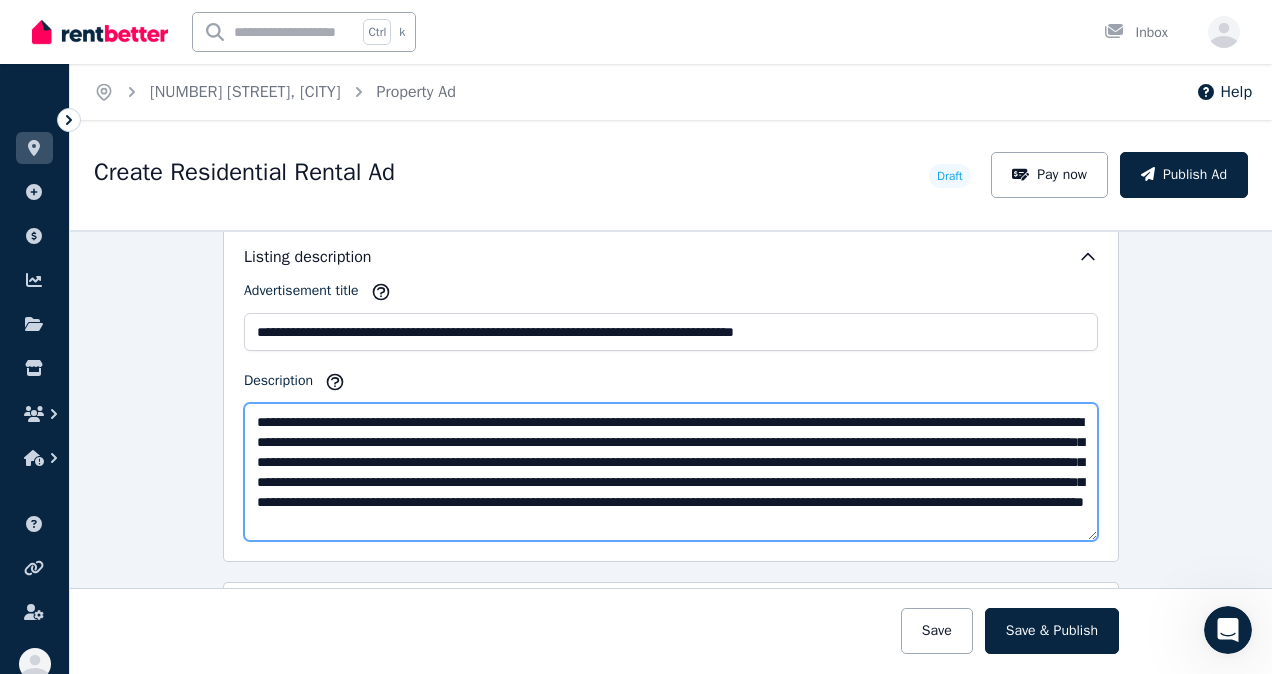 click on "**********" at bounding box center (671, 472) 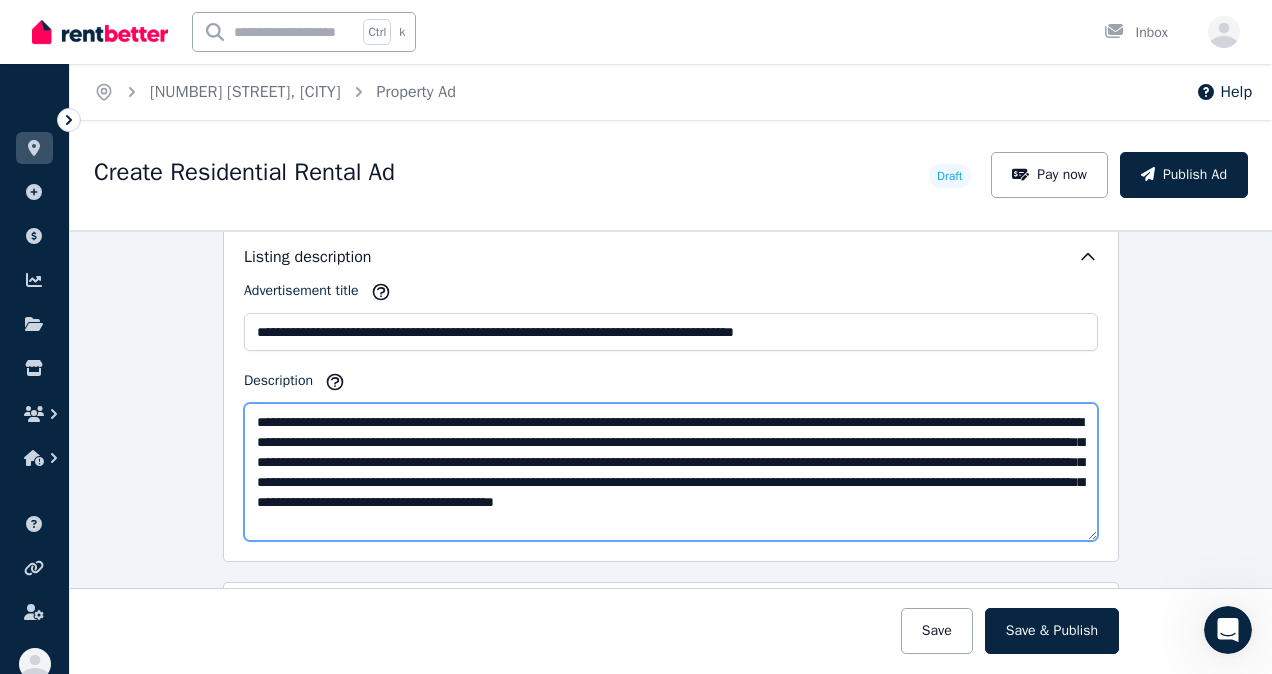 scroll, scrollTop: 0, scrollLeft: 0, axis: both 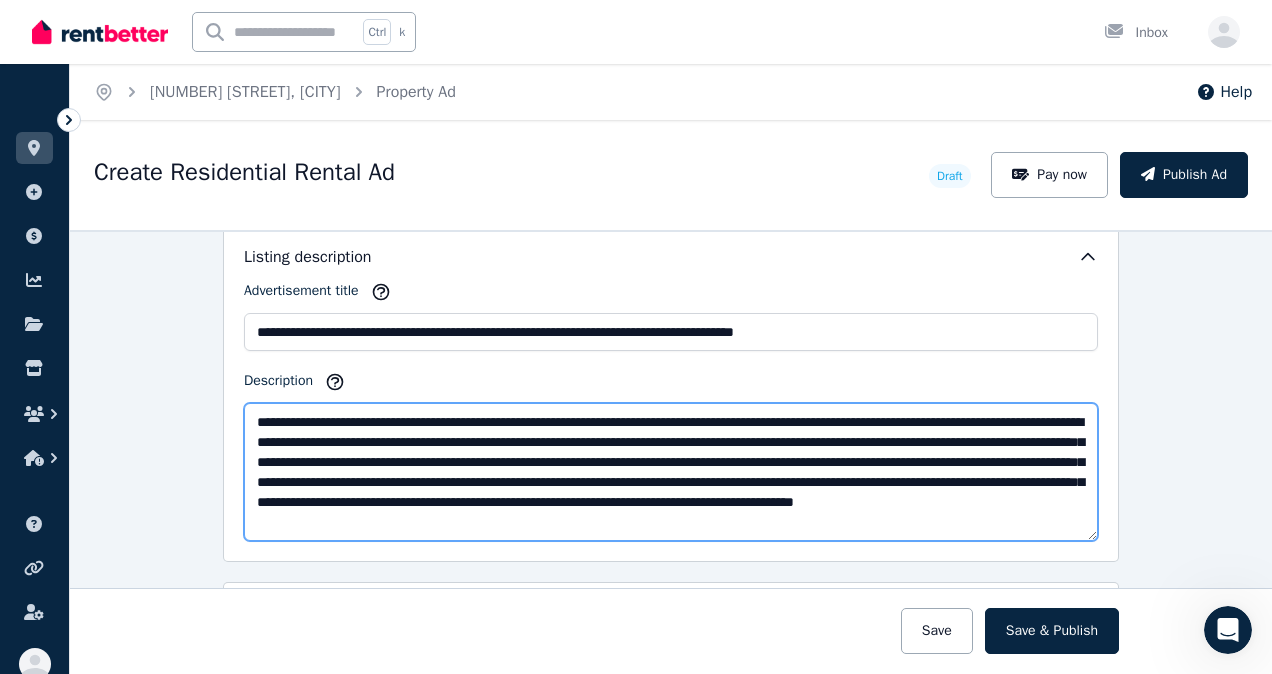 click on "**********" at bounding box center (671, 472) 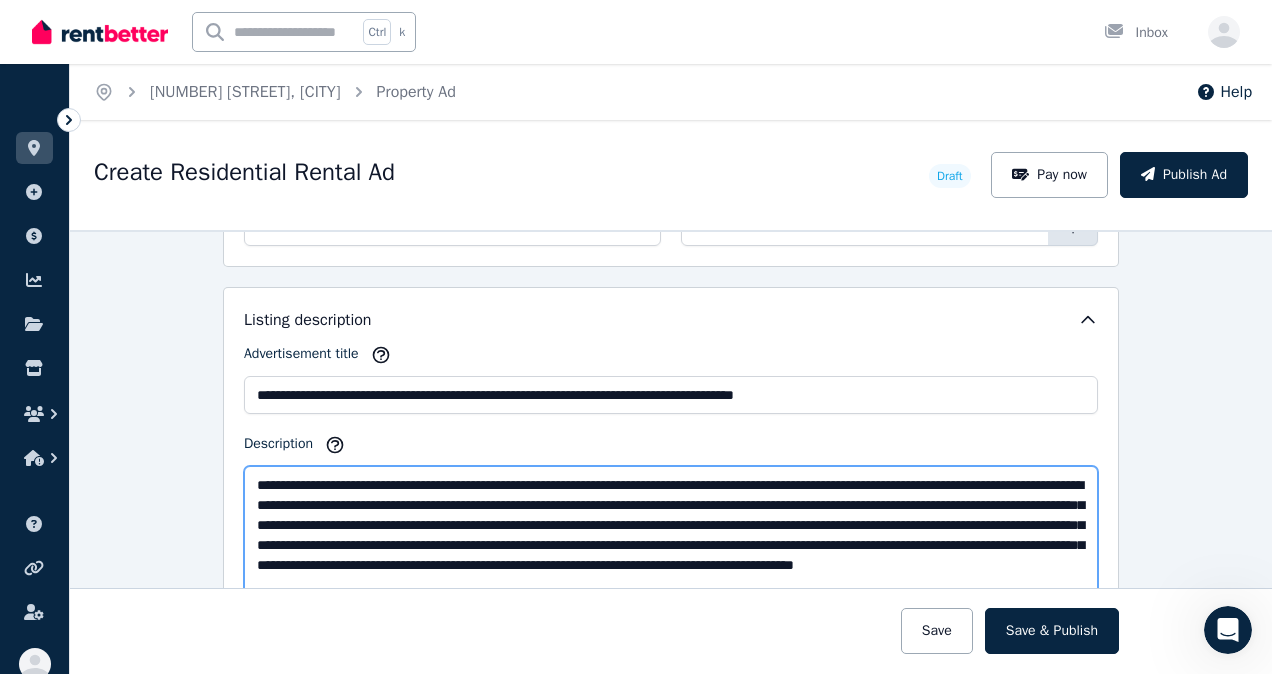scroll, scrollTop: 1200, scrollLeft: 0, axis: vertical 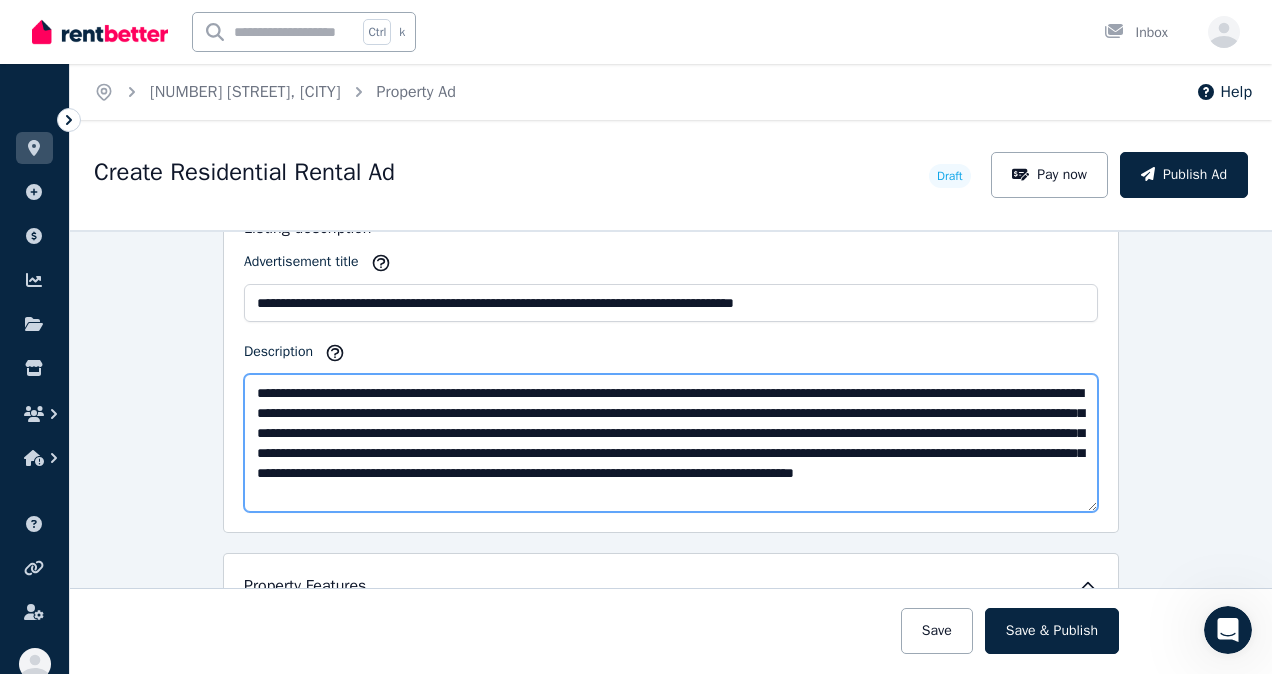 click on "**********" at bounding box center [671, 443] 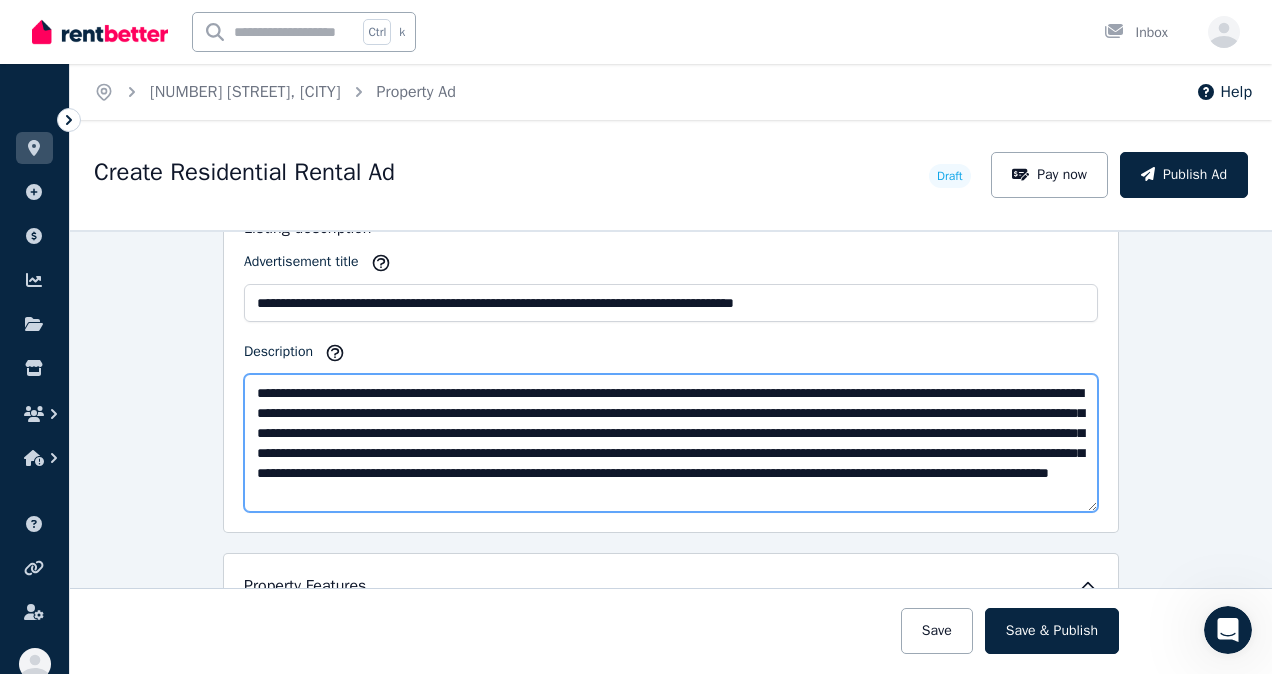 scroll, scrollTop: 20, scrollLeft: 0, axis: vertical 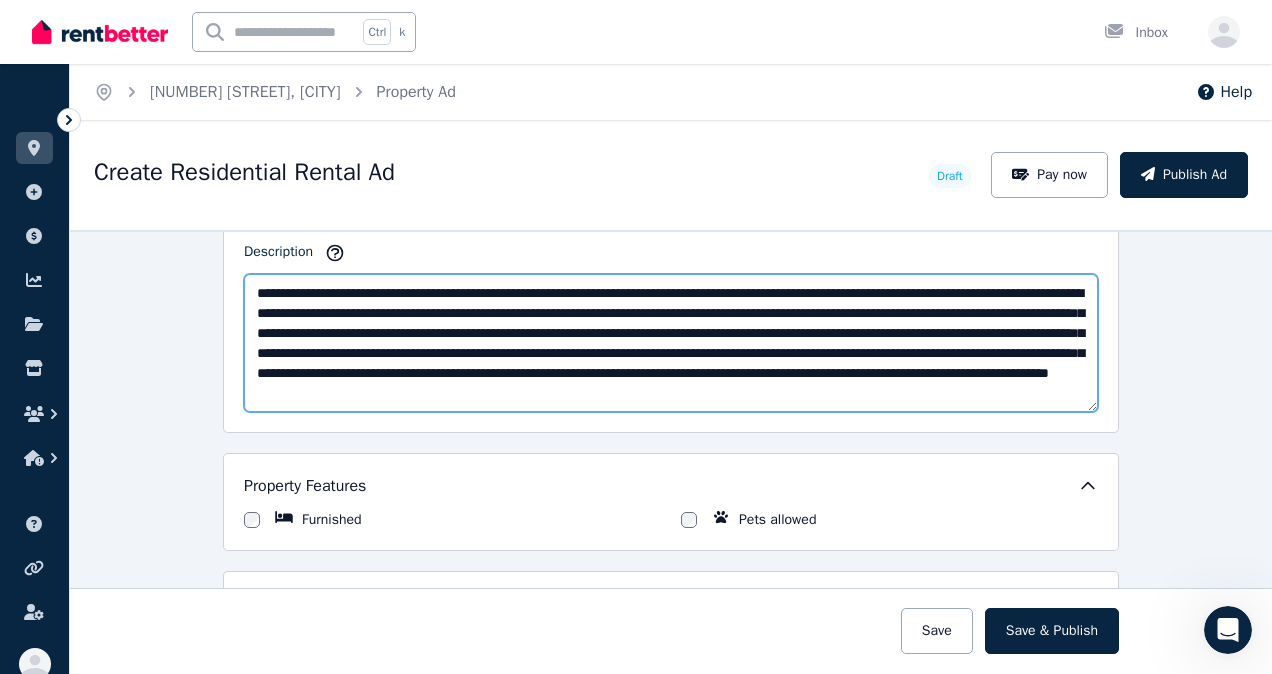click on "**********" at bounding box center [671, 343] 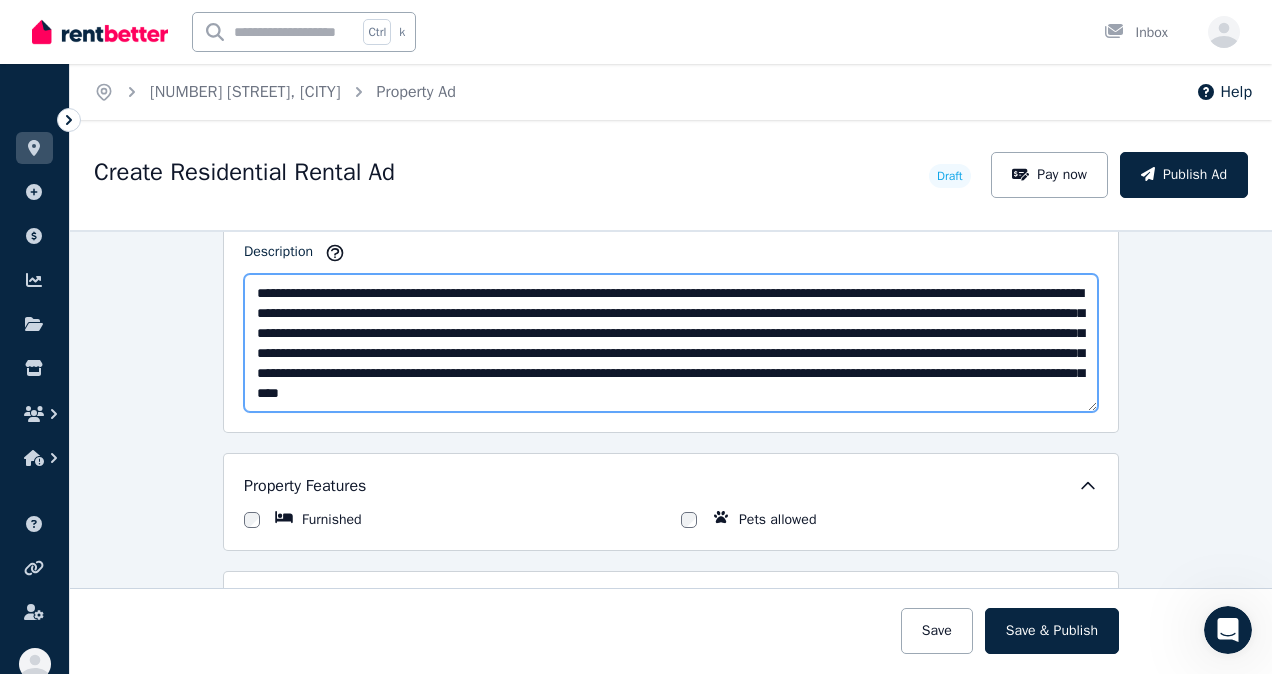 click on "**********" at bounding box center (671, 343) 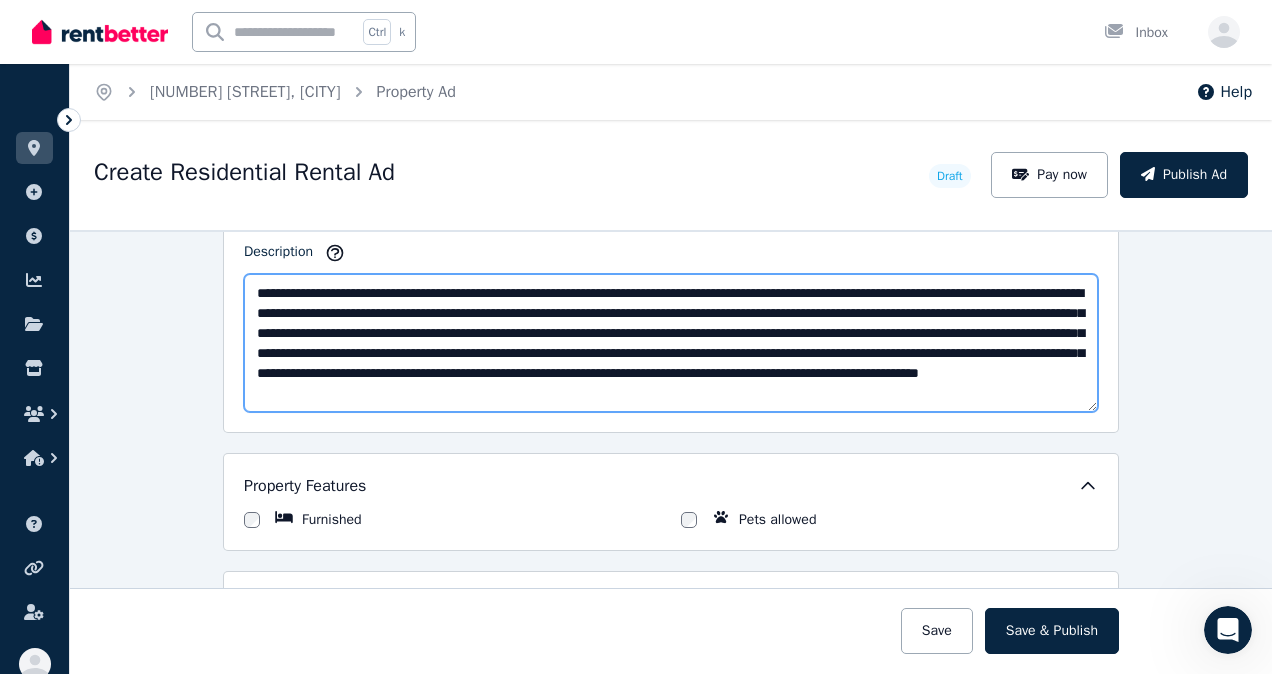 scroll, scrollTop: 0, scrollLeft: 0, axis: both 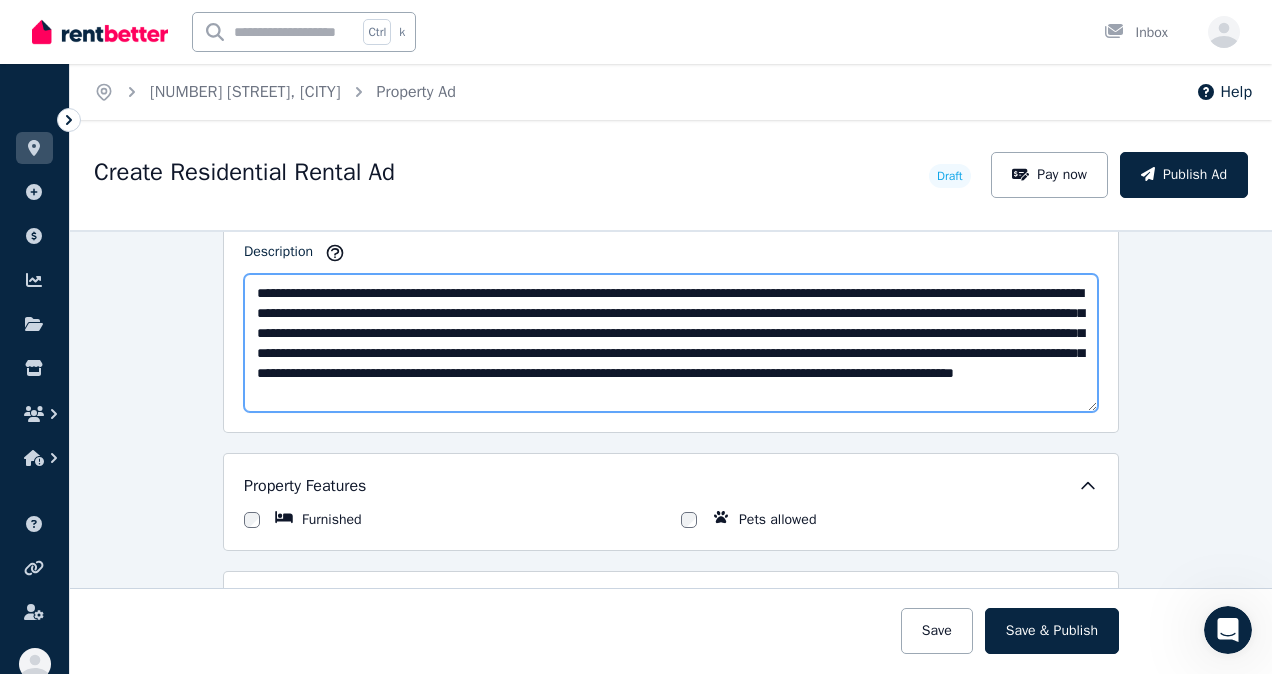 click on "**********" at bounding box center (671, 343) 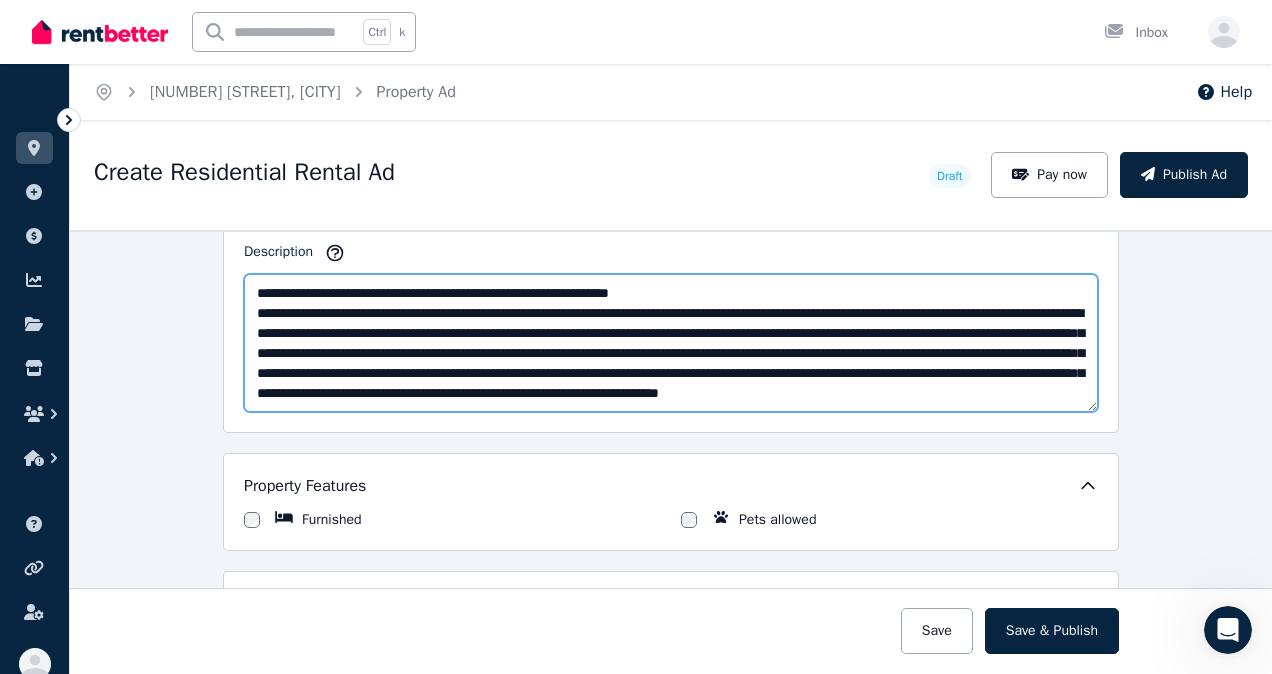 click on "**********" at bounding box center [671, 343] 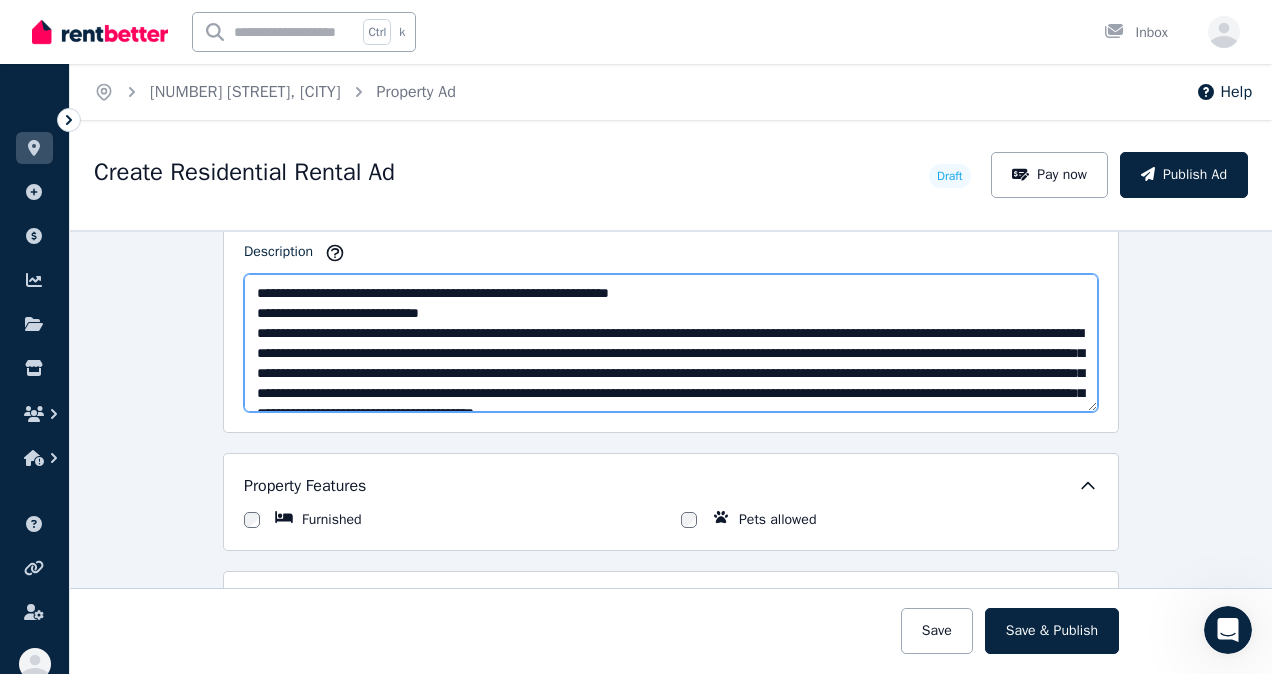 click on "**********" at bounding box center (671, 343) 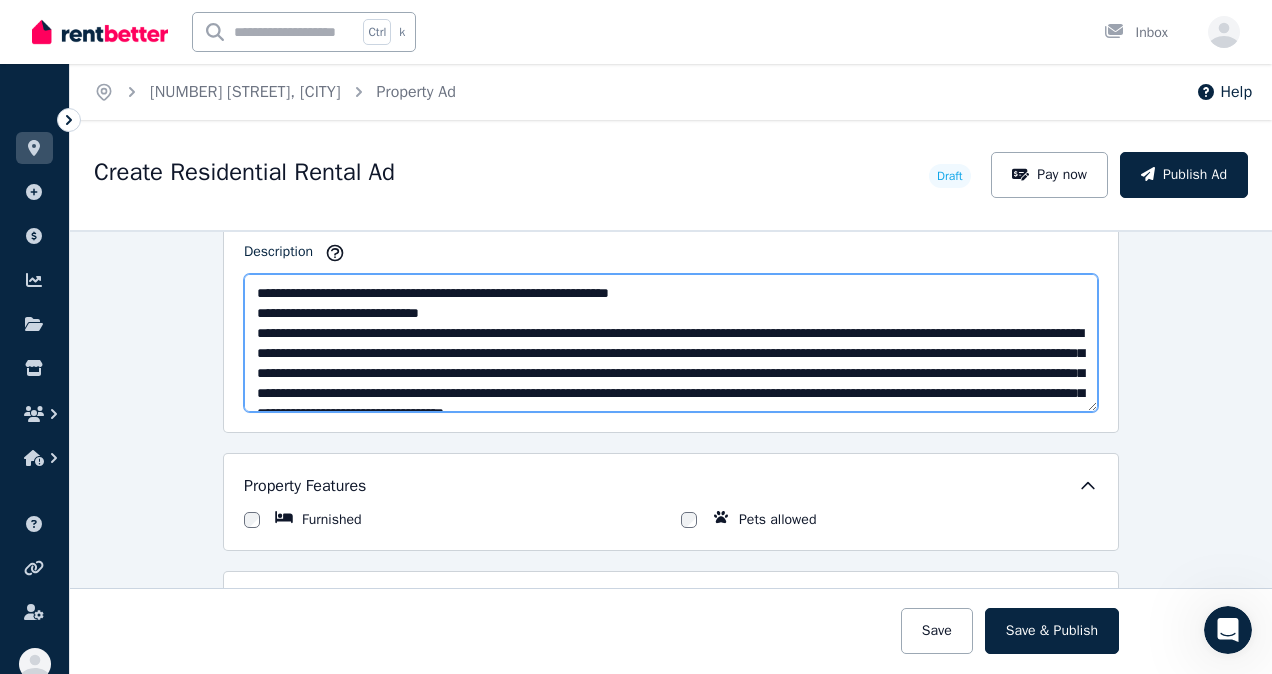 click on "**********" at bounding box center (671, 343) 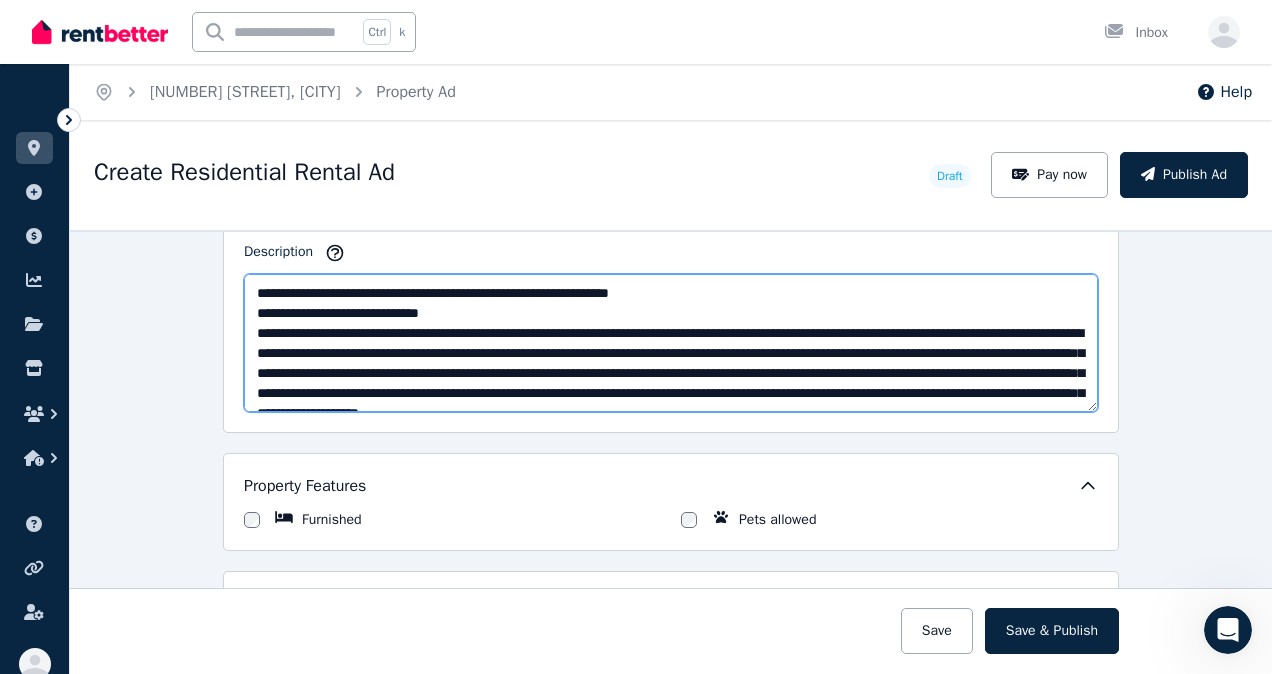 click on "**********" at bounding box center [671, 343] 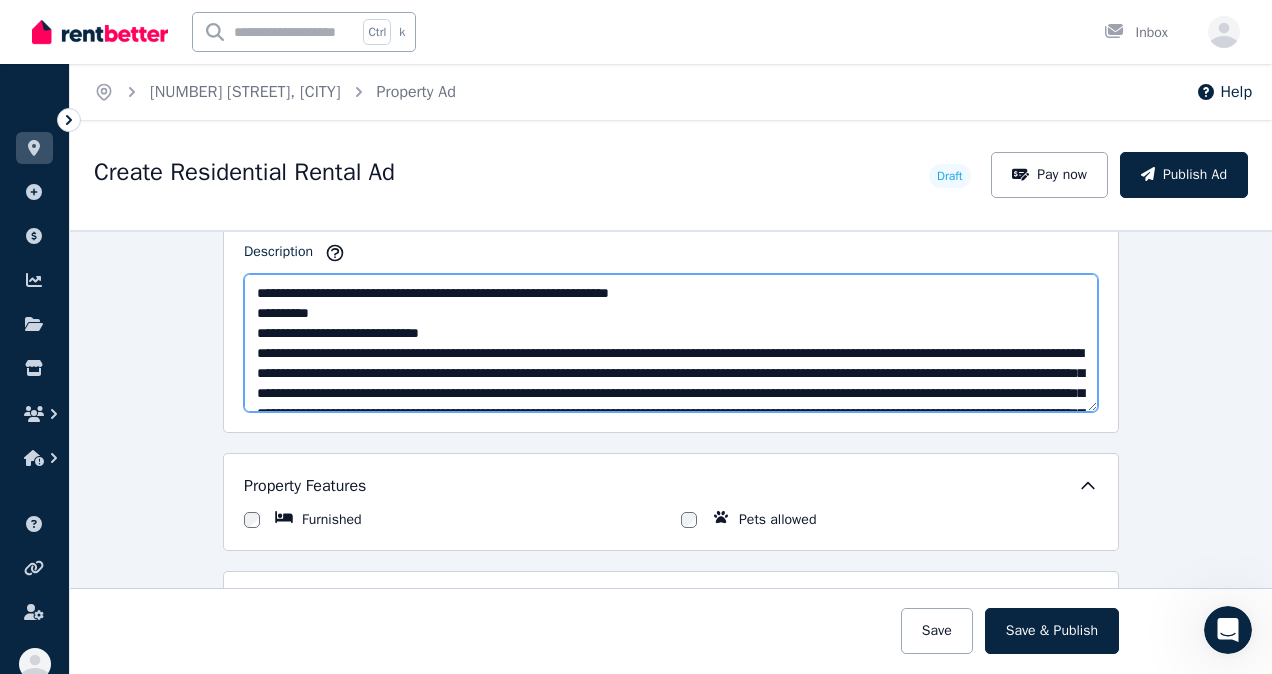 drag, startPoint x: 260, startPoint y: 308, endPoint x: 322, endPoint y: 372, distance: 89.106674 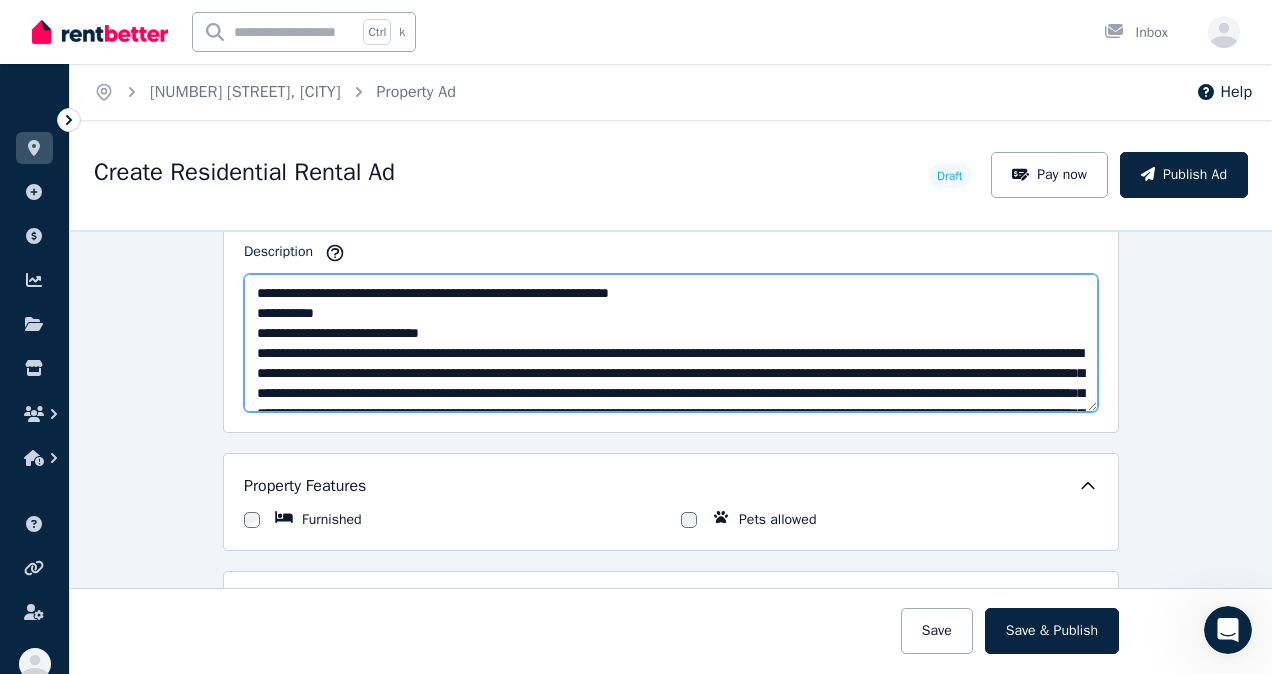 click on "**********" at bounding box center (671, 343) 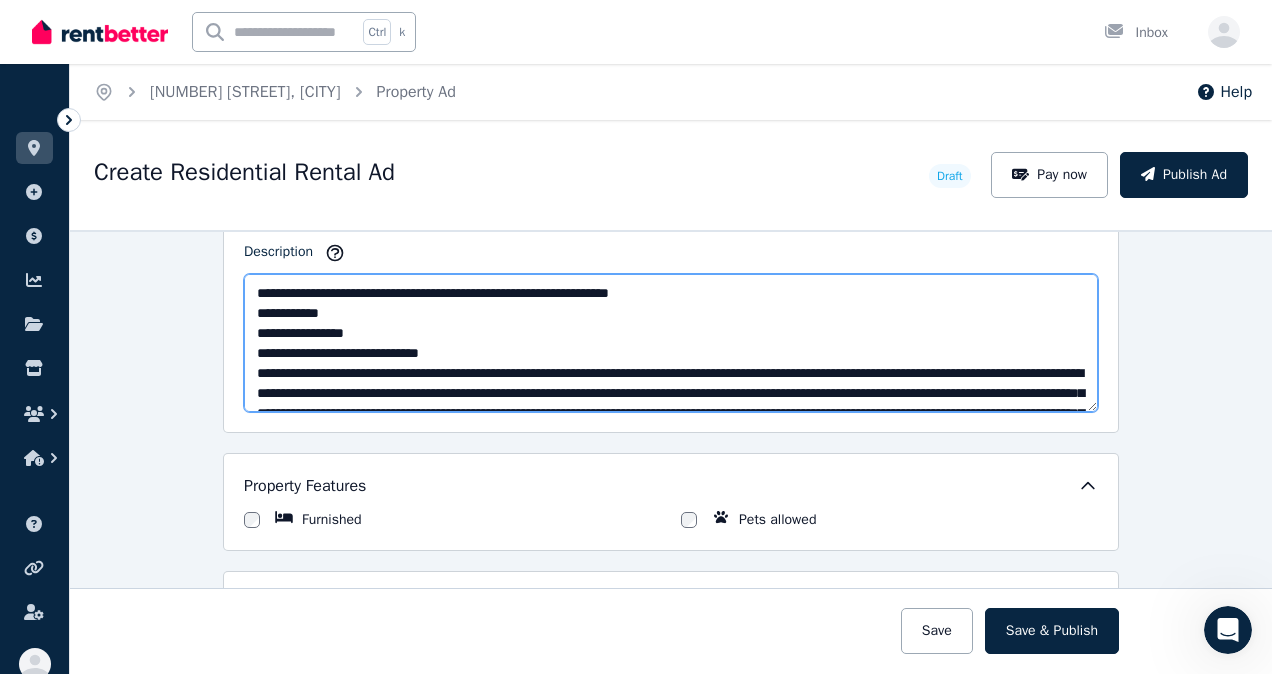 click on "**********" at bounding box center (671, 343) 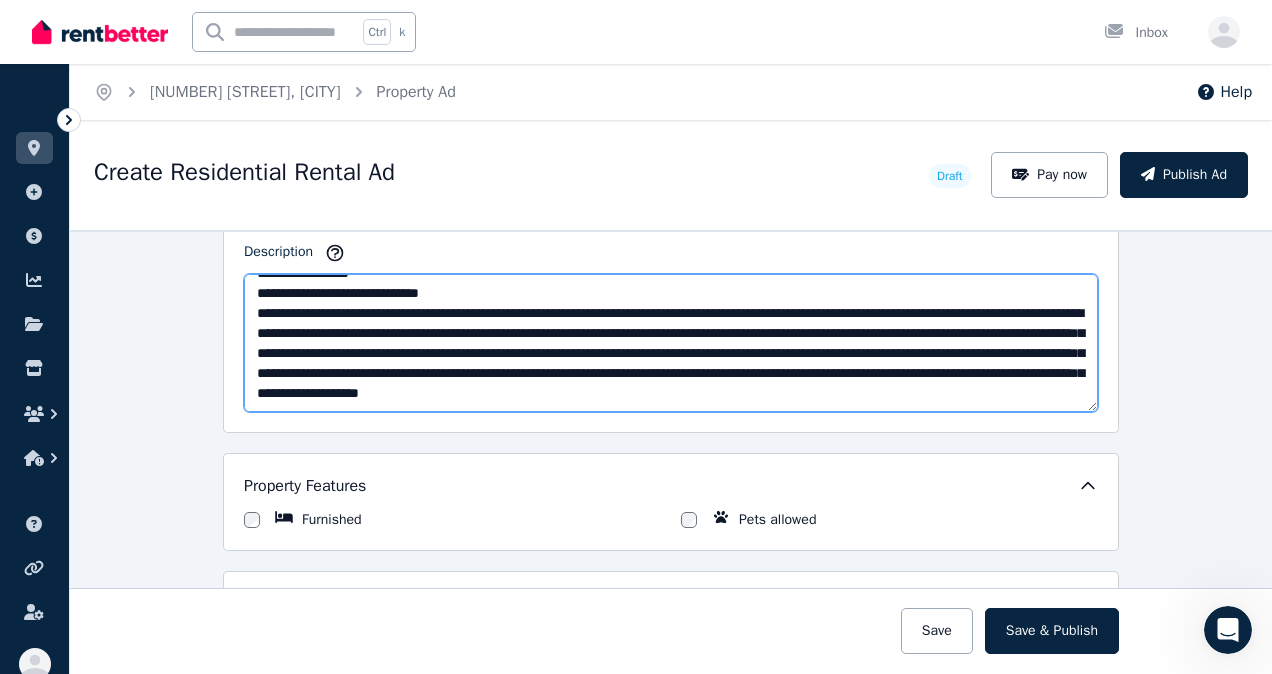 scroll, scrollTop: 80, scrollLeft: 0, axis: vertical 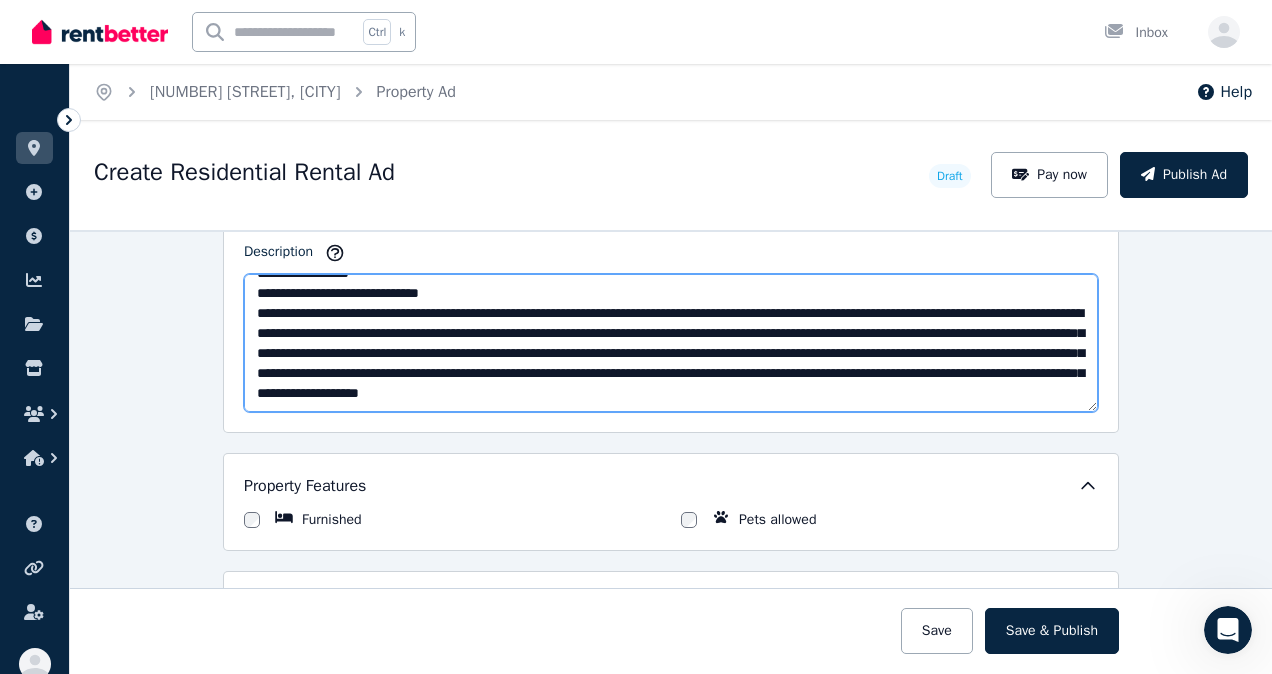 click on "**********" at bounding box center (671, 343) 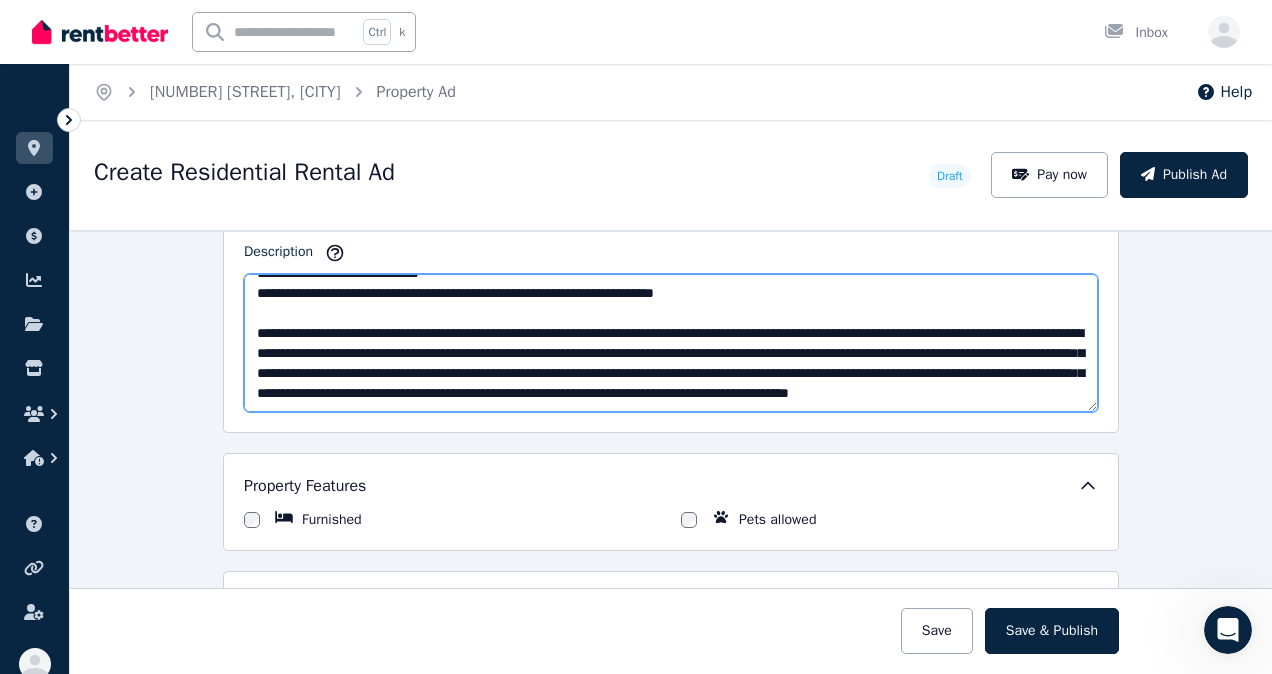 click on "**********" at bounding box center [671, 343] 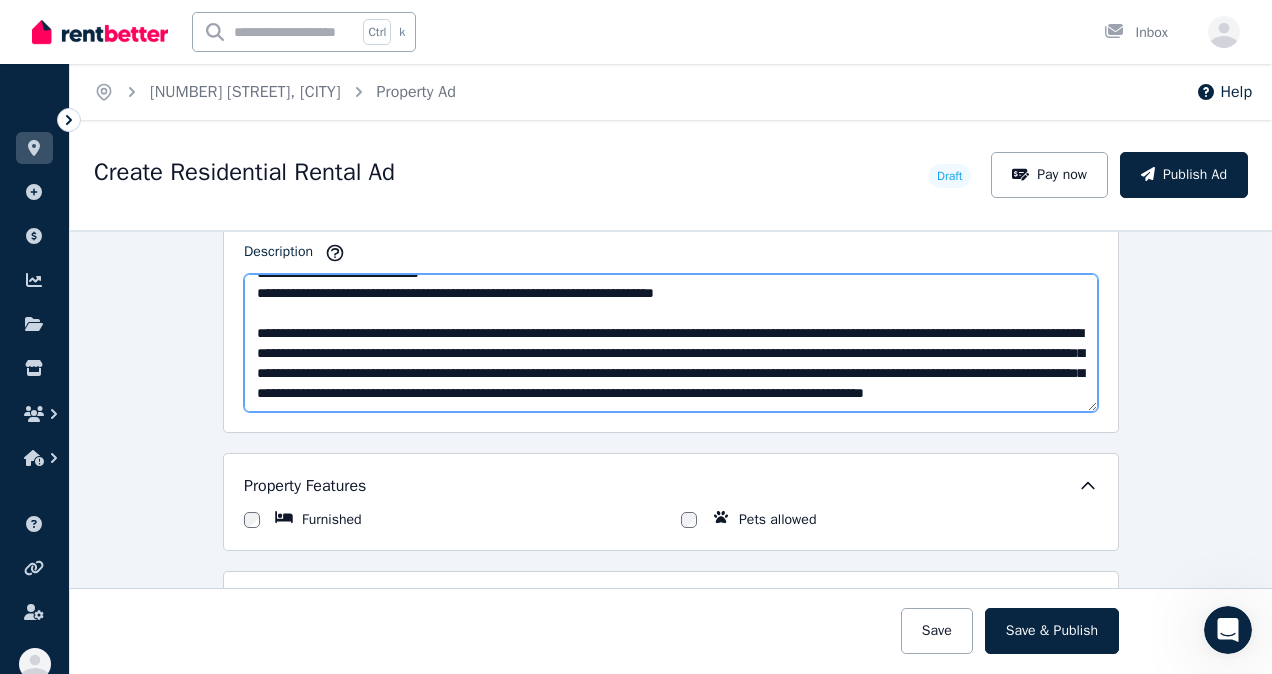 click on "**********" at bounding box center [671, 343] 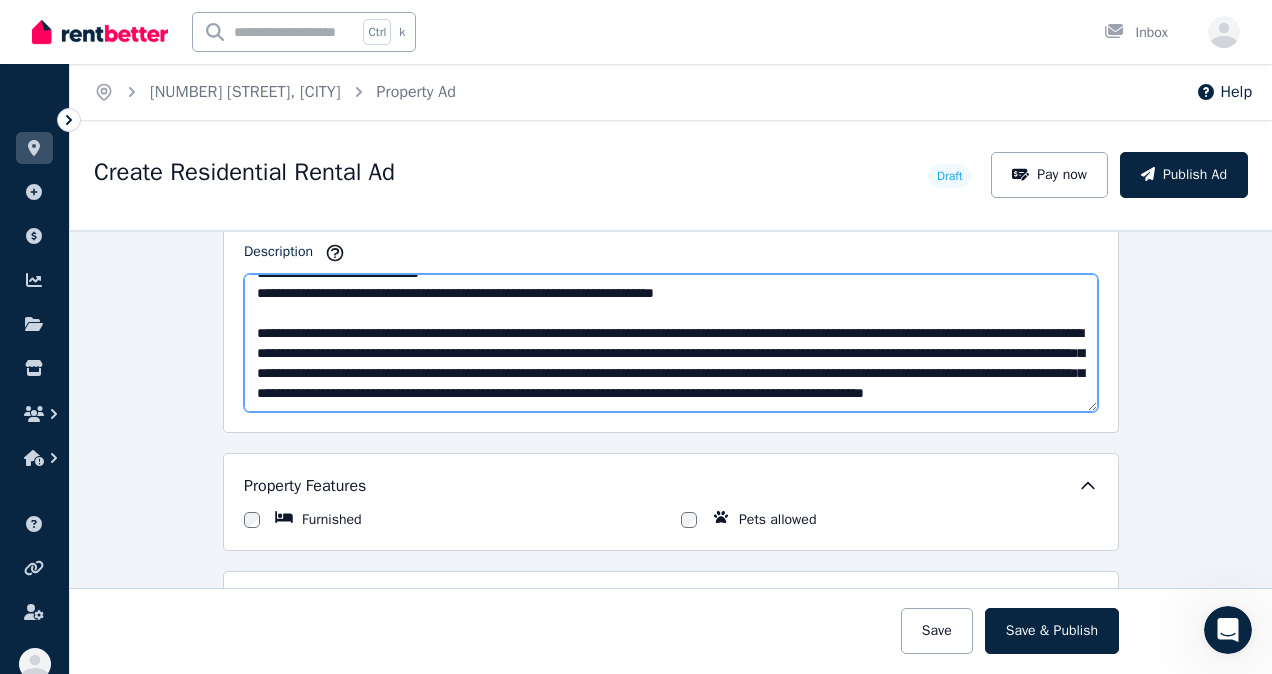 drag, startPoint x: 957, startPoint y: 333, endPoint x: 973, endPoint y: 333, distance: 16 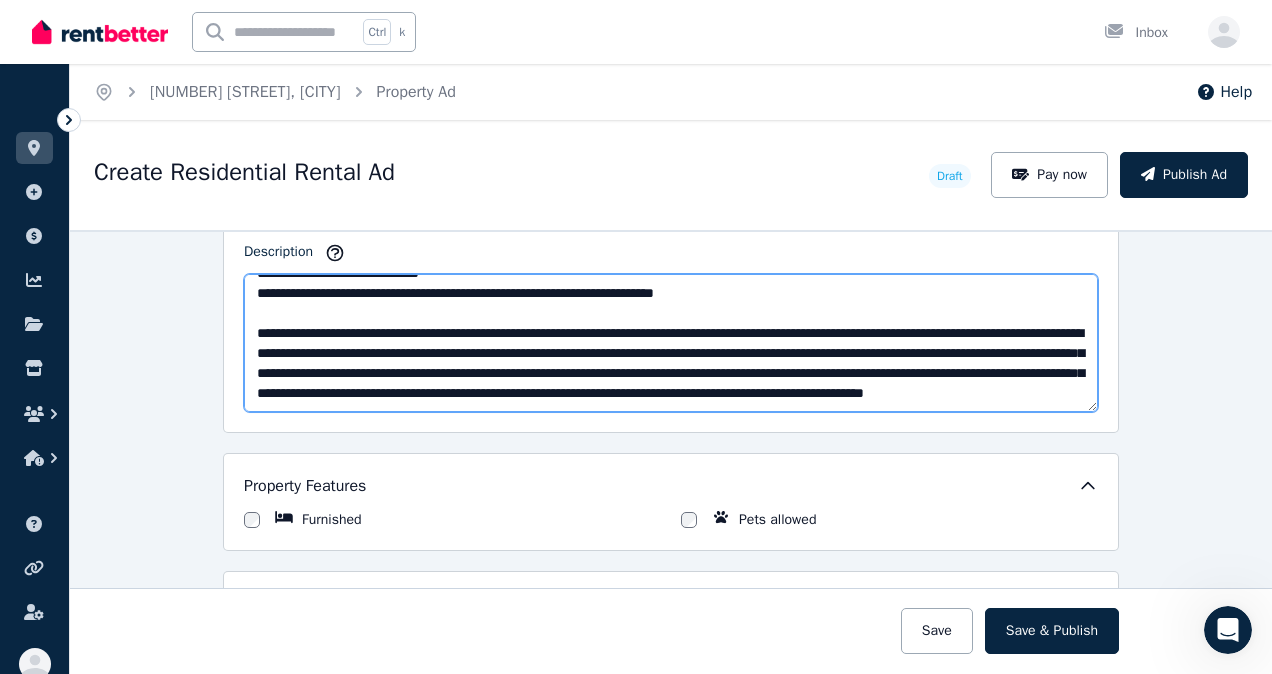 click on "**********" at bounding box center [671, 343] 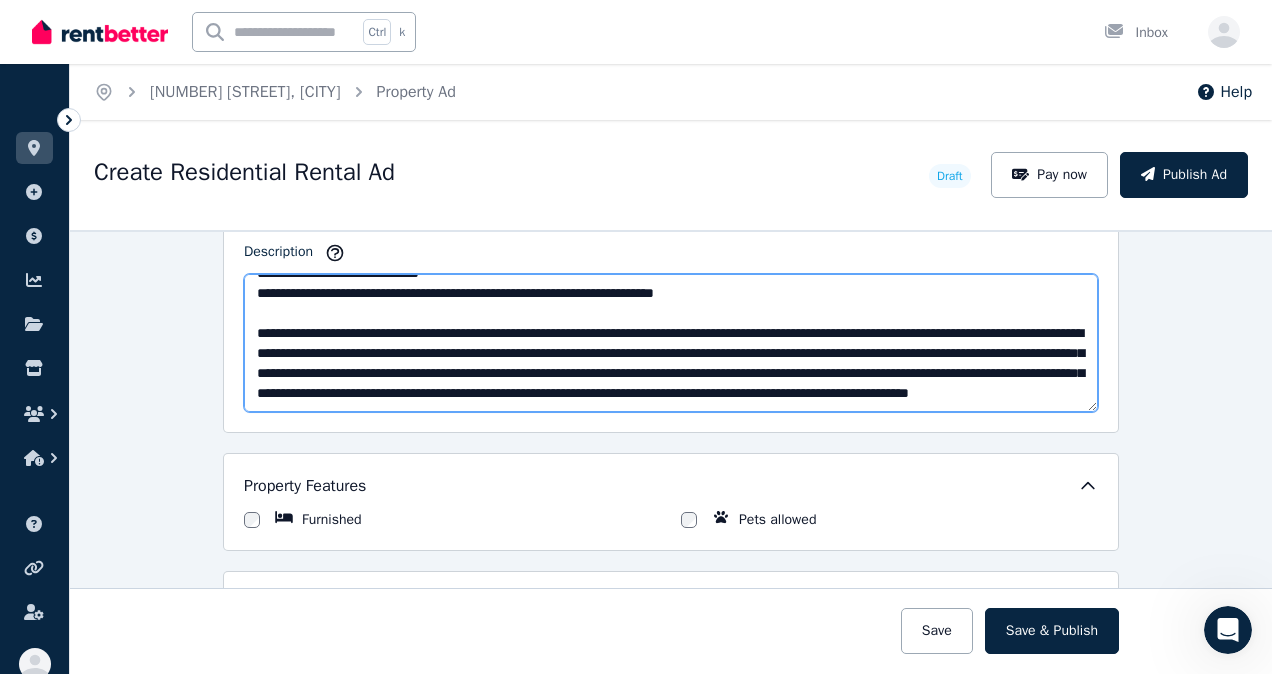 click on "**********" at bounding box center (671, 343) 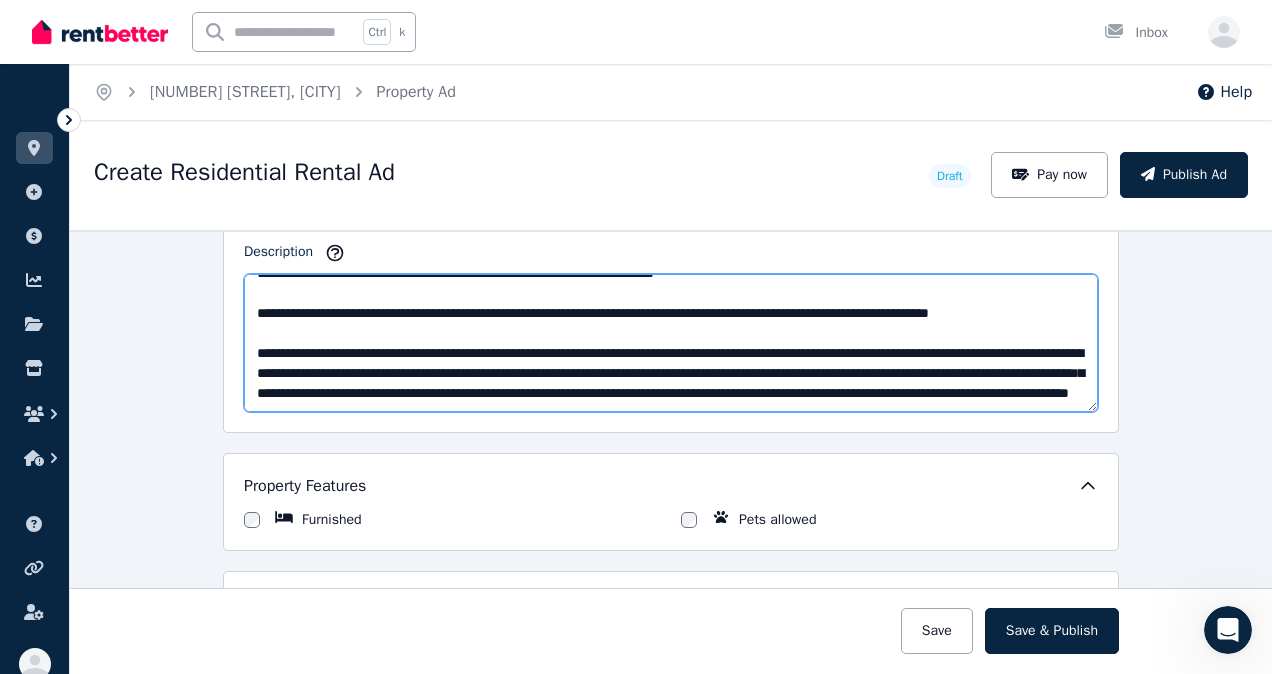 scroll, scrollTop: 140, scrollLeft: 0, axis: vertical 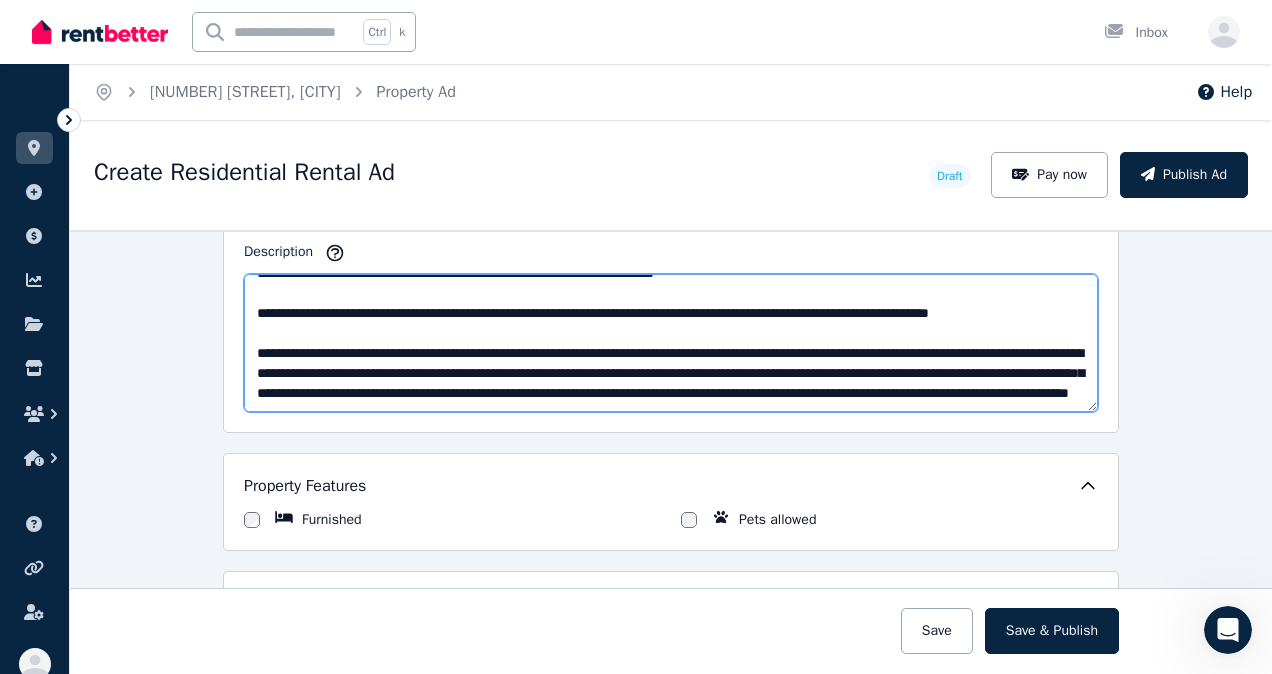 click on "**********" at bounding box center [671, 343] 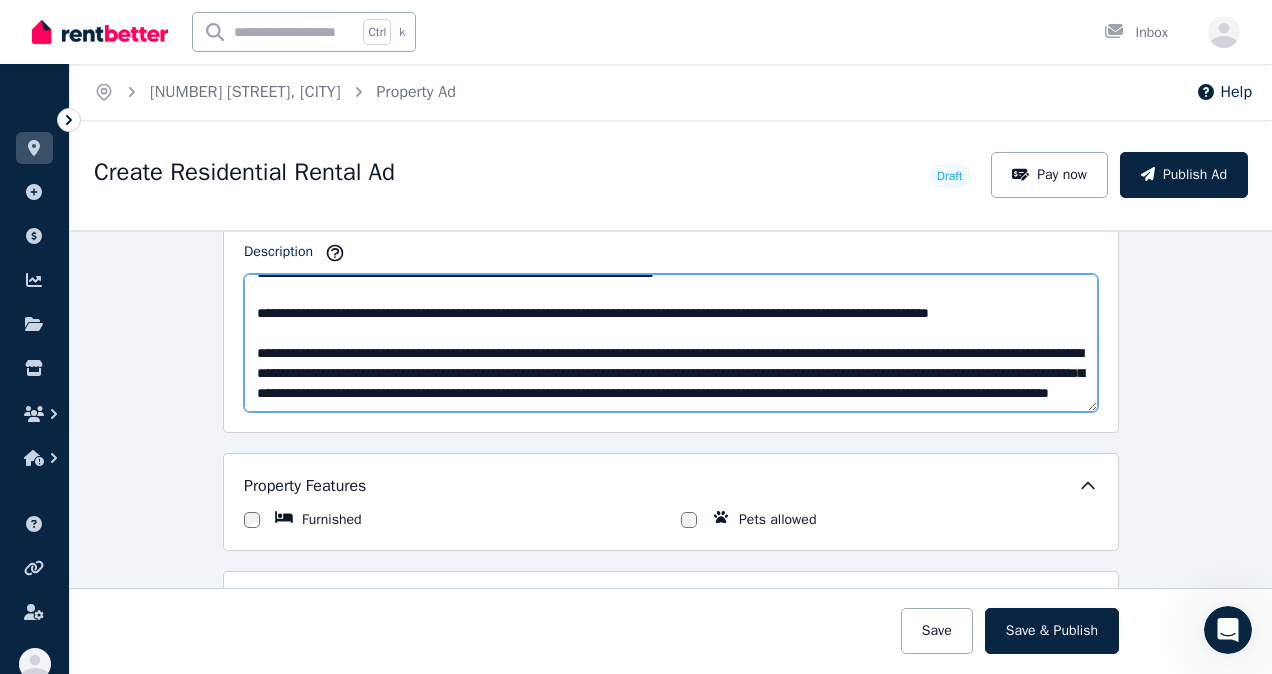 click on "**********" at bounding box center [671, 343] 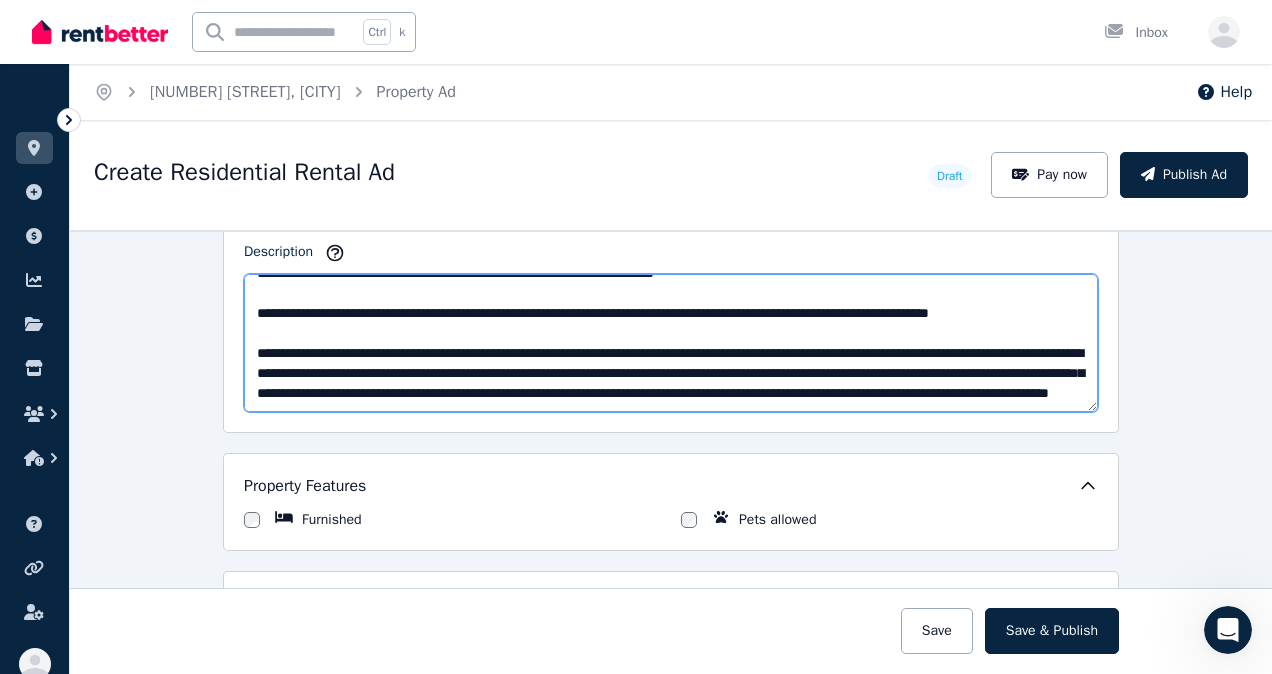 scroll, scrollTop: 140, scrollLeft: 0, axis: vertical 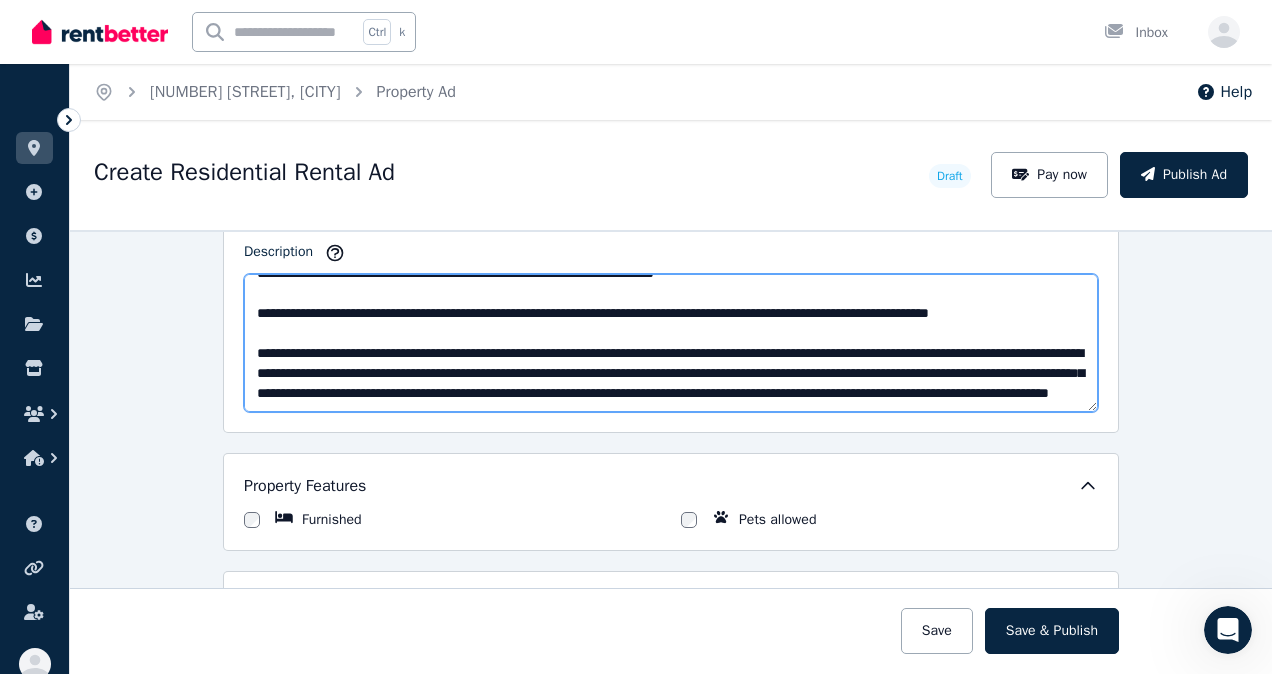 click on "**********" at bounding box center (671, 343) 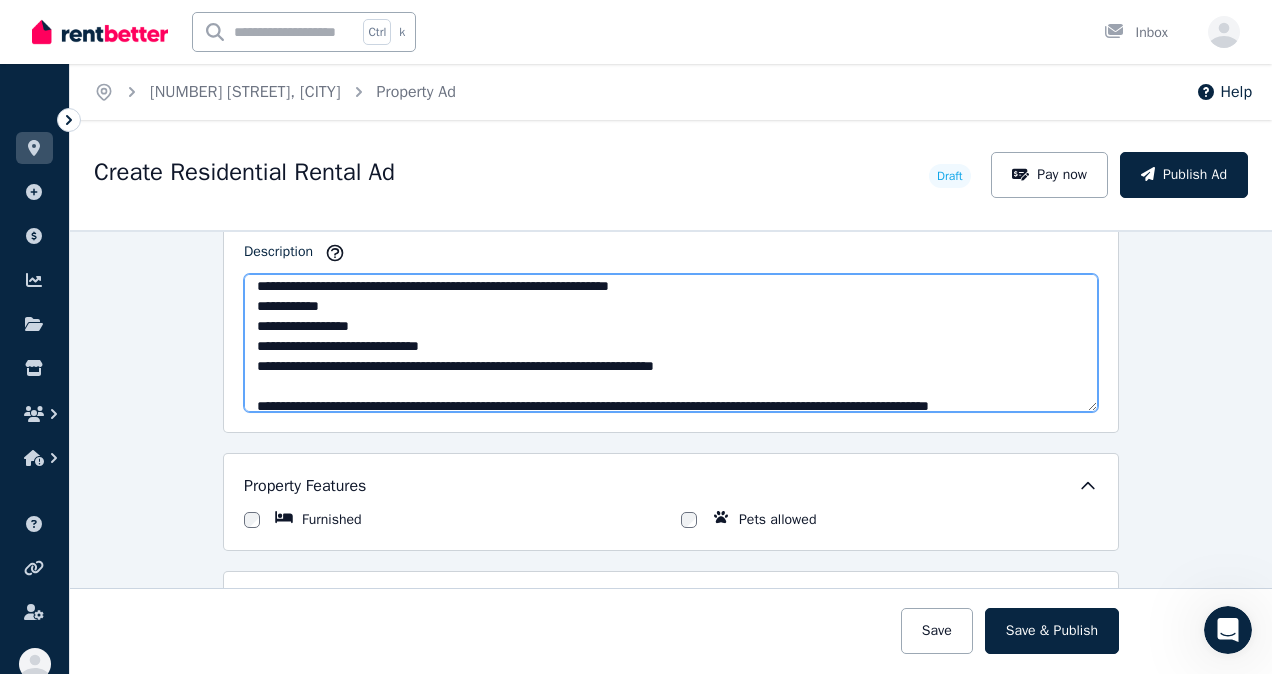 scroll, scrollTop: 0, scrollLeft: 0, axis: both 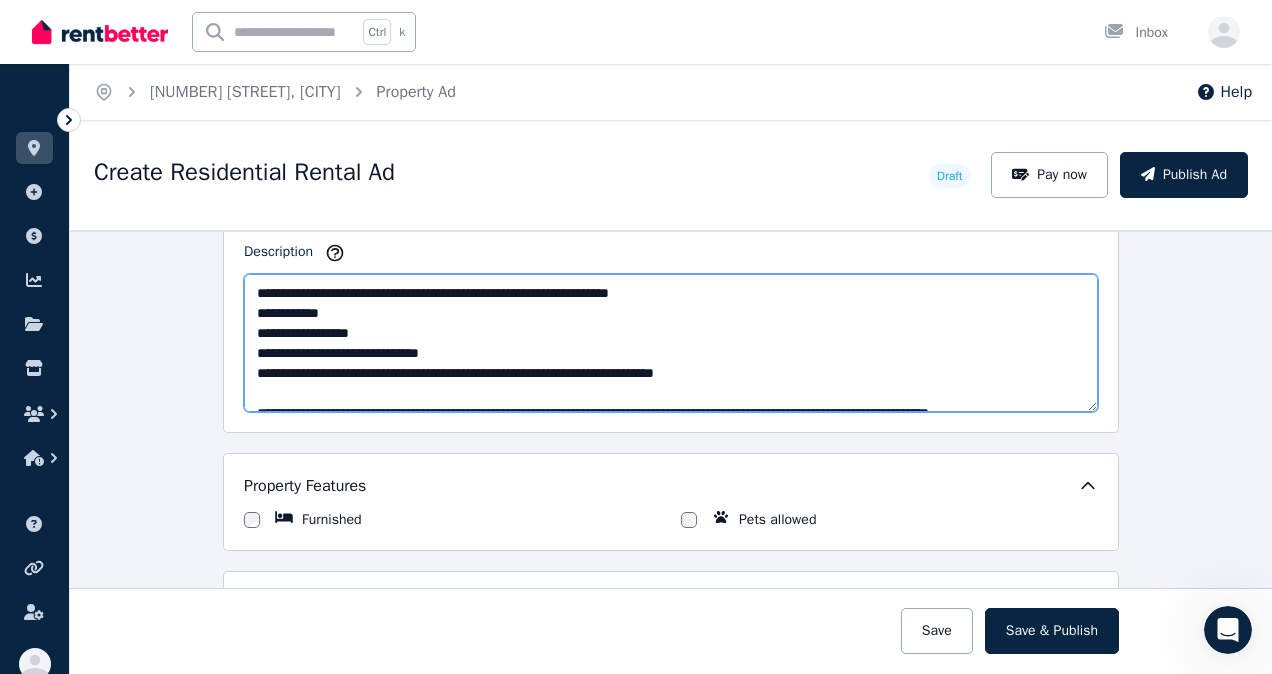 click on "**********" at bounding box center [671, 343] 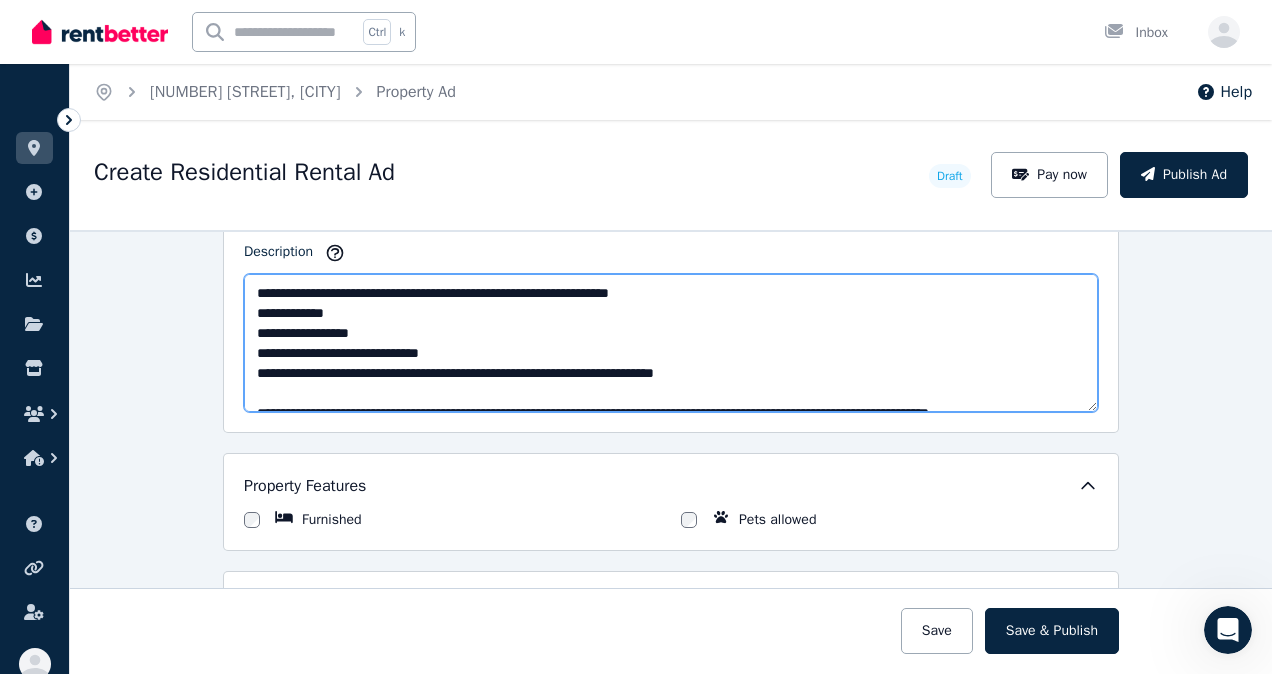 paste on "**********" 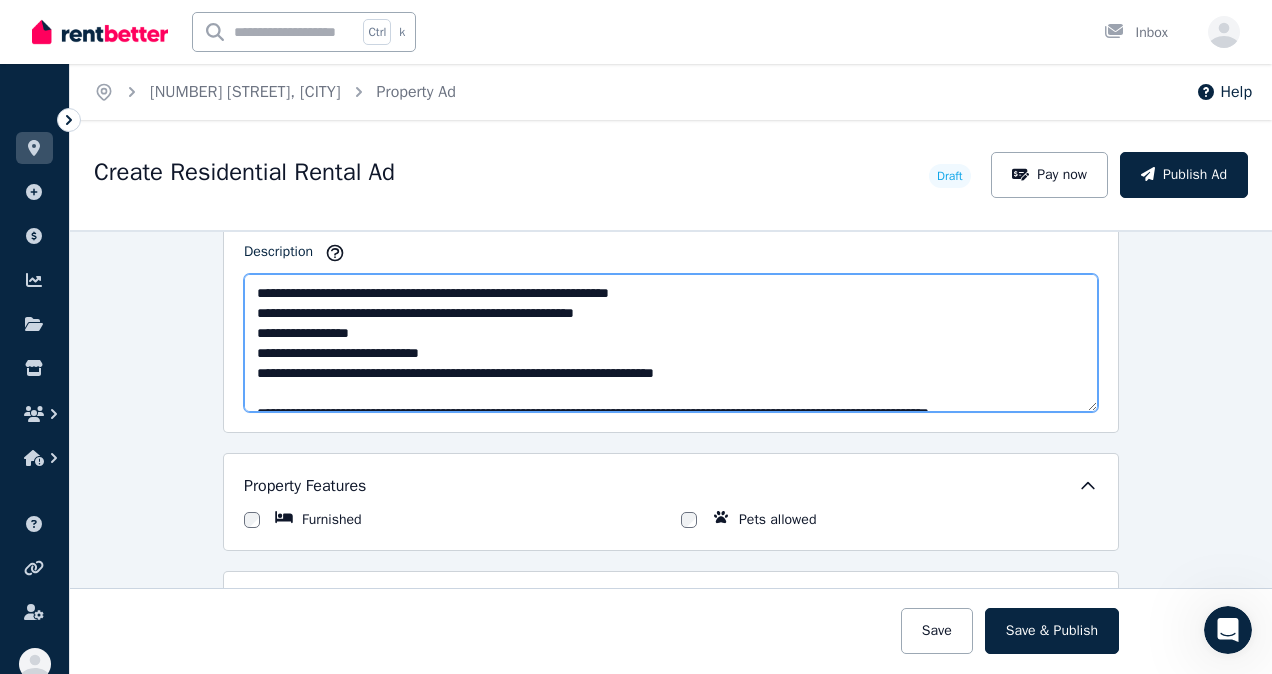 click on "**********" at bounding box center [671, 343] 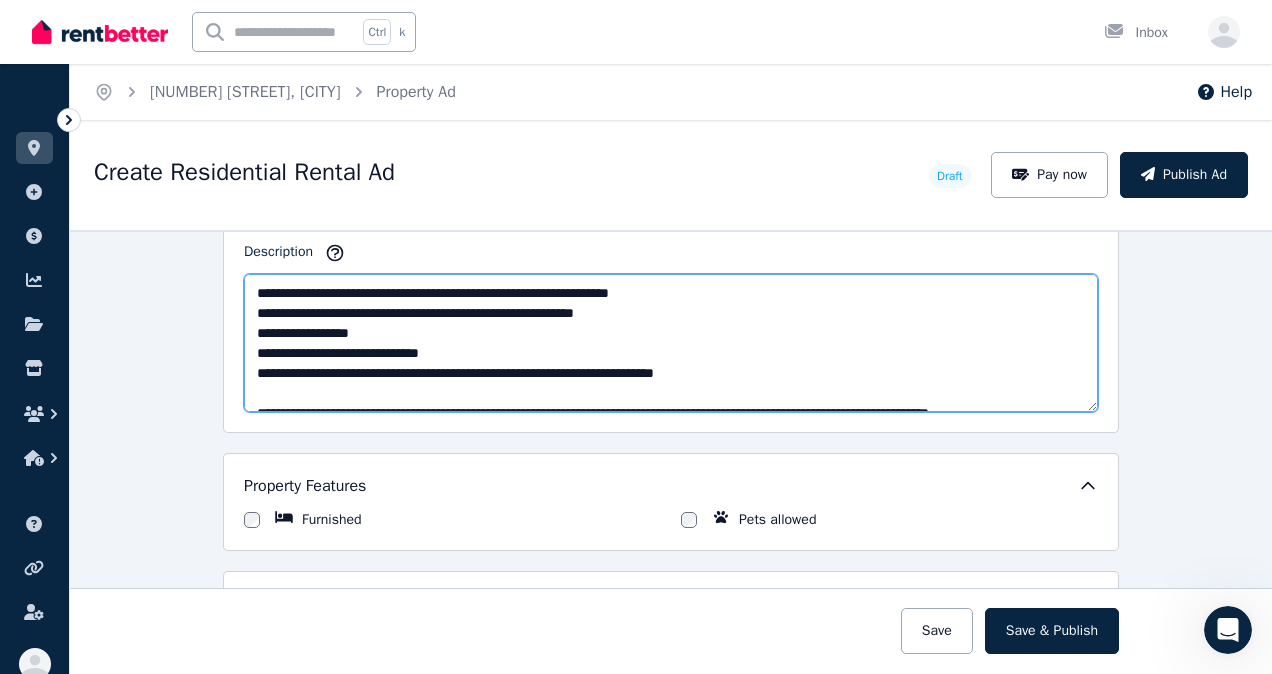 drag, startPoint x: 482, startPoint y: 315, endPoint x: 333, endPoint y: 316, distance: 149.00336 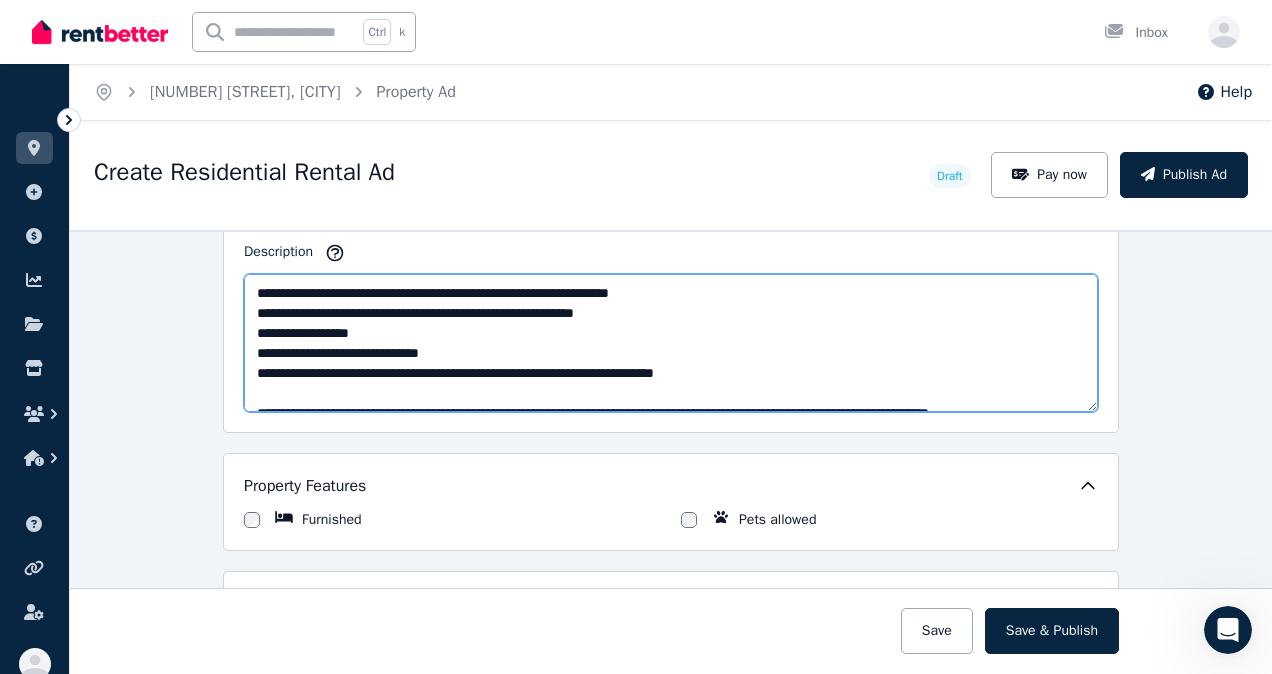 click on "**********" at bounding box center [671, 343] 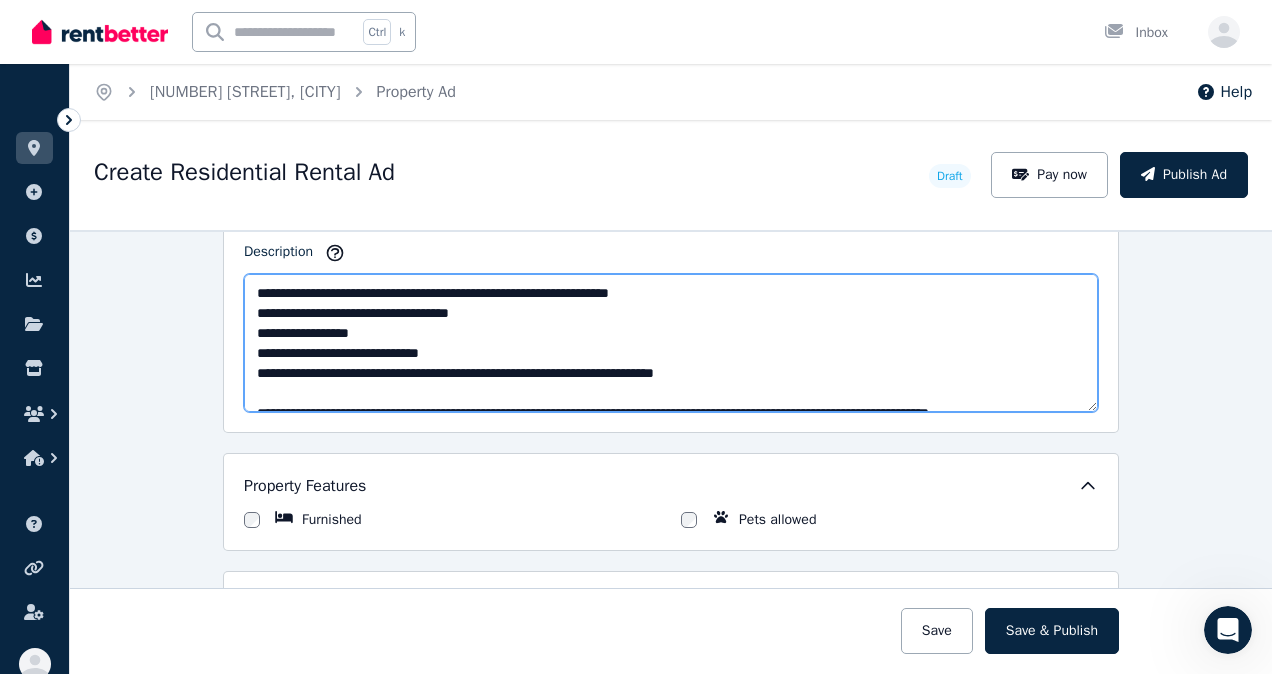 click on "**********" at bounding box center [671, 343] 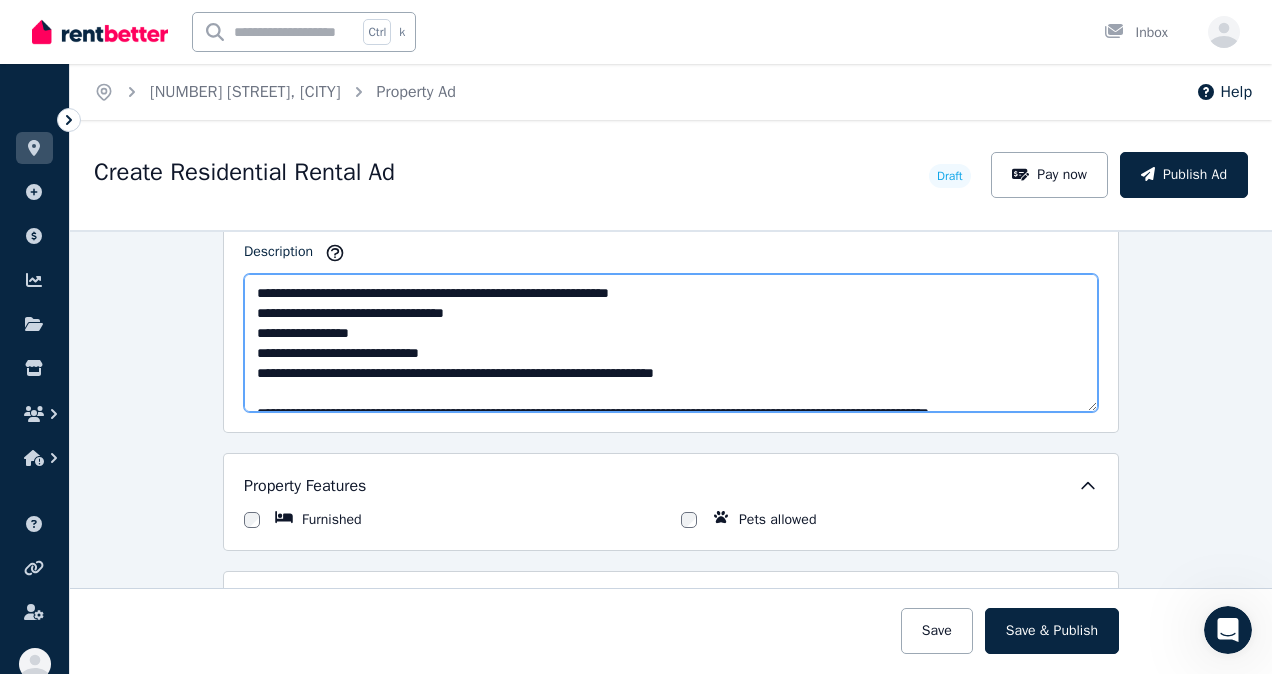 scroll, scrollTop: 0, scrollLeft: 0, axis: both 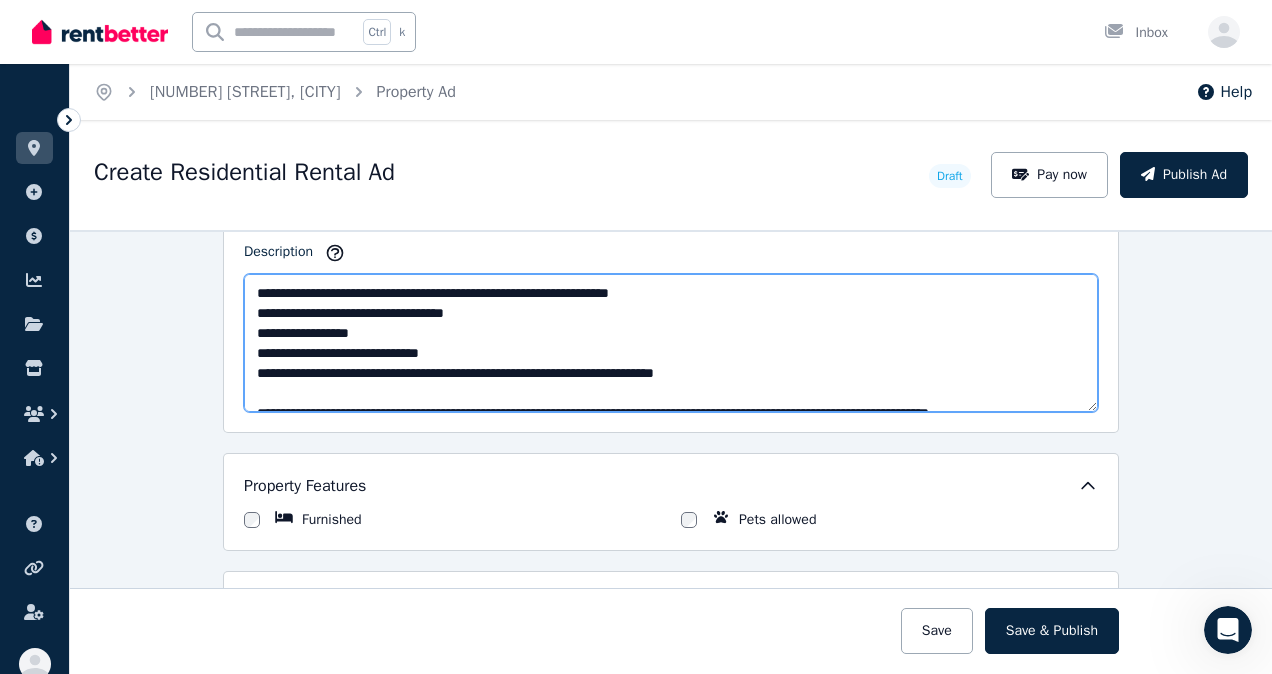 click on "**********" at bounding box center [671, 343] 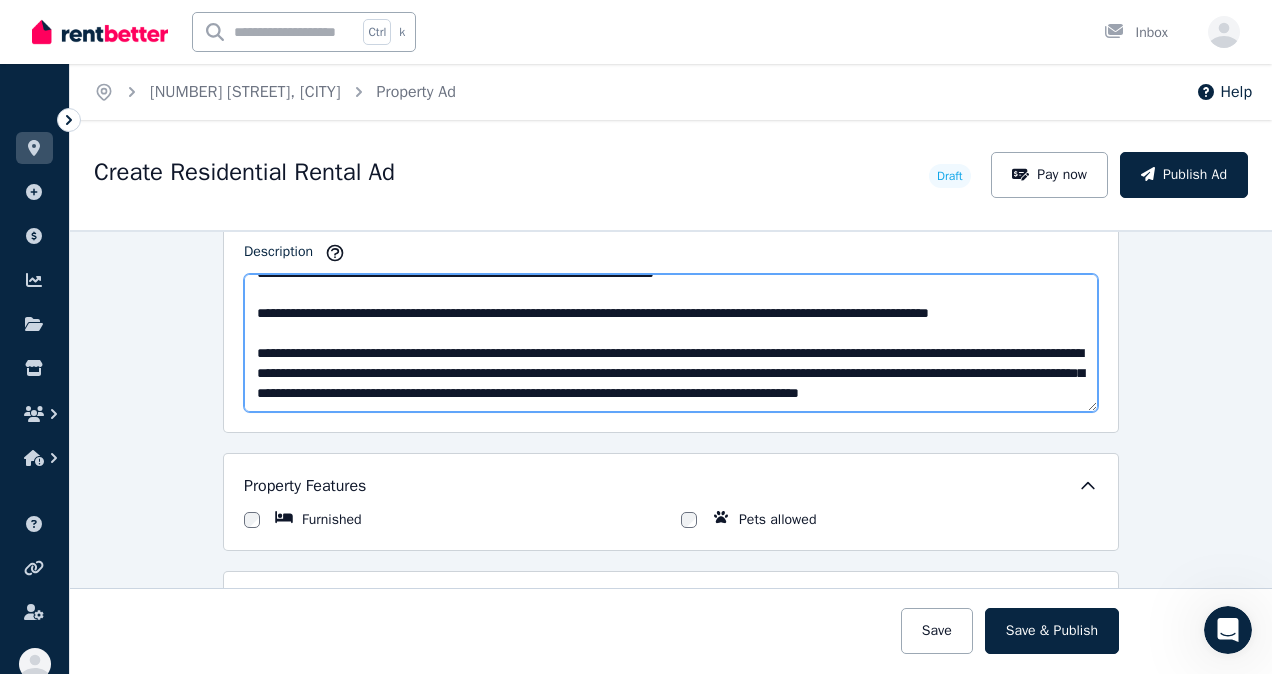 scroll, scrollTop: 140, scrollLeft: 0, axis: vertical 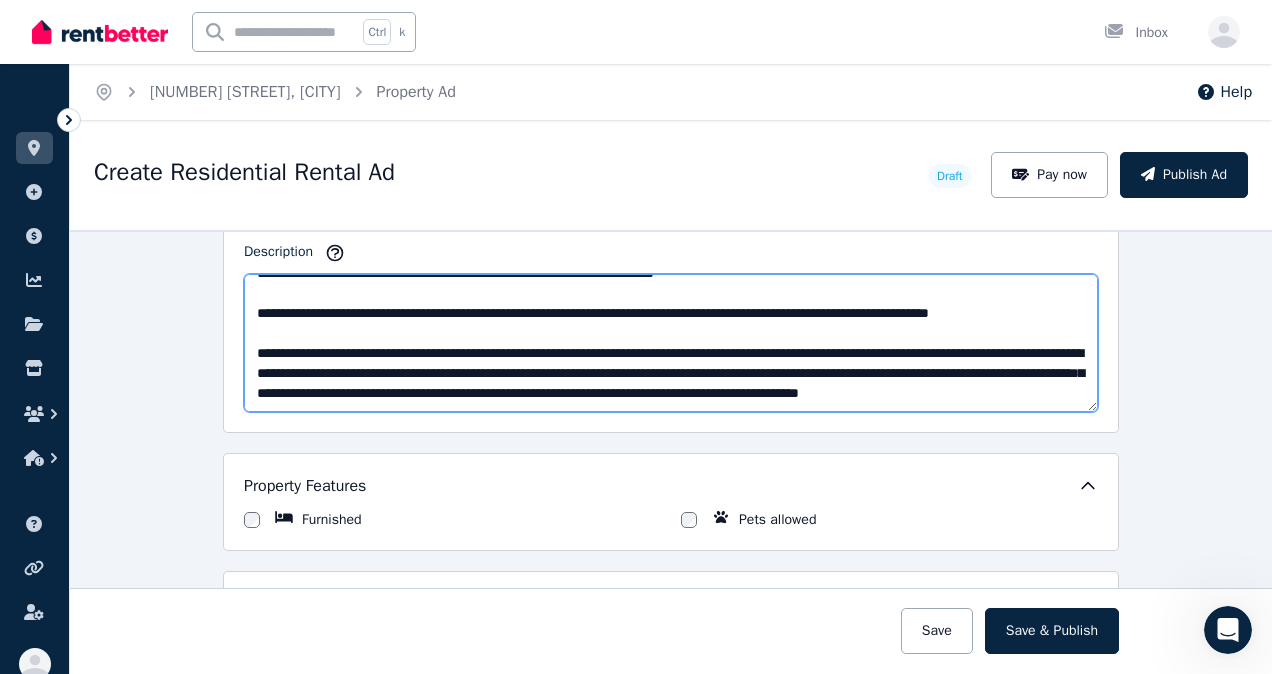 click on "**********" at bounding box center (671, 343) 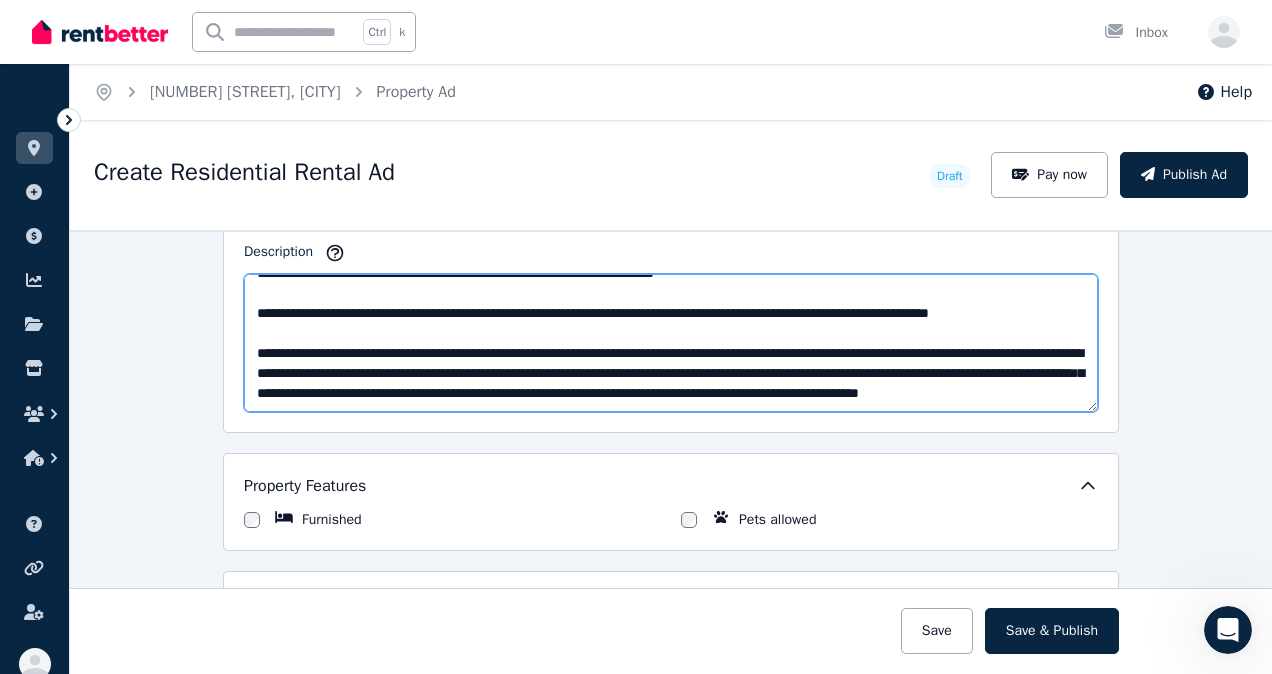 click on "**********" at bounding box center [671, 343] 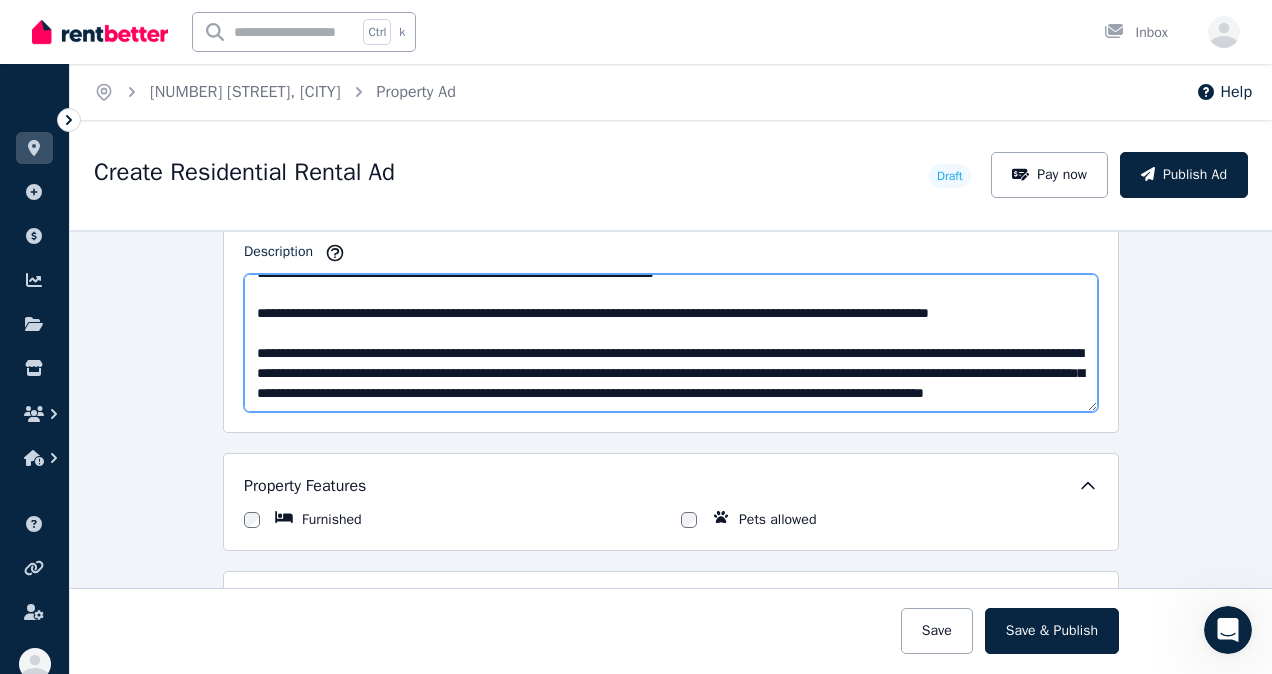click on "**********" at bounding box center (671, 343) 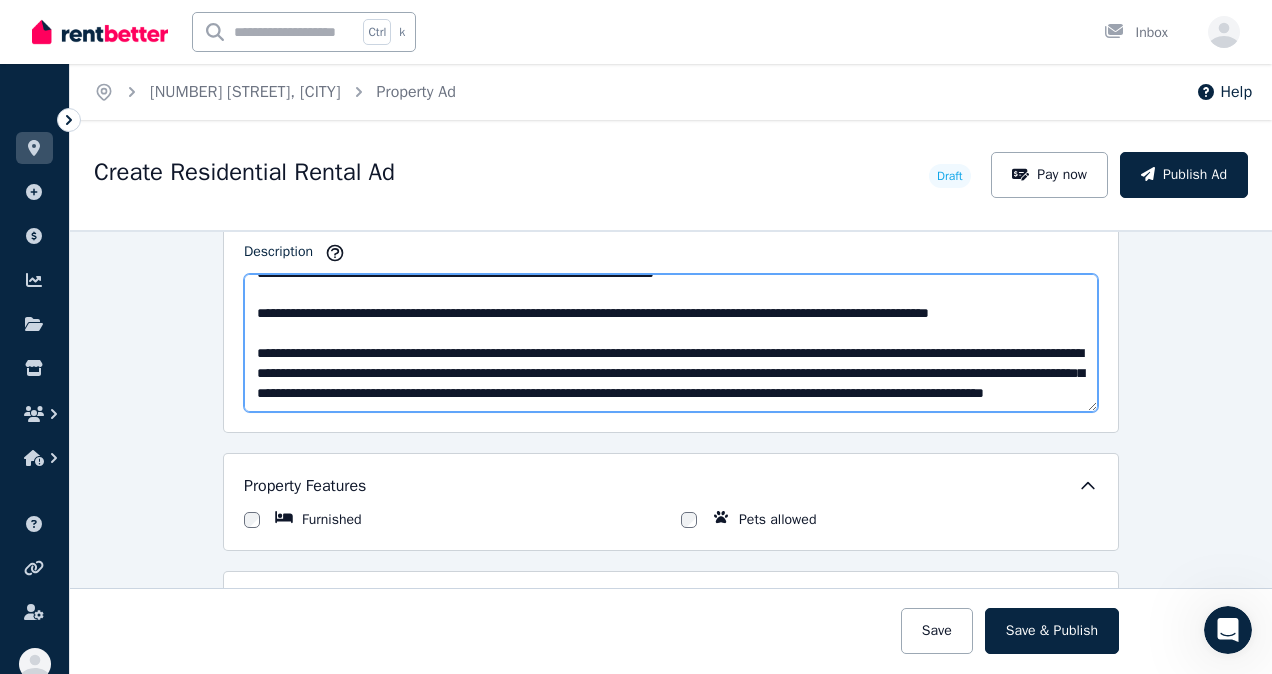 click on "**********" at bounding box center [671, 343] 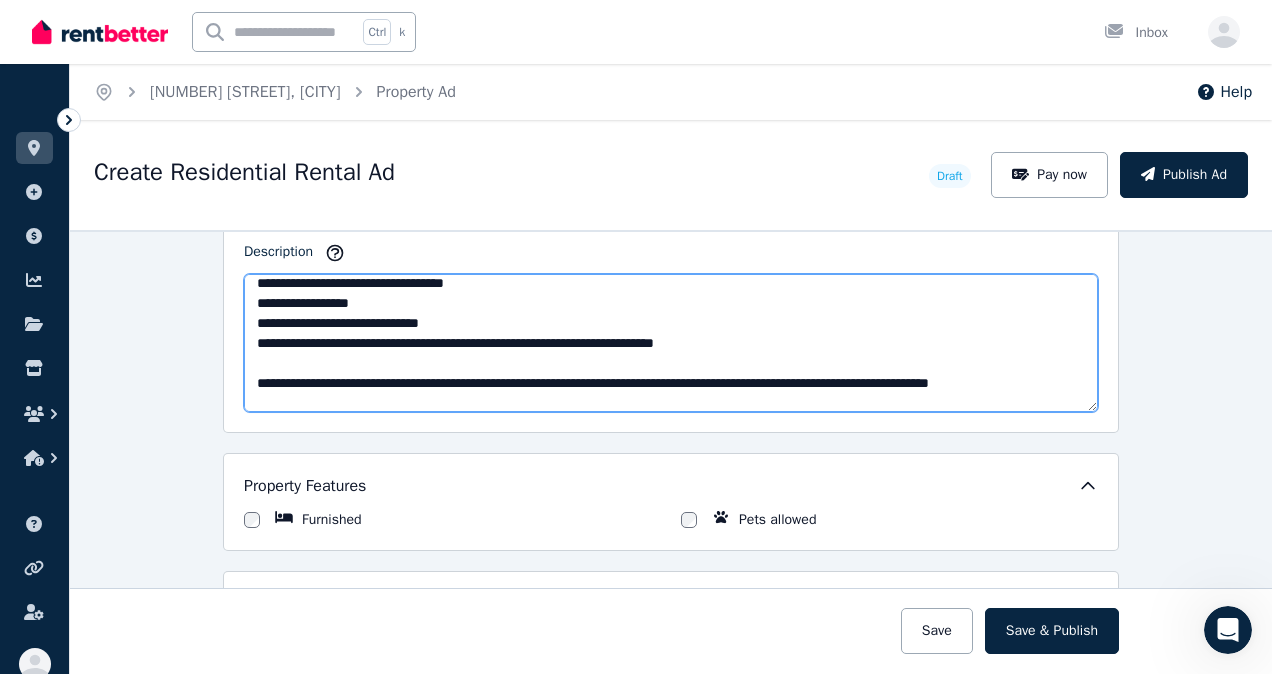 scroll, scrollTop: 0, scrollLeft: 0, axis: both 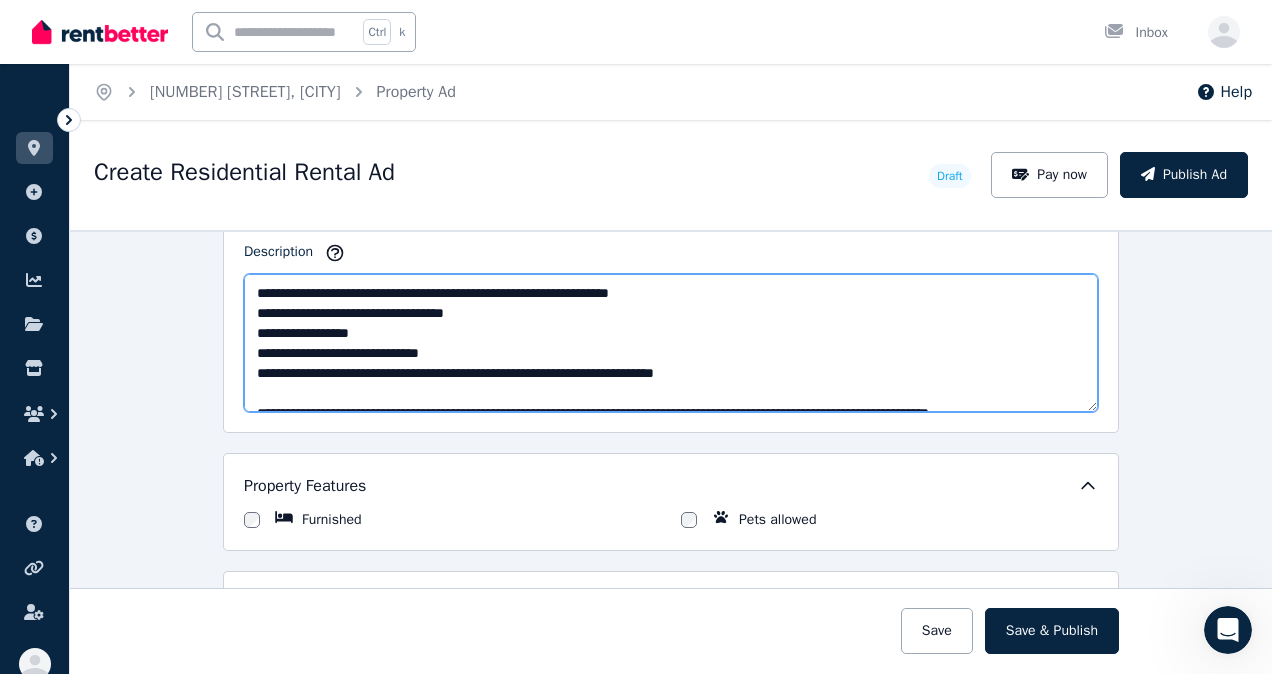 drag, startPoint x: 778, startPoint y: 399, endPoint x: 233, endPoint y: 250, distance: 565.00085 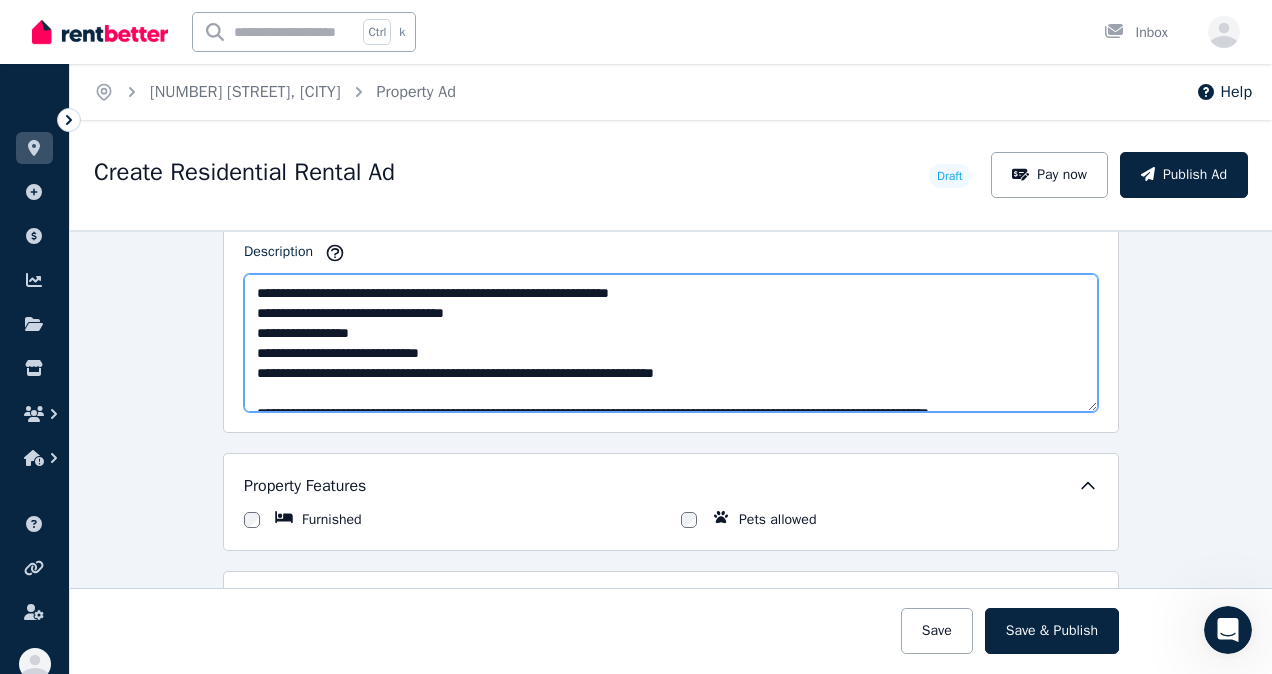 click on "**********" at bounding box center [671, 264] 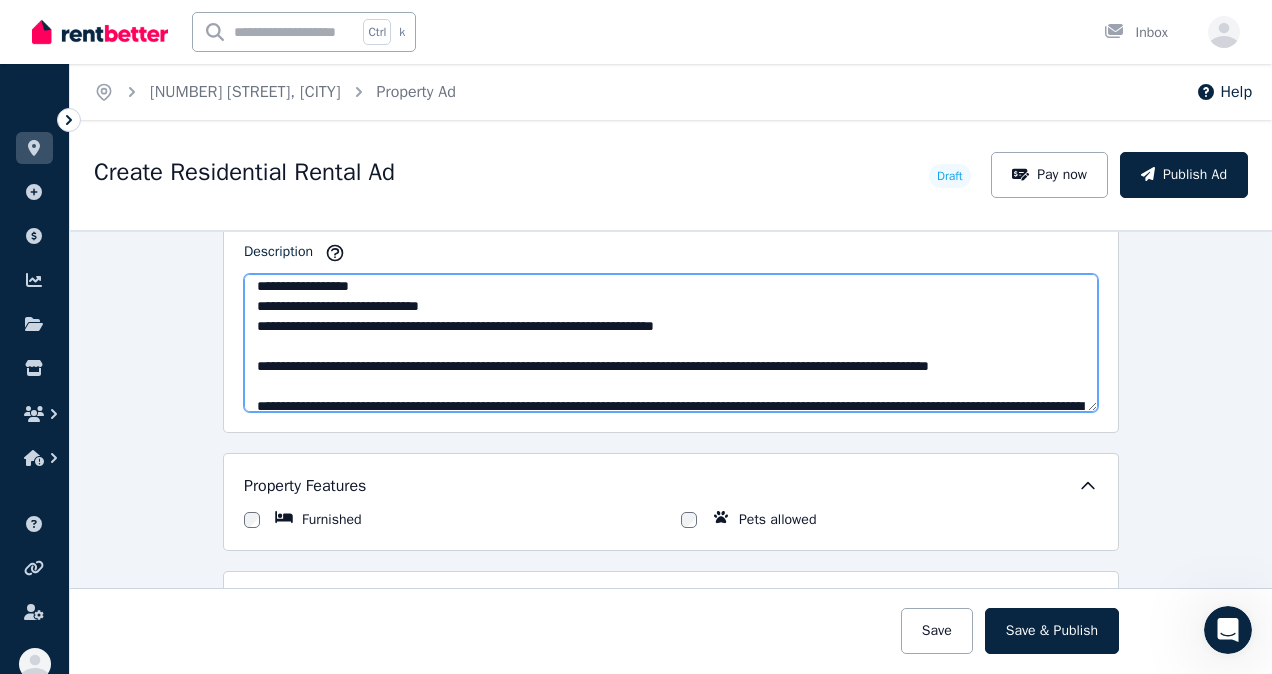 scroll, scrollTop: 0, scrollLeft: 0, axis: both 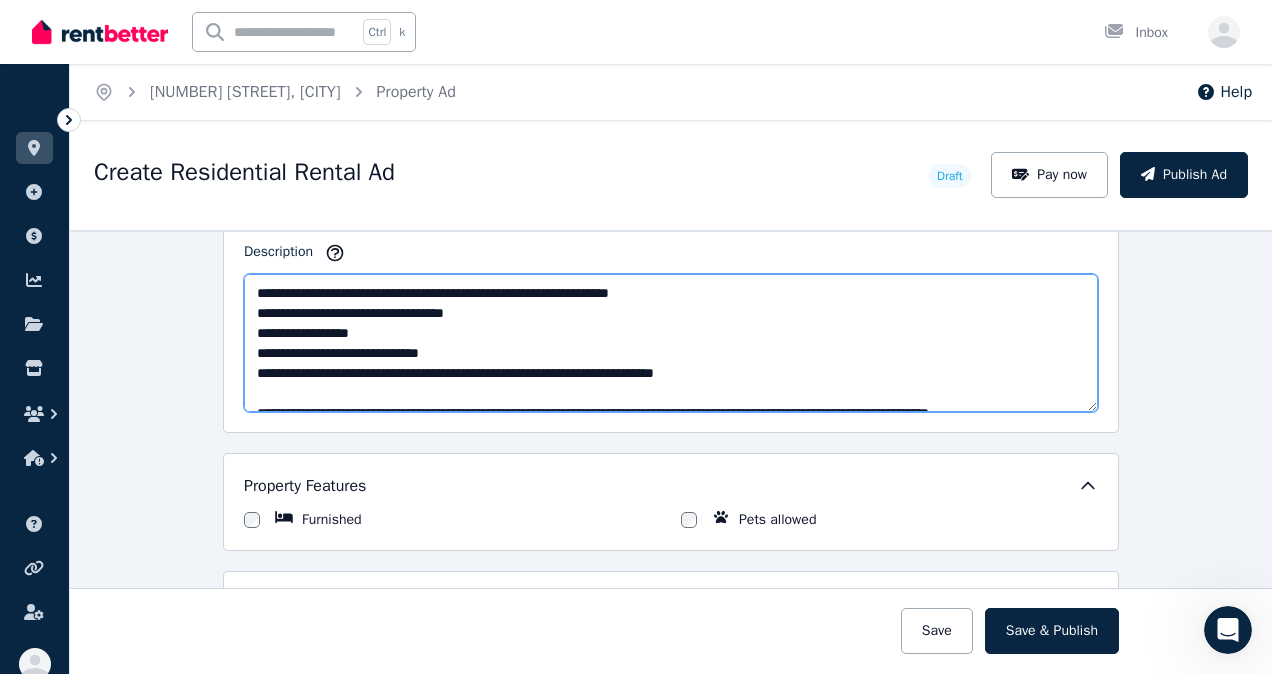 click on "**********" at bounding box center (671, 343) 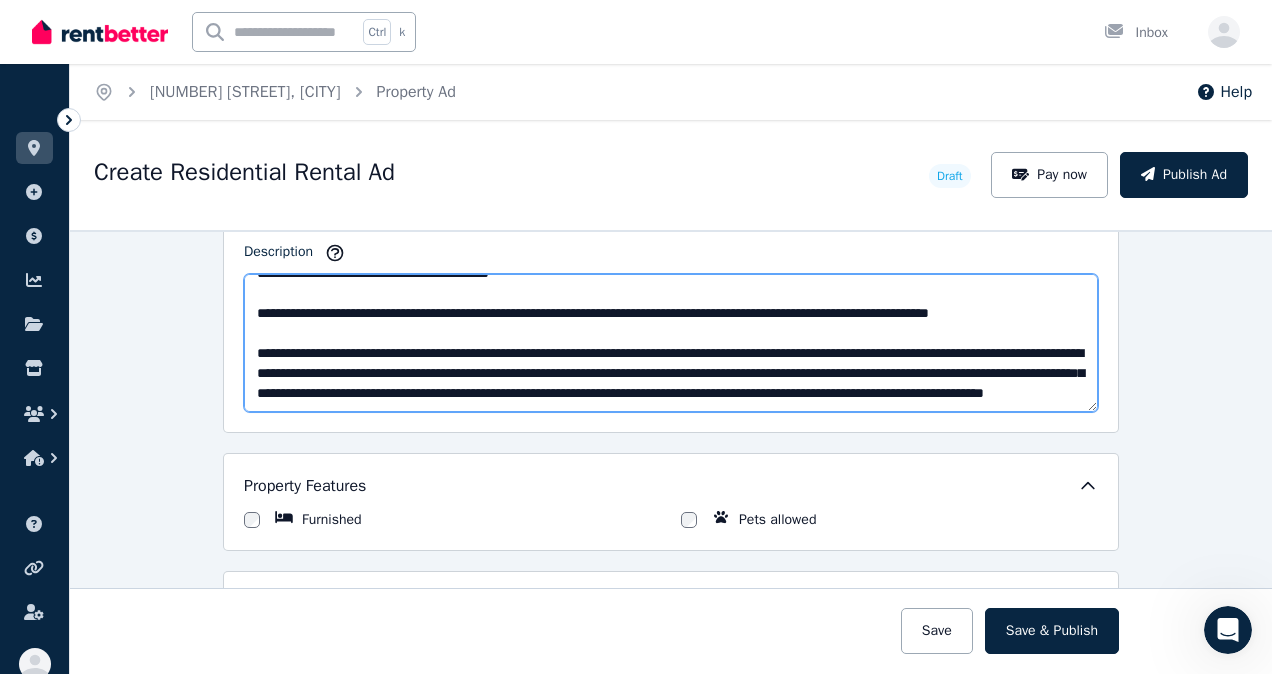 scroll, scrollTop: 160, scrollLeft: 0, axis: vertical 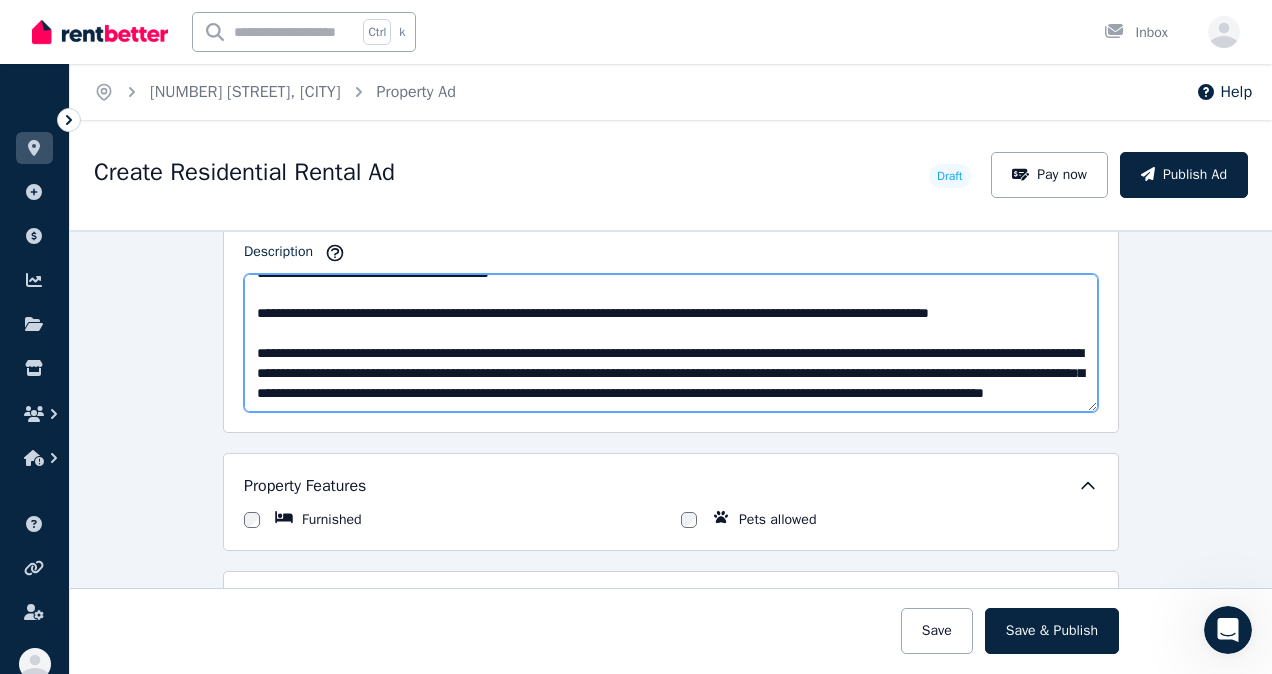 click on "**********" at bounding box center (671, 343) 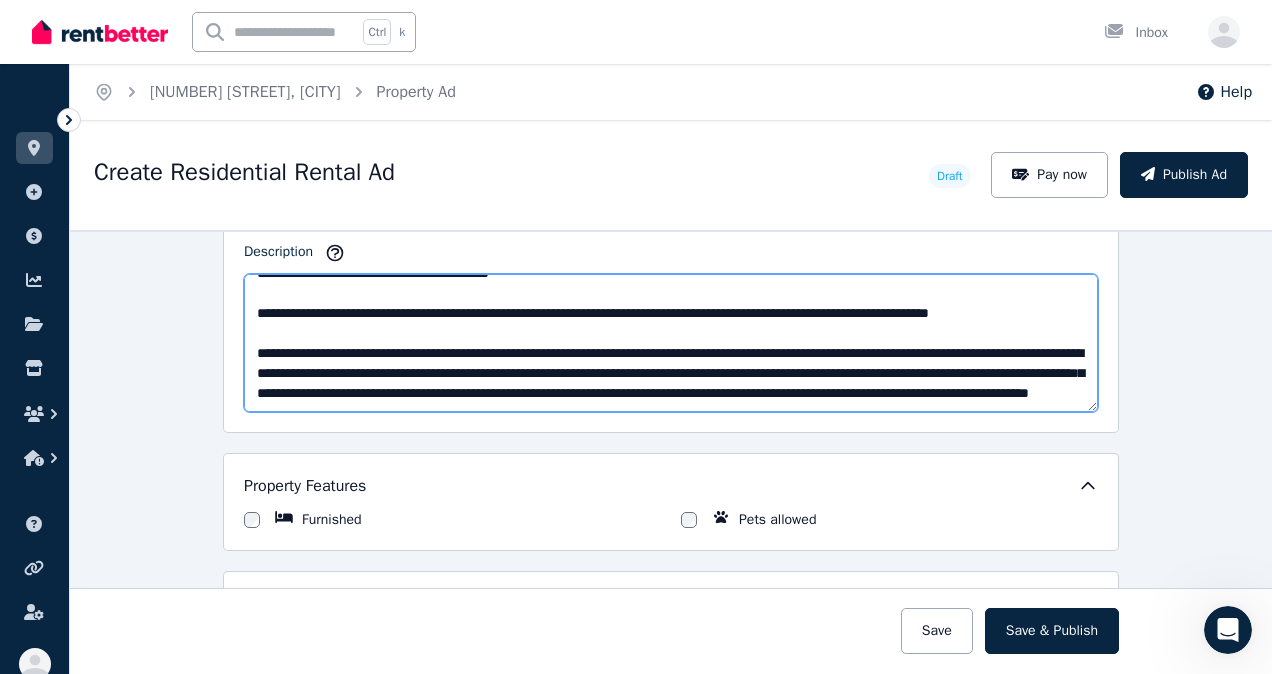 drag, startPoint x: 265, startPoint y: 356, endPoint x: 320, endPoint y: 409, distance: 76.38062 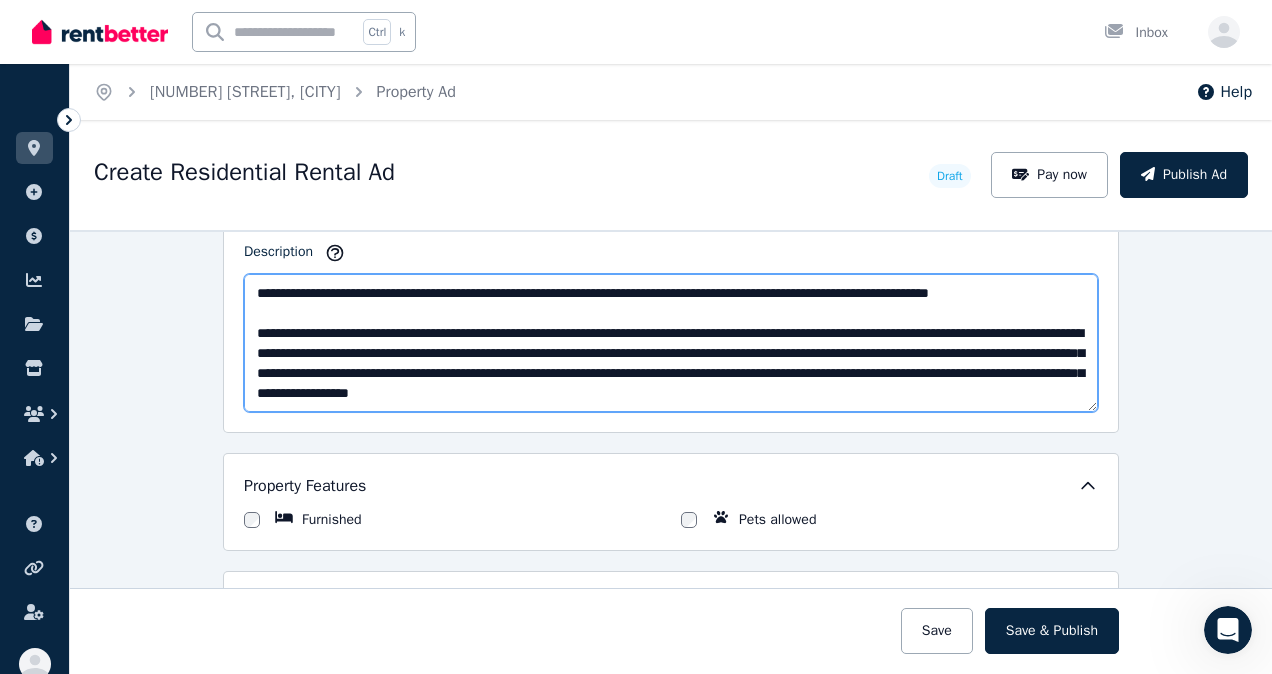 click on "**********" at bounding box center (671, 343) 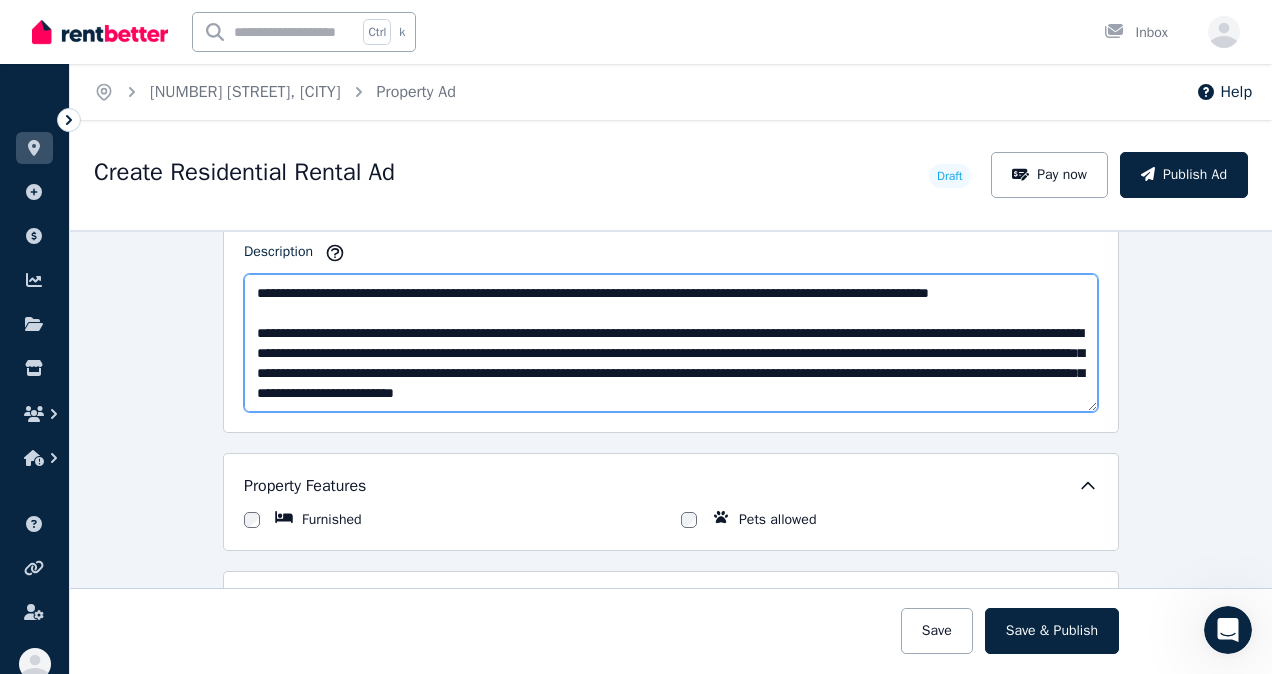 drag, startPoint x: 836, startPoint y: 359, endPoint x: 511, endPoint y: 360, distance: 325.00153 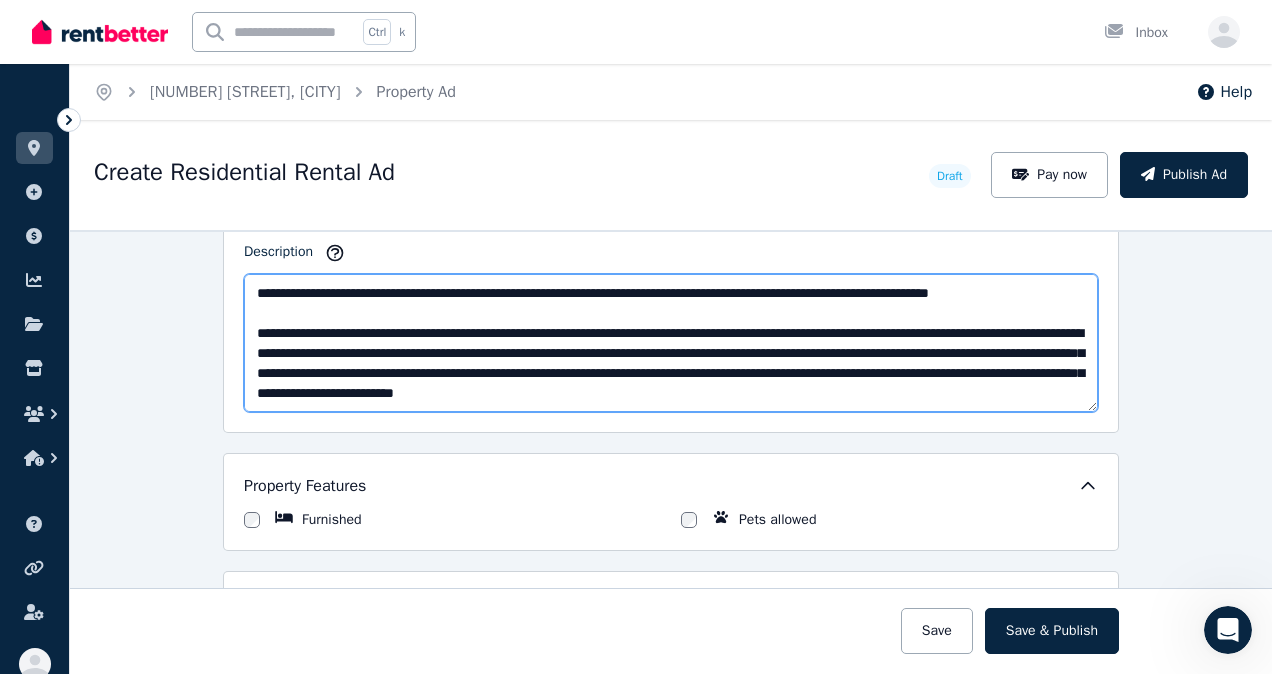 click on "**********" at bounding box center [671, 343] 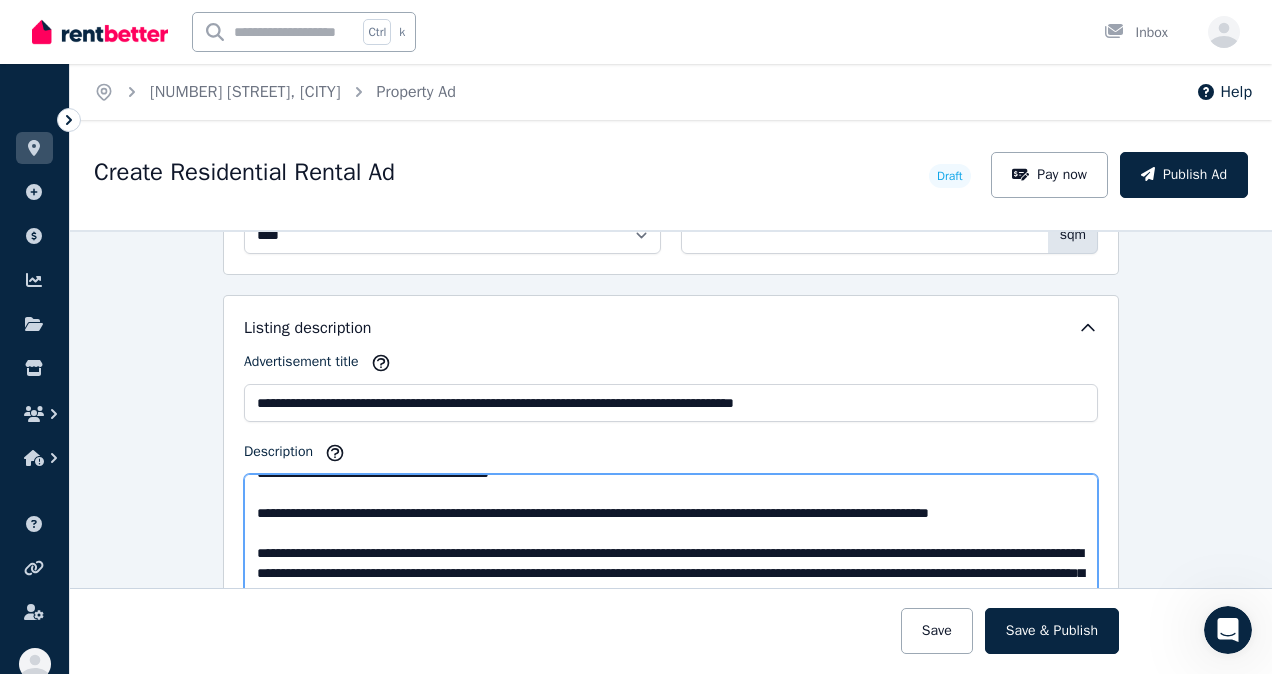 scroll, scrollTop: 1200, scrollLeft: 0, axis: vertical 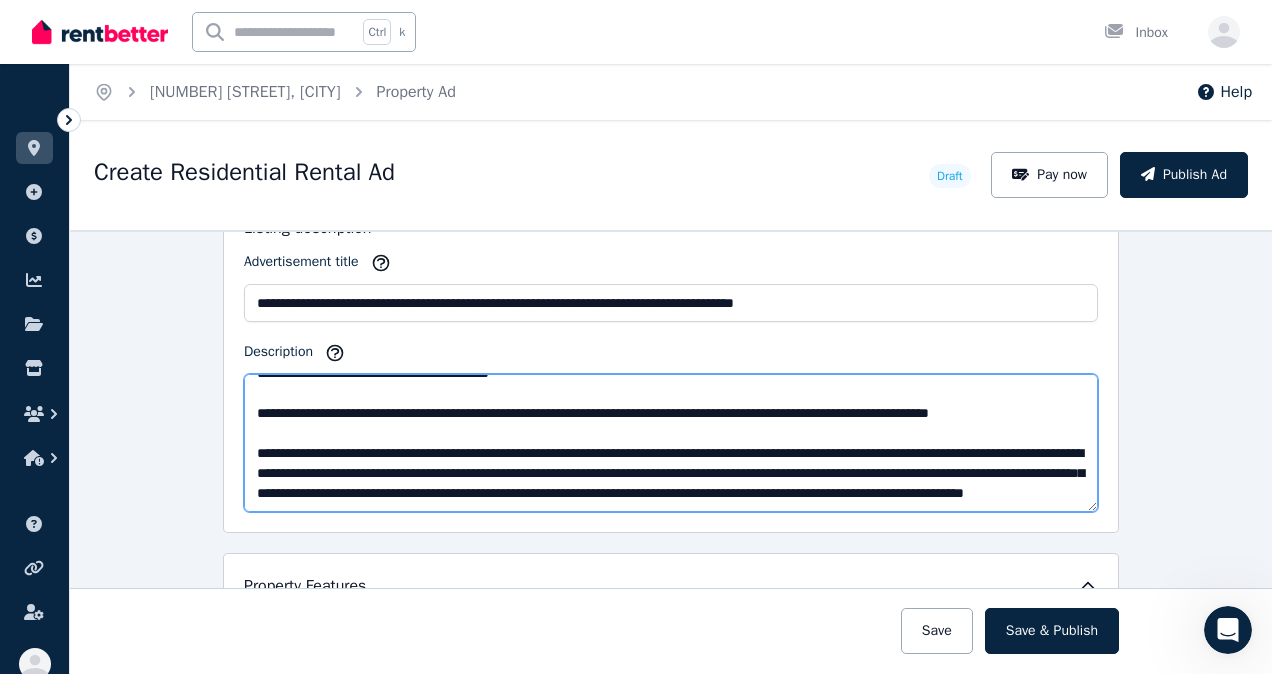 type on "**********" 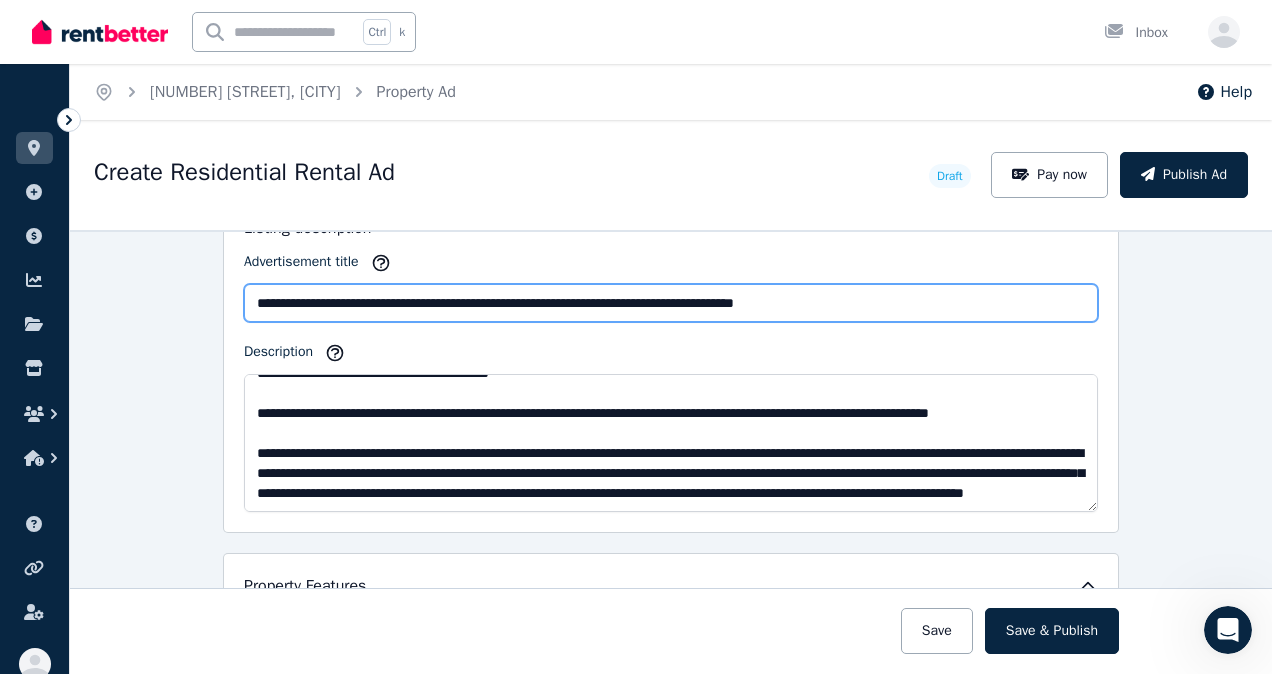 click on "**********" at bounding box center [671, 303] 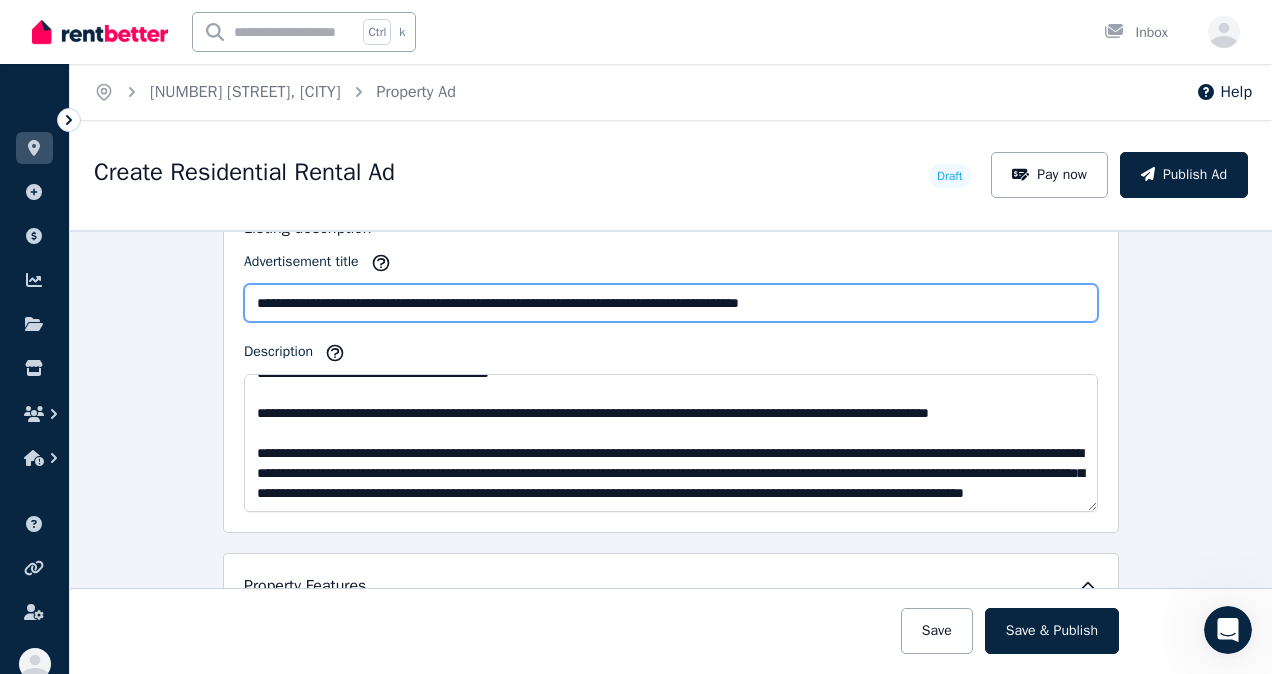 type on "**********" 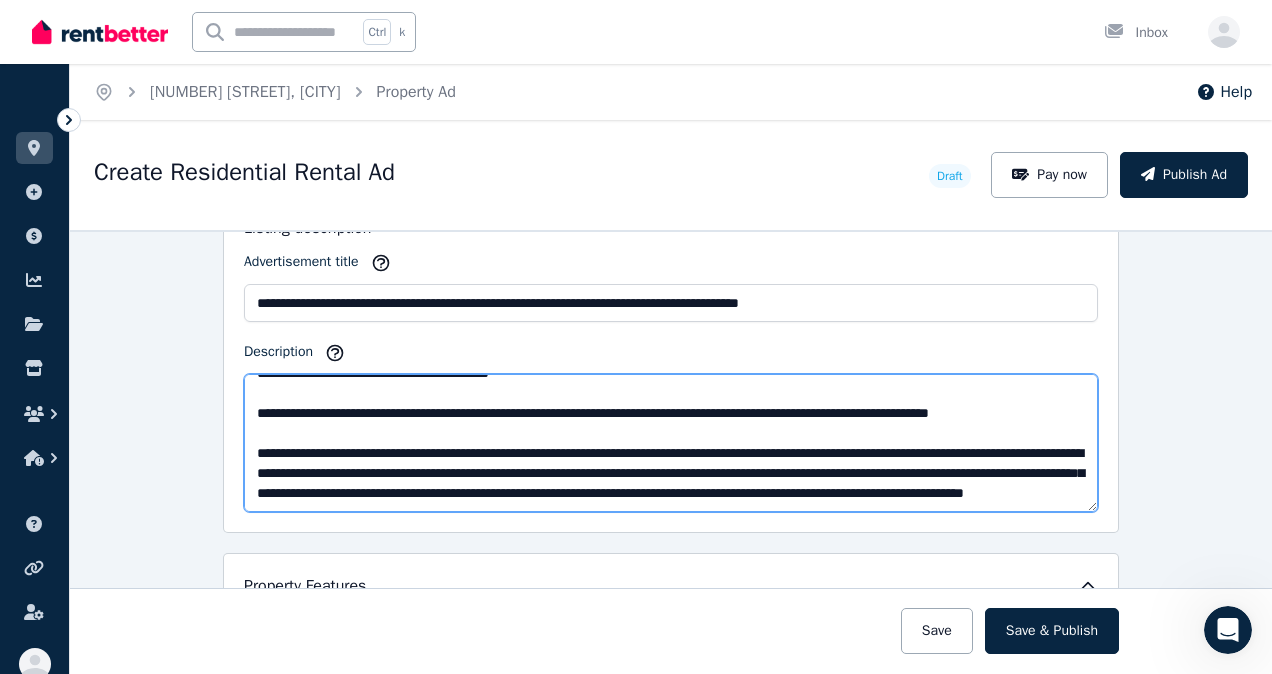 click on "**********" at bounding box center [671, 443] 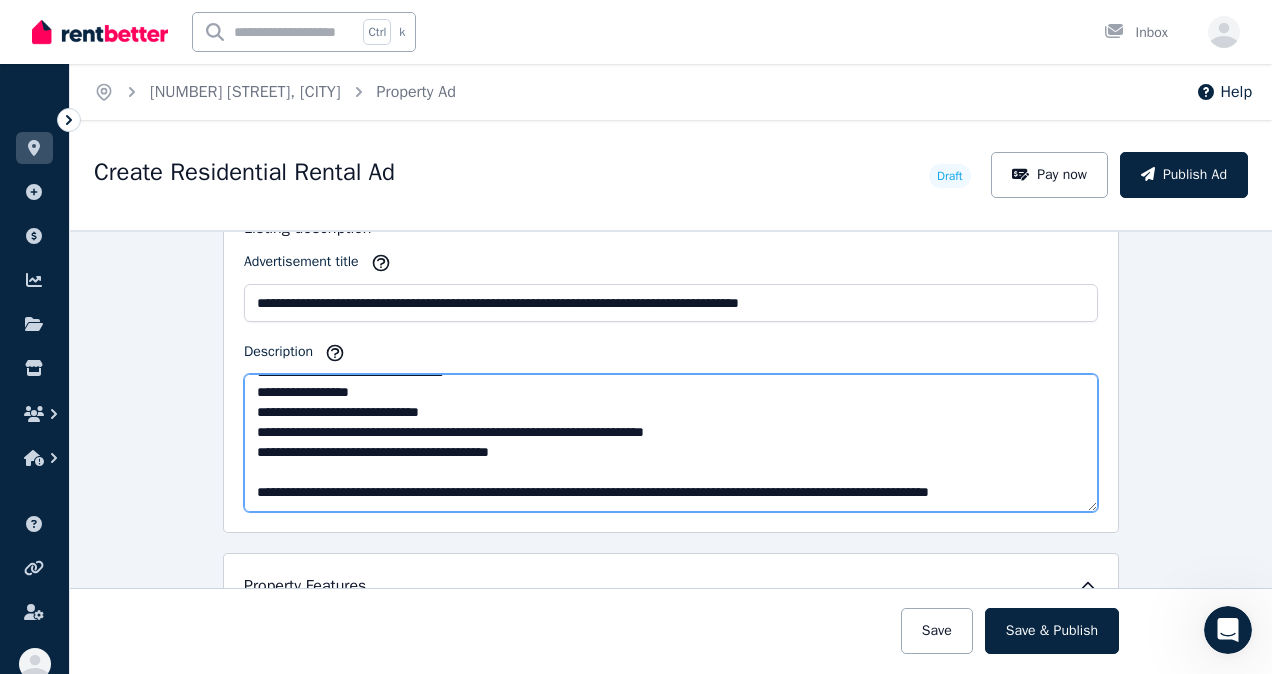 scroll, scrollTop: 0, scrollLeft: 0, axis: both 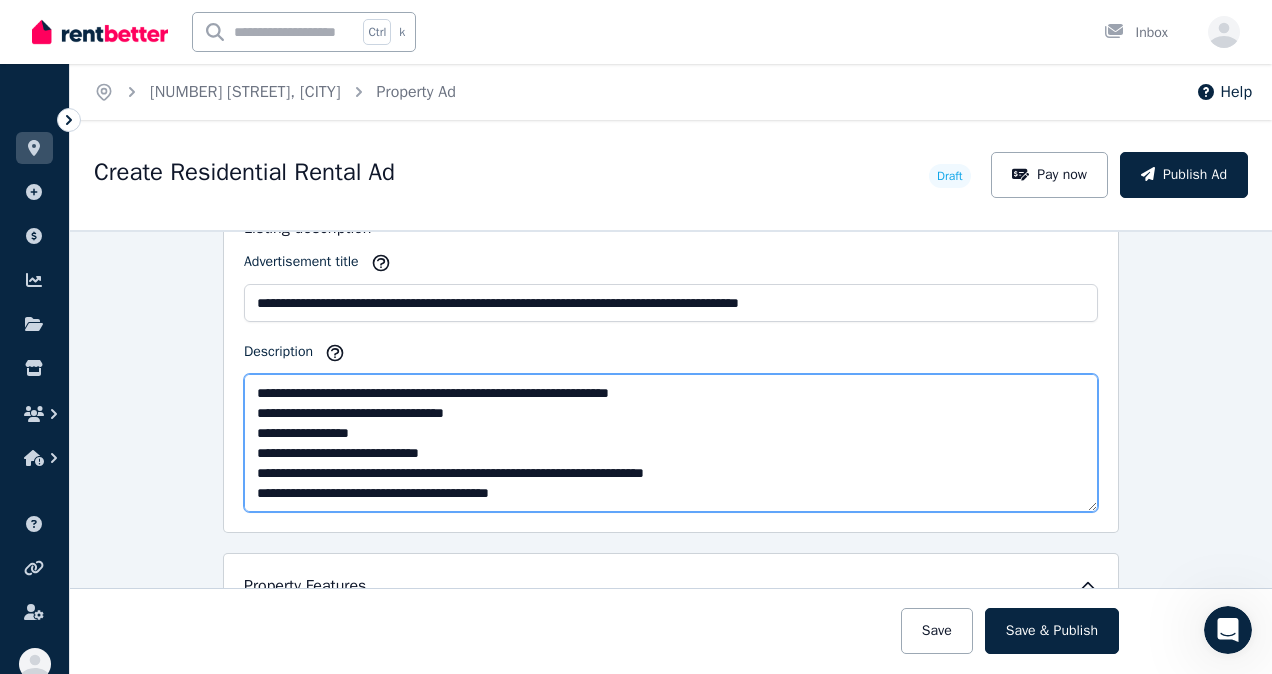 click on "**********" at bounding box center [671, 443] 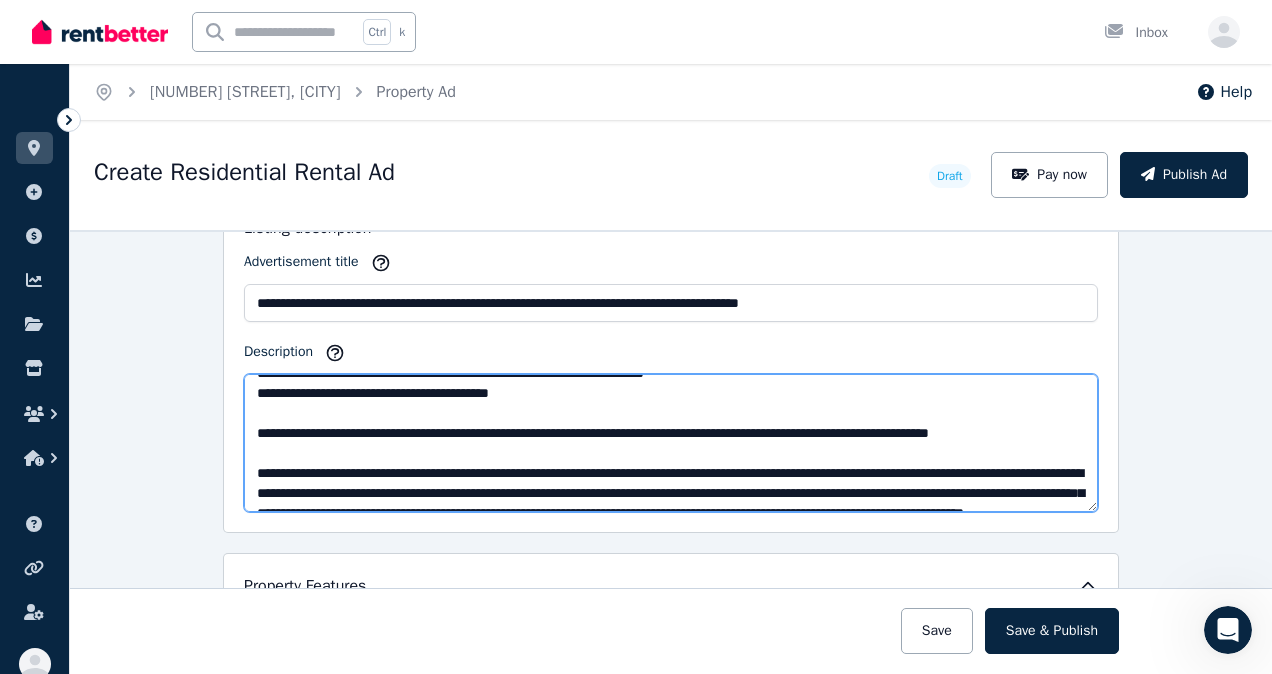 scroll, scrollTop: 0, scrollLeft: 0, axis: both 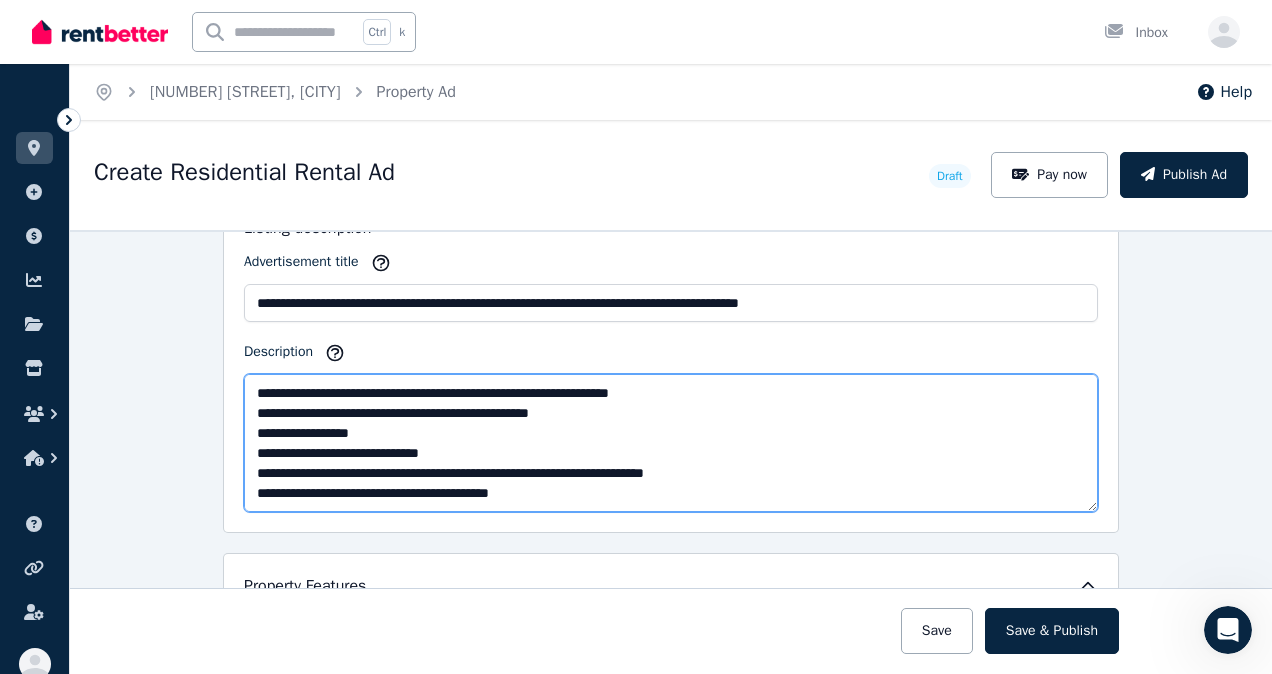 click on "**********" at bounding box center [671, 443] 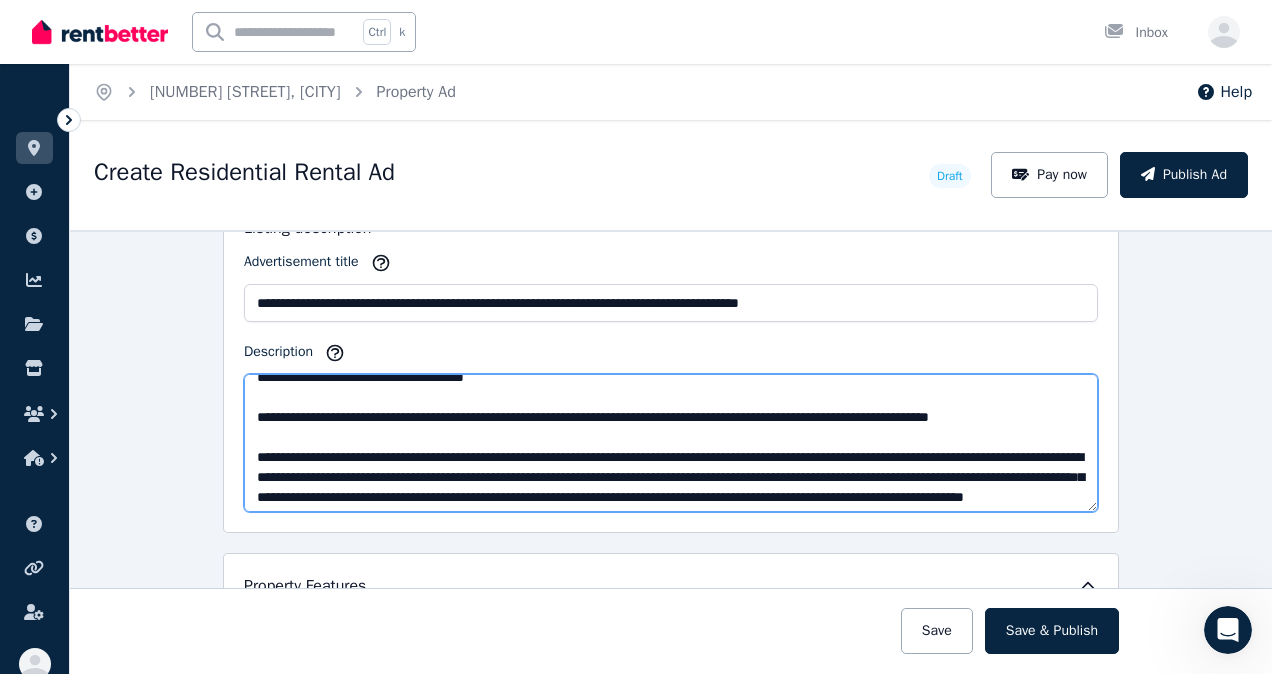scroll, scrollTop: 200, scrollLeft: 0, axis: vertical 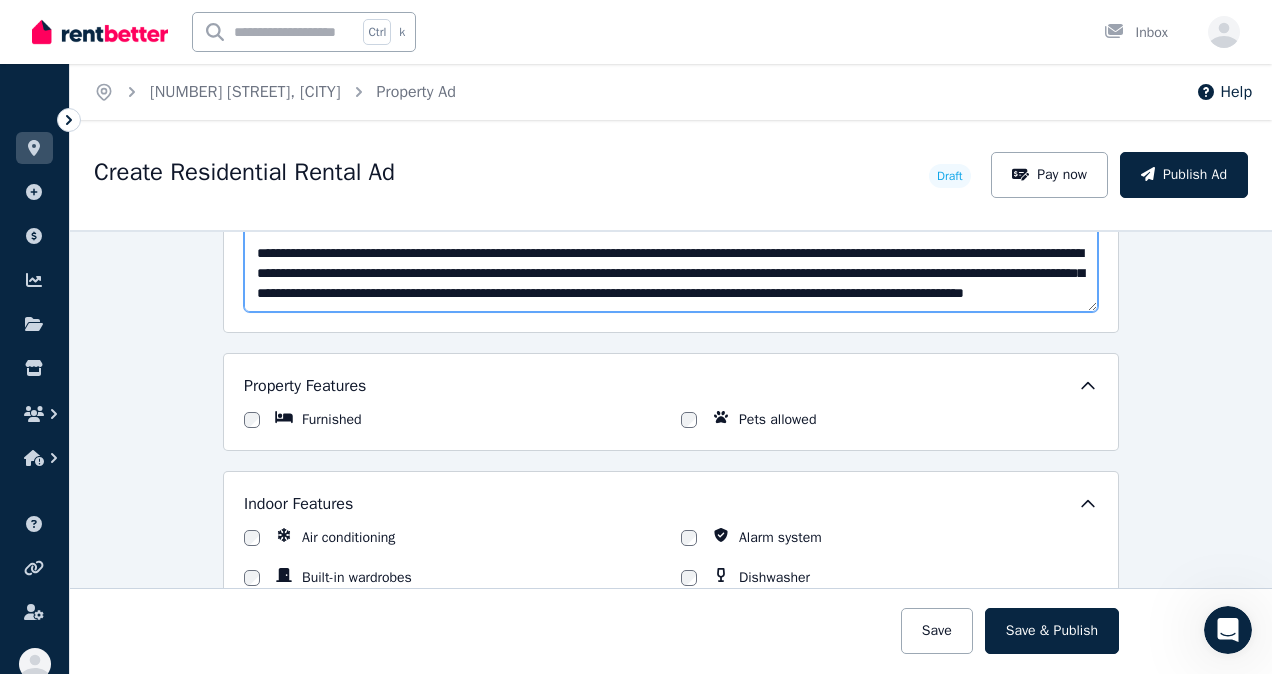 click on "**********" at bounding box center (671, 243) 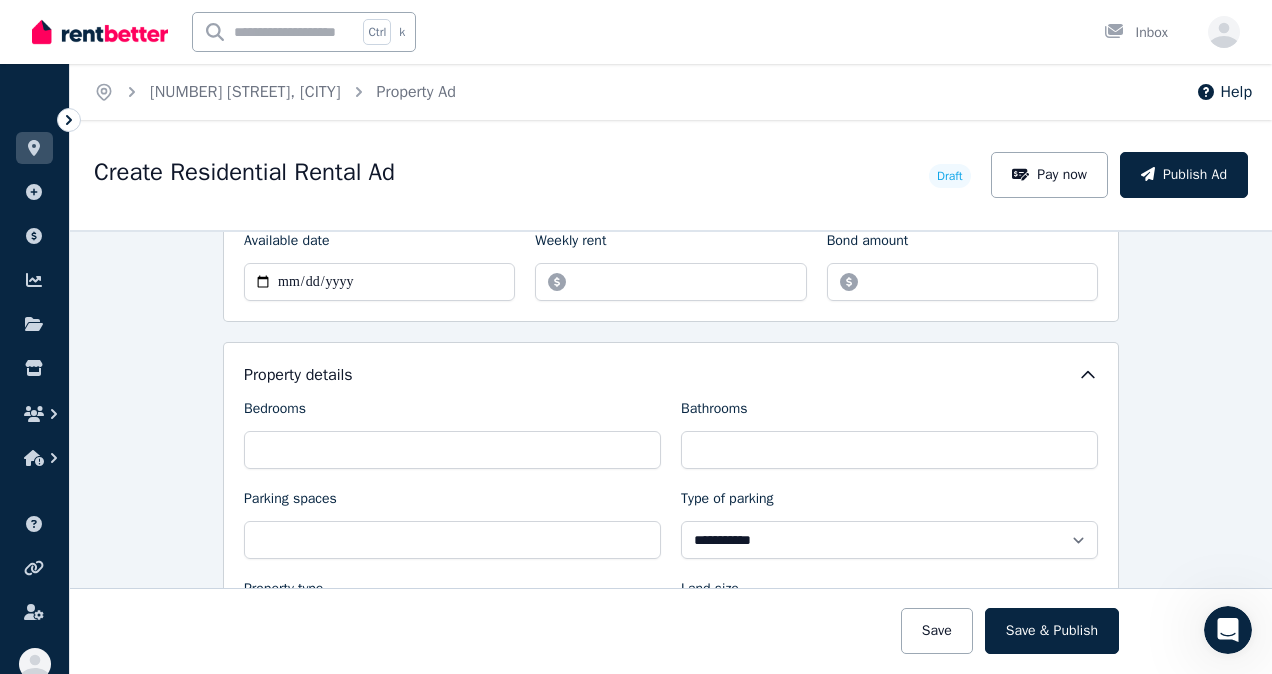 drag, startPoint x: 294, startPoint y: 230, endPoint x: 262, endPoint y: 257, distance: 41.868843 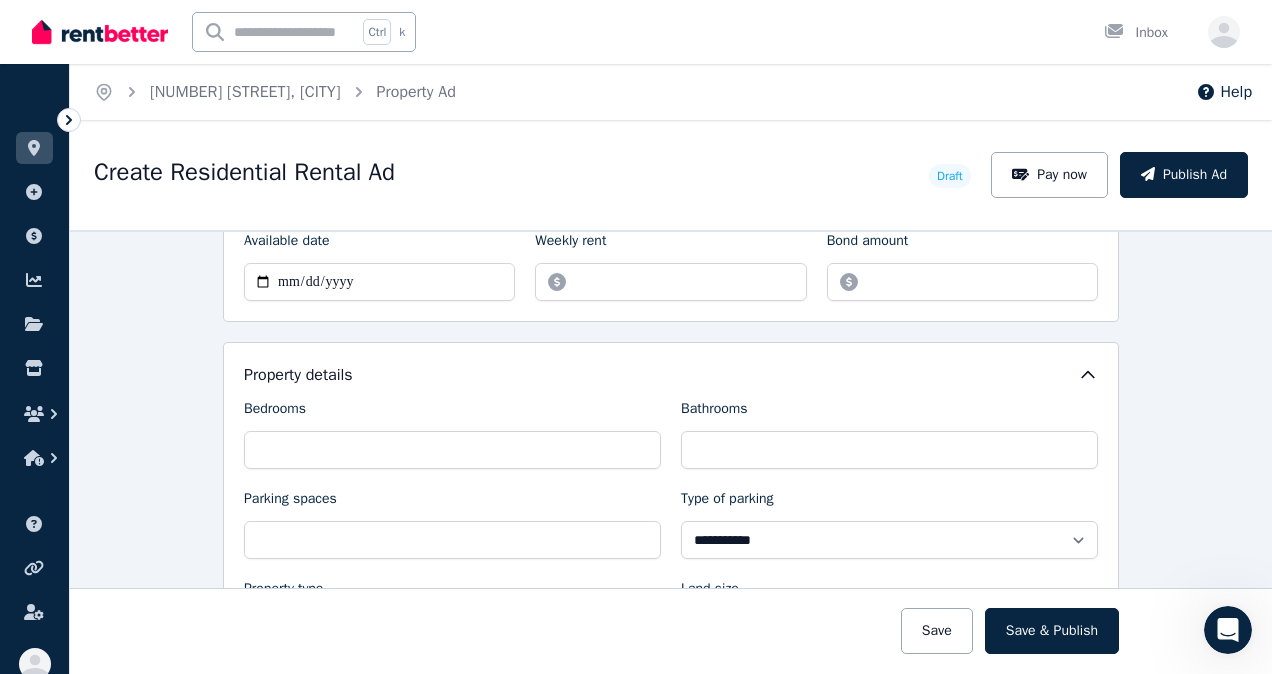 click on "**********" at bounding box center (671, 1623) 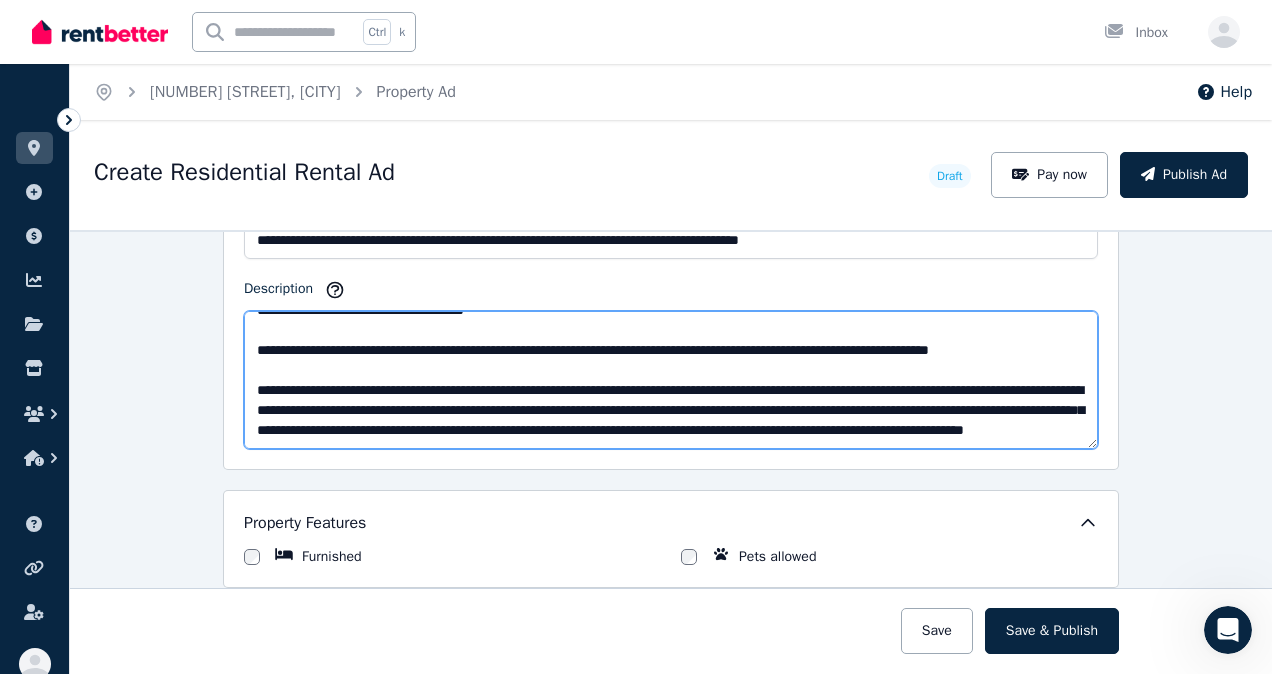 scroll, scrollTop: 1377, scrollLeft: 0, axis: vertical 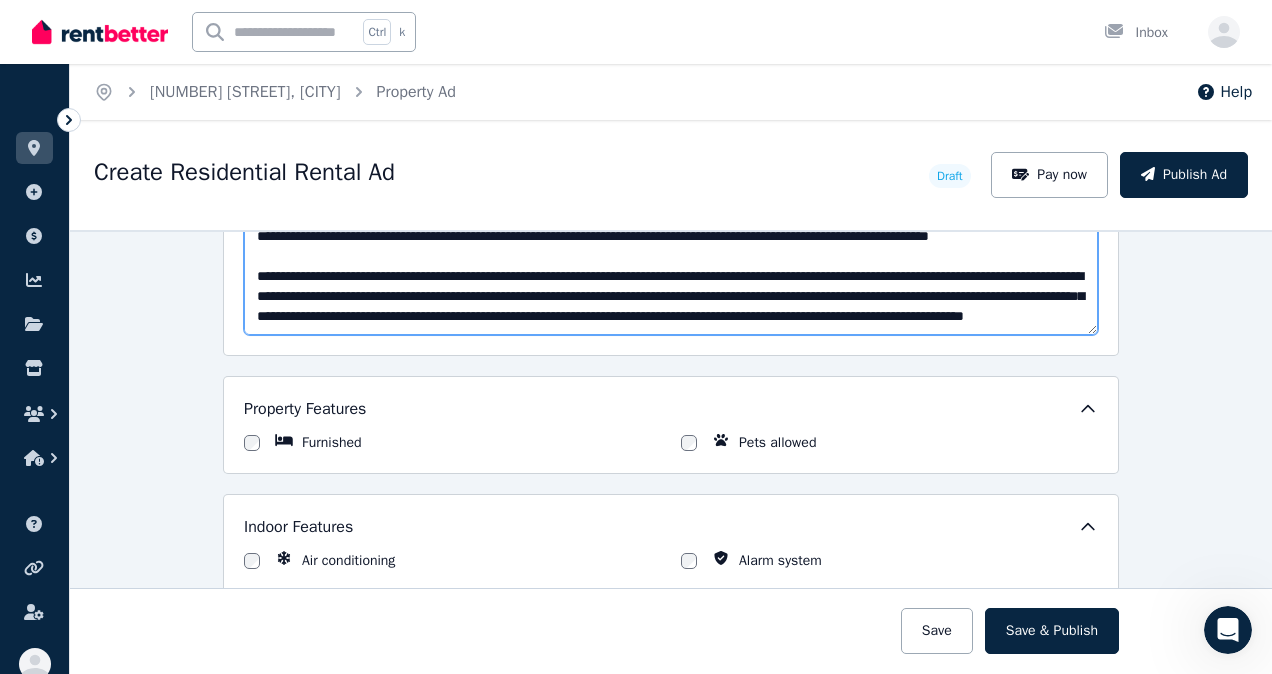 click on "**********" at bounding box center [671, 266] 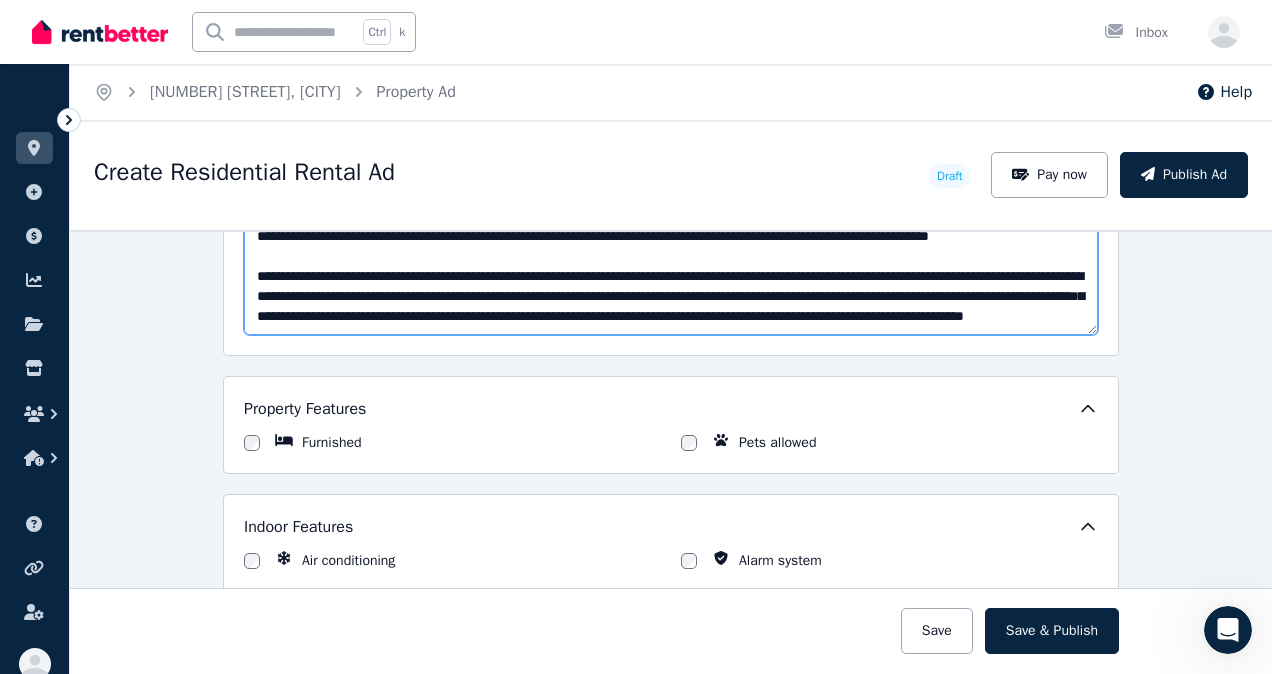 scroll, scrollTop: 1353, scrollLeft: 0, axis: vertical 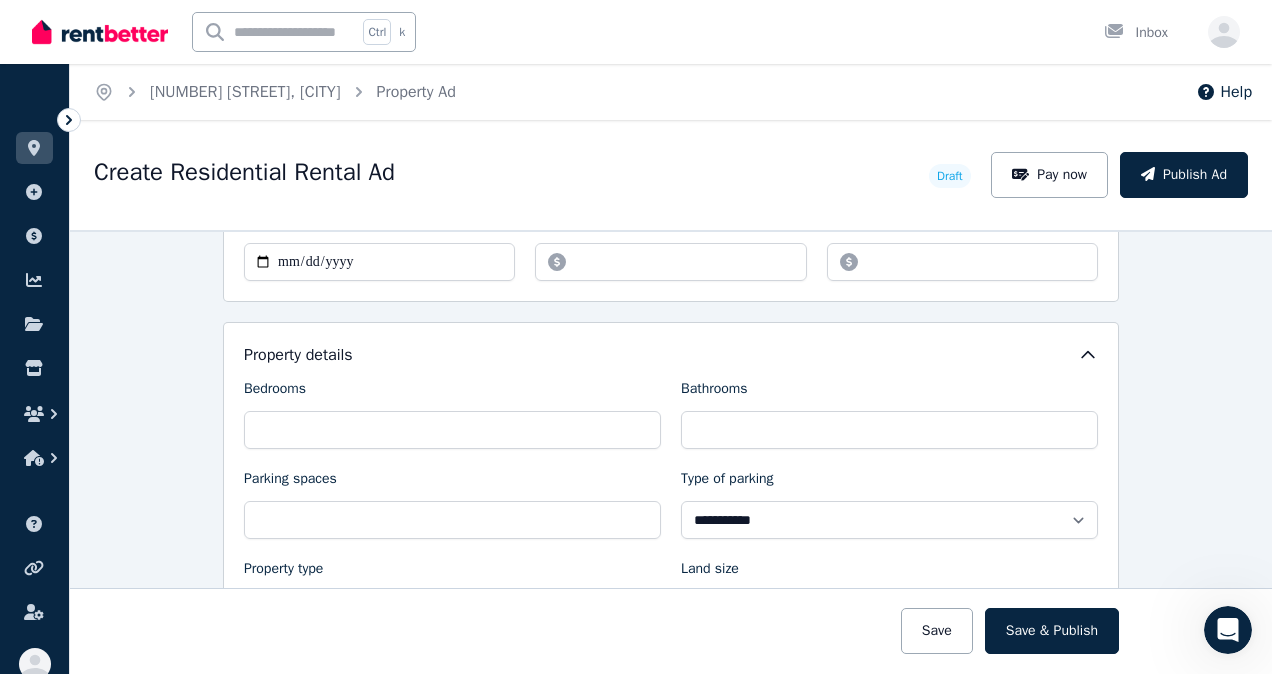 drag, startPoint x: 728, startPoint y: 318, endPoint x: 196, endPoint y: 372, distance: 534.7336 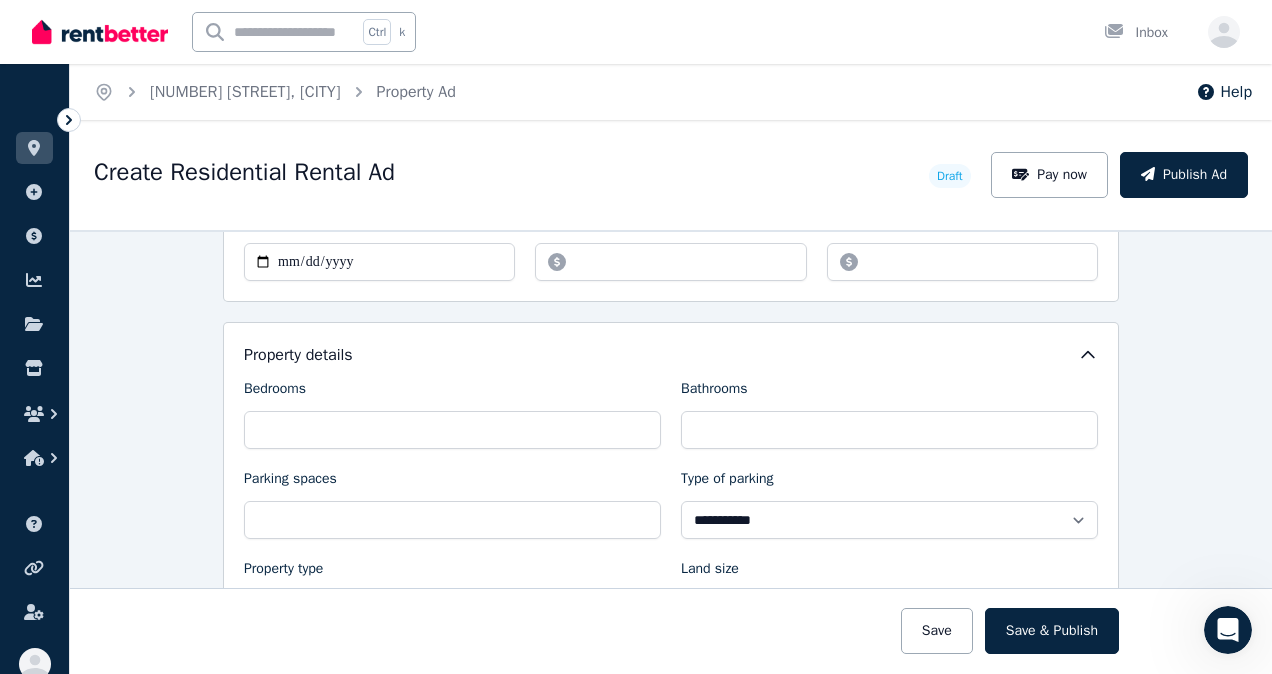 click on "**********" at bounding box center [671, 452] 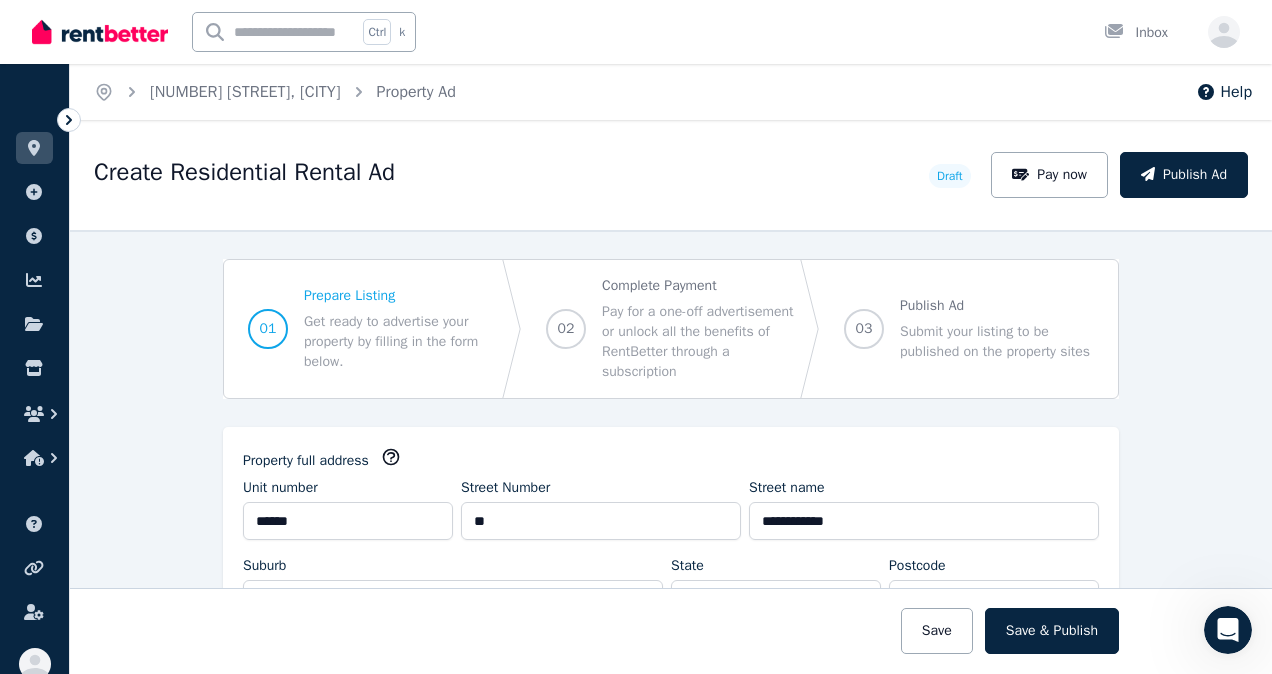 scroll, scrollTop: 0, scrollLeft: 0, axis: both 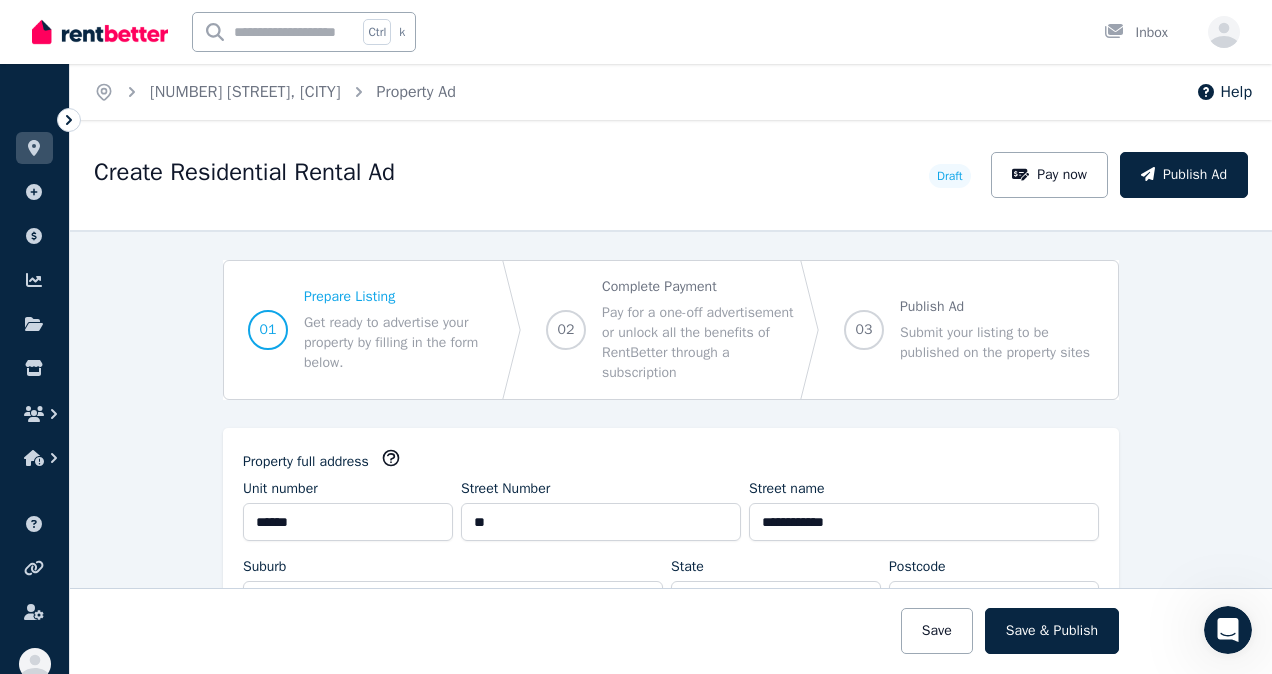 type on "**********" 